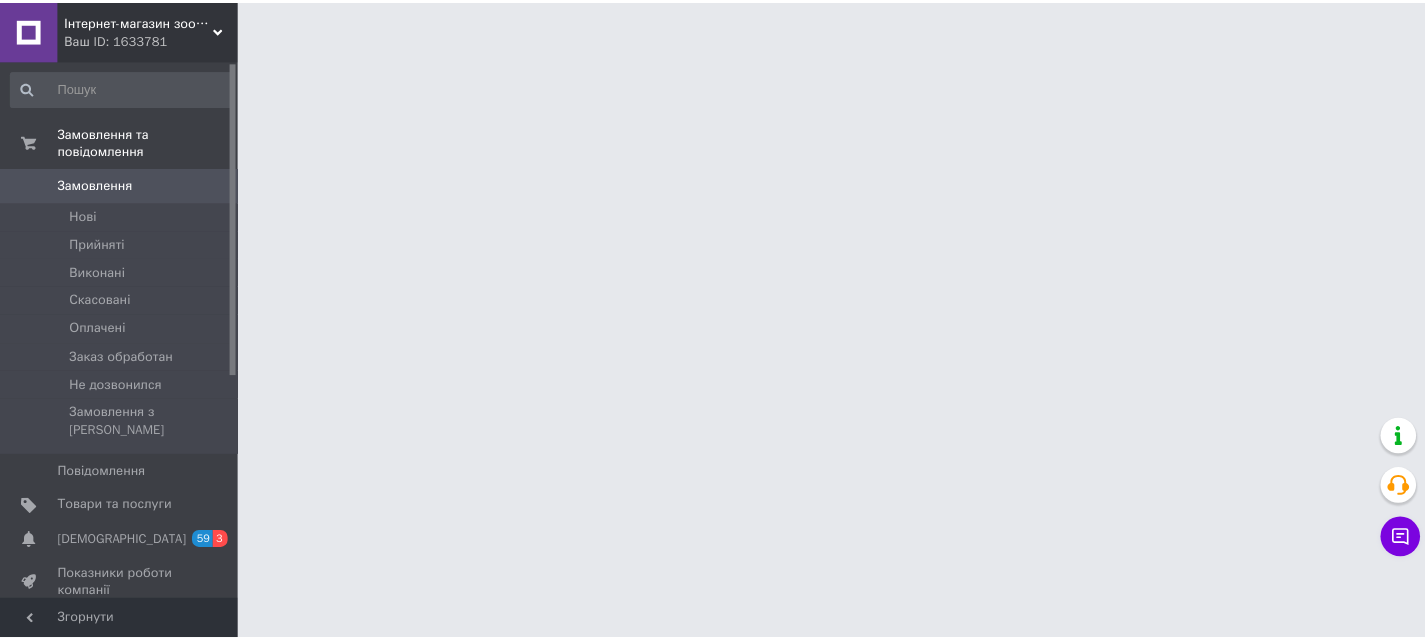 scroll, scrollTop: 0, scrollLeft: 0, axis: both 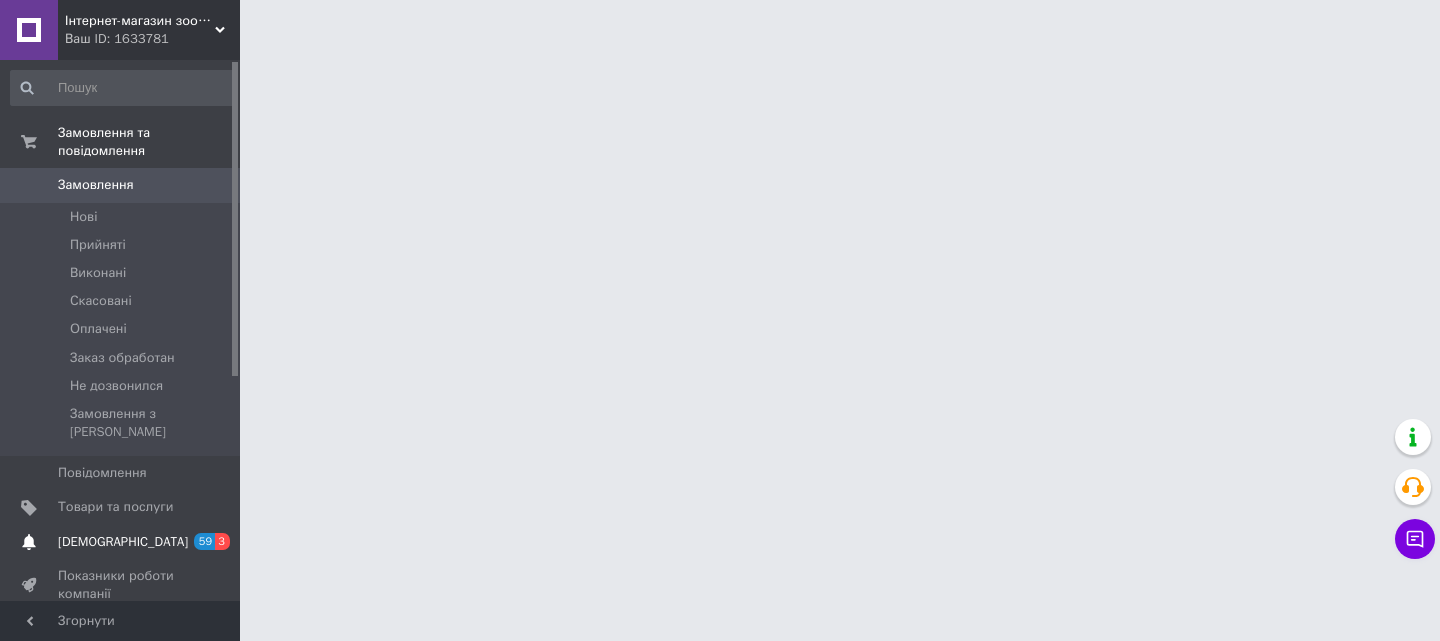 click on "[DEMOGRAPHIC_DATA]" at bounding box center (121, 542) 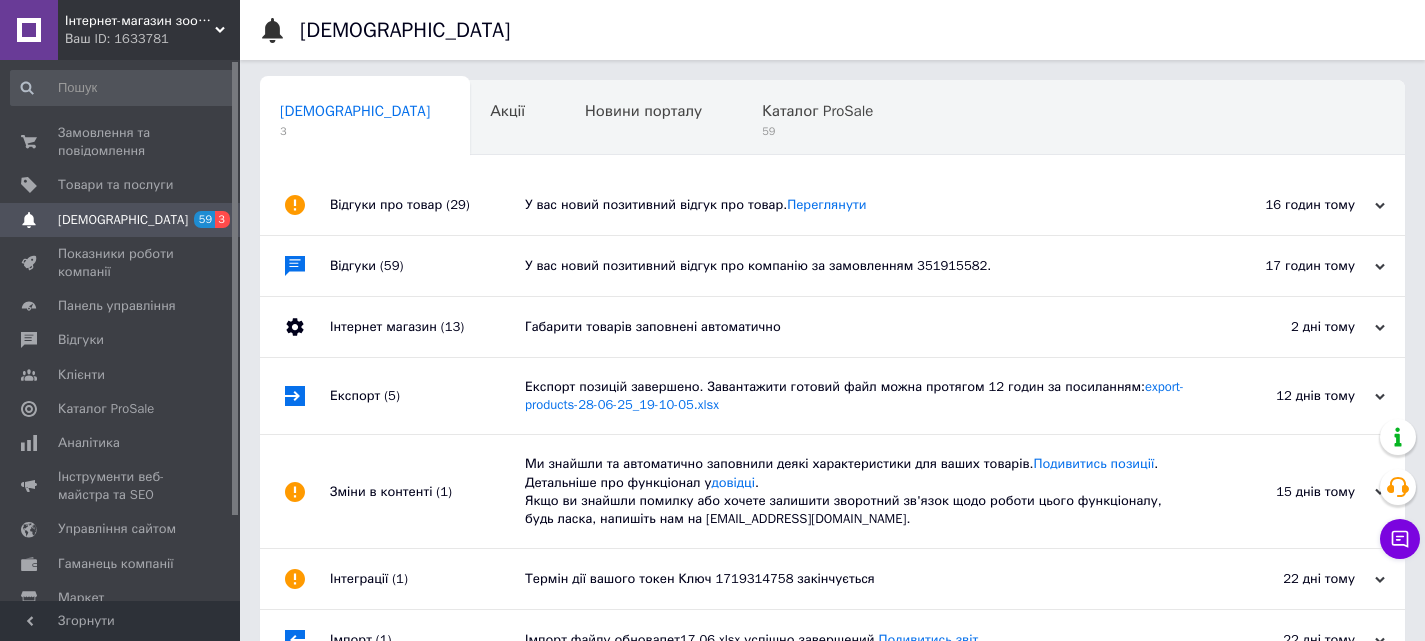 click on "Відгуки   (59)" at bounding box center (427, 266) 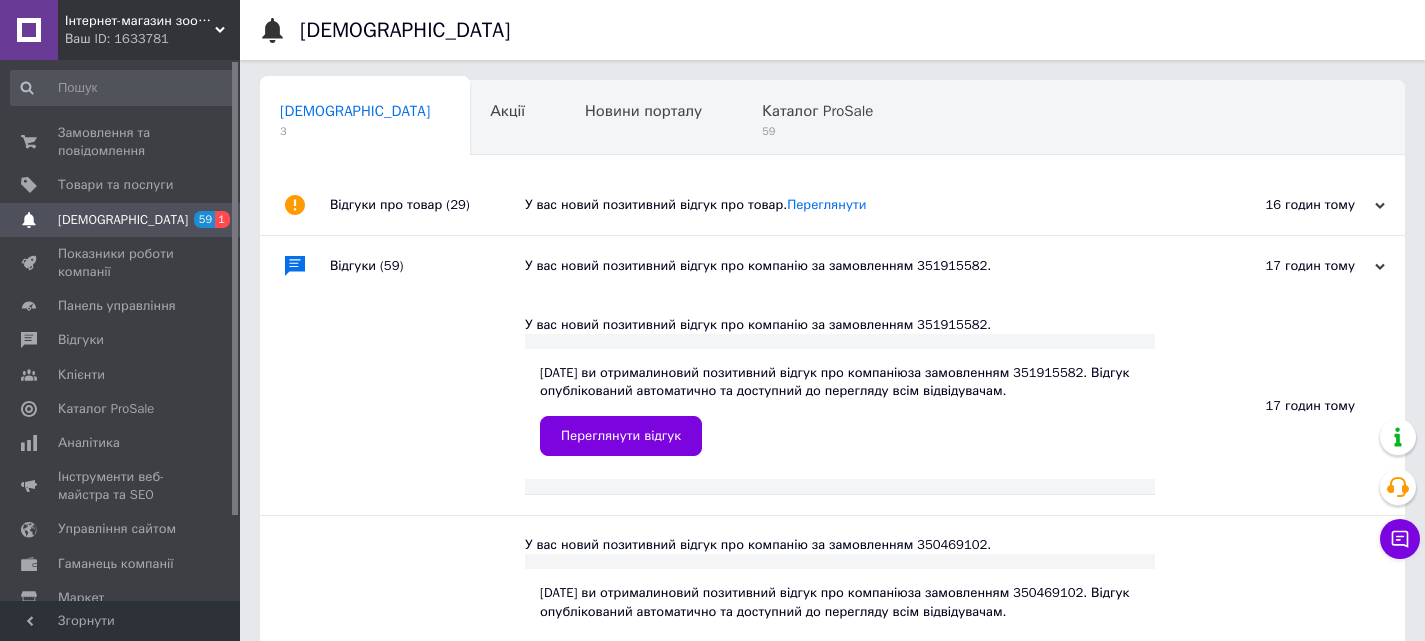 click on "Відгуки   (59)" at bounding box center [427, 266] 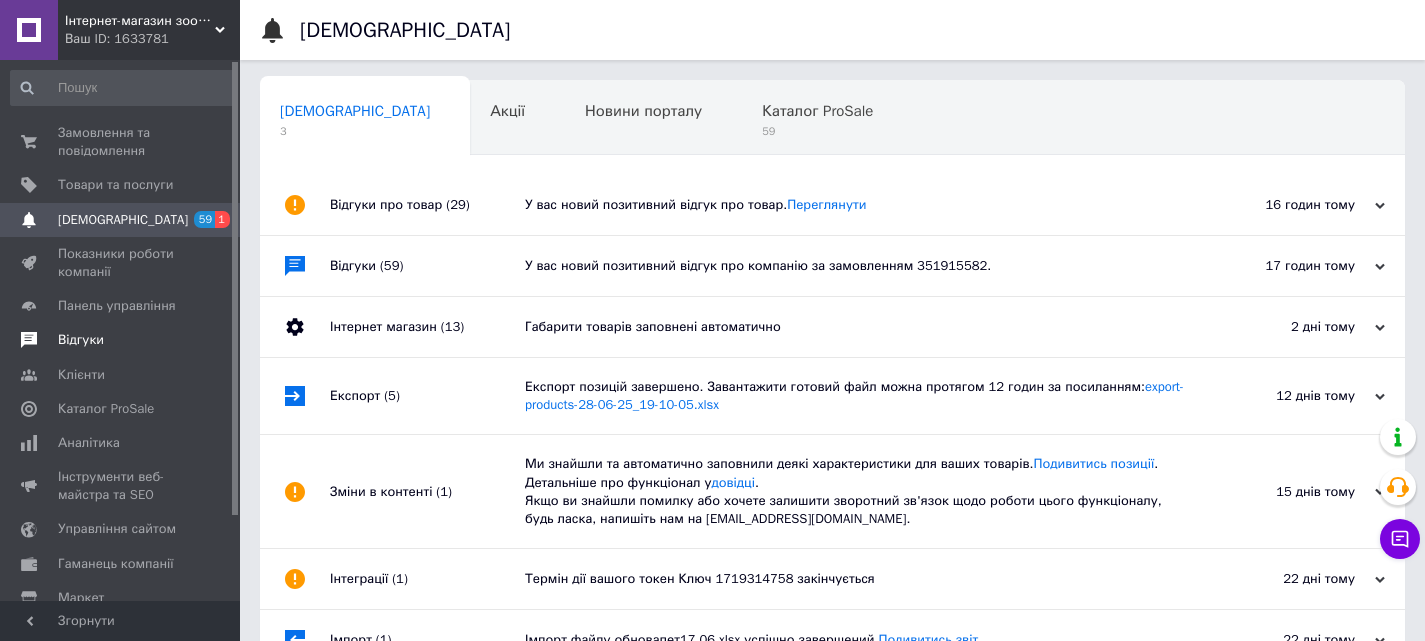 click on "Відгуки" at bounding box center [121, 340] 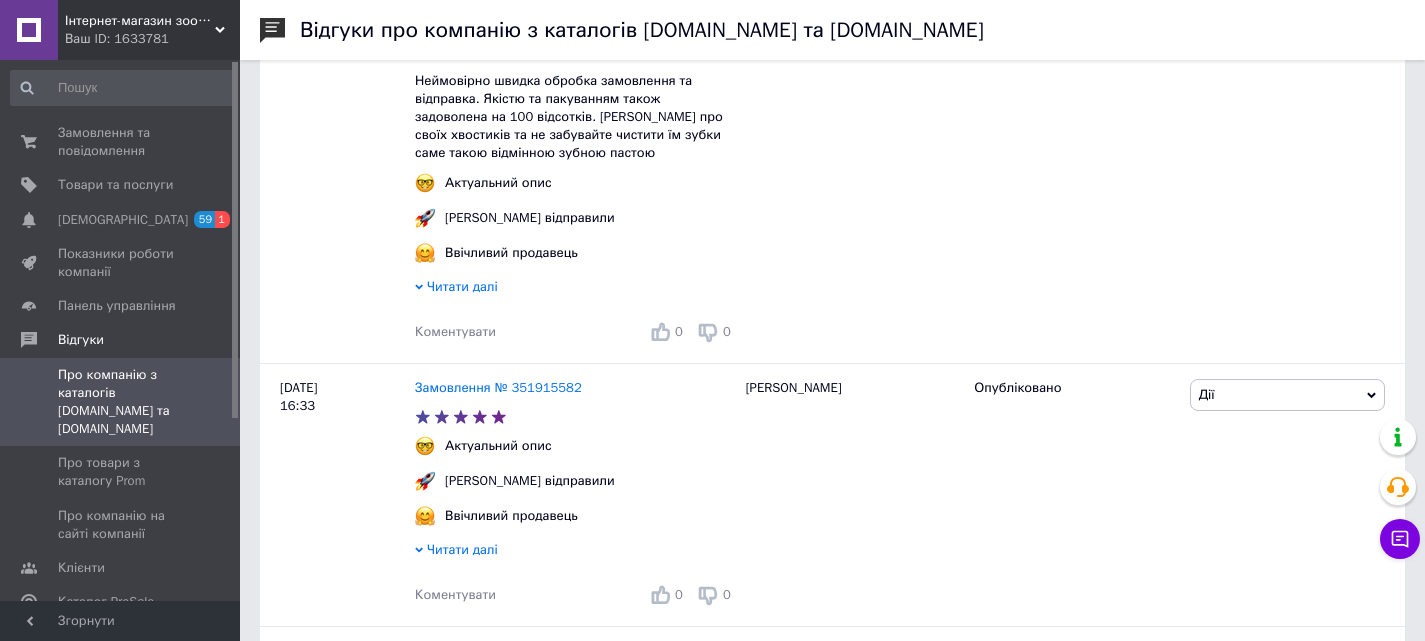 scroll, scrollTop: 100, scrollLeft: 0, axis: vertical 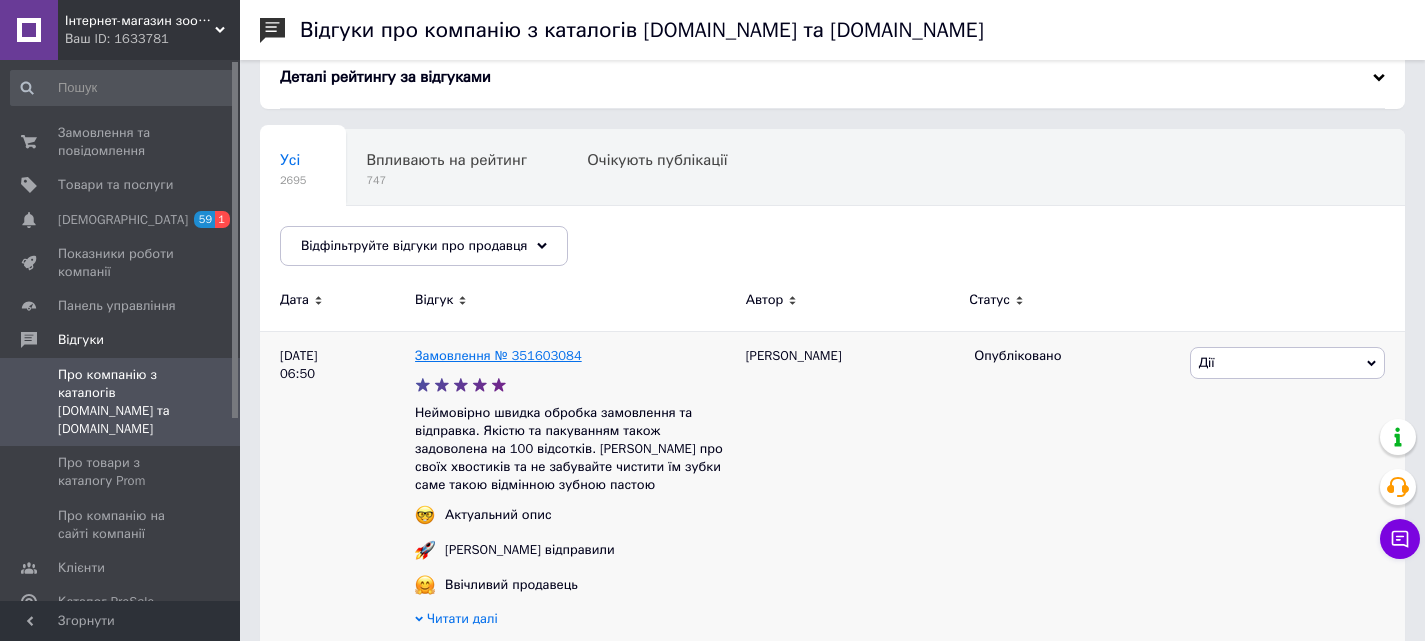 click on "Замовлення № 351603084" at bounding box center (498, 355) 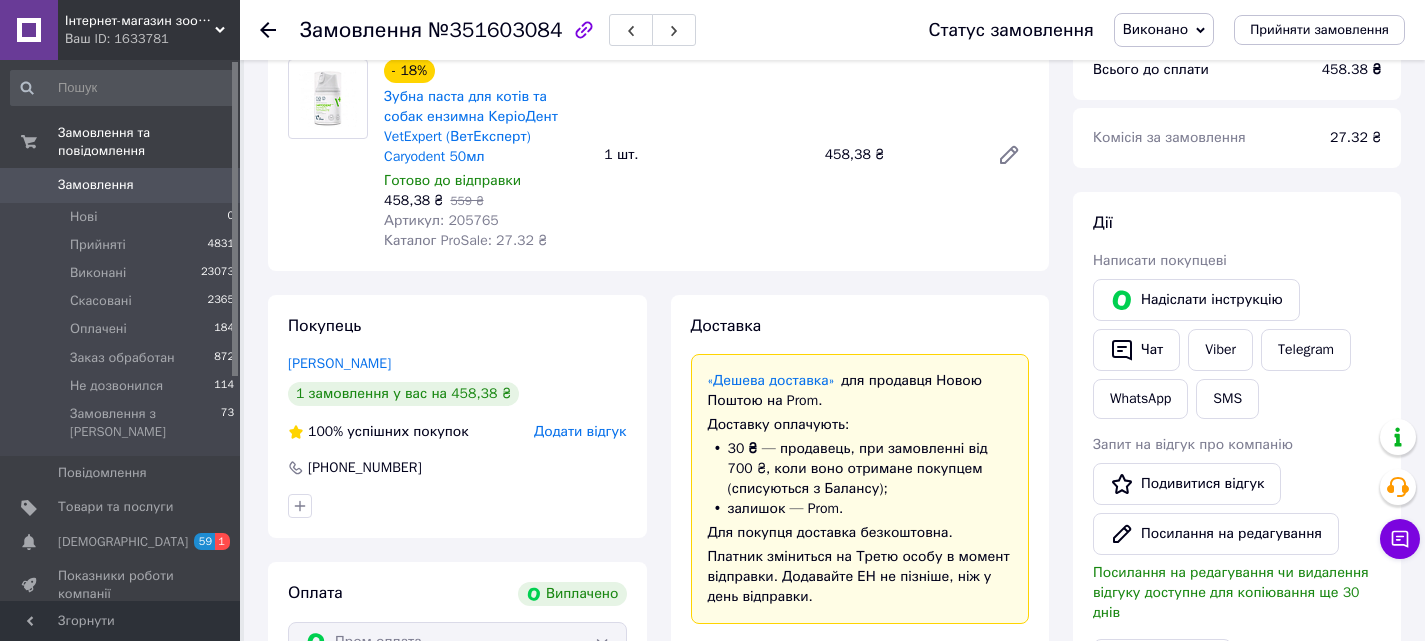 scroll, scrollTop: 200, scrollLeft: 0, axis: vertical 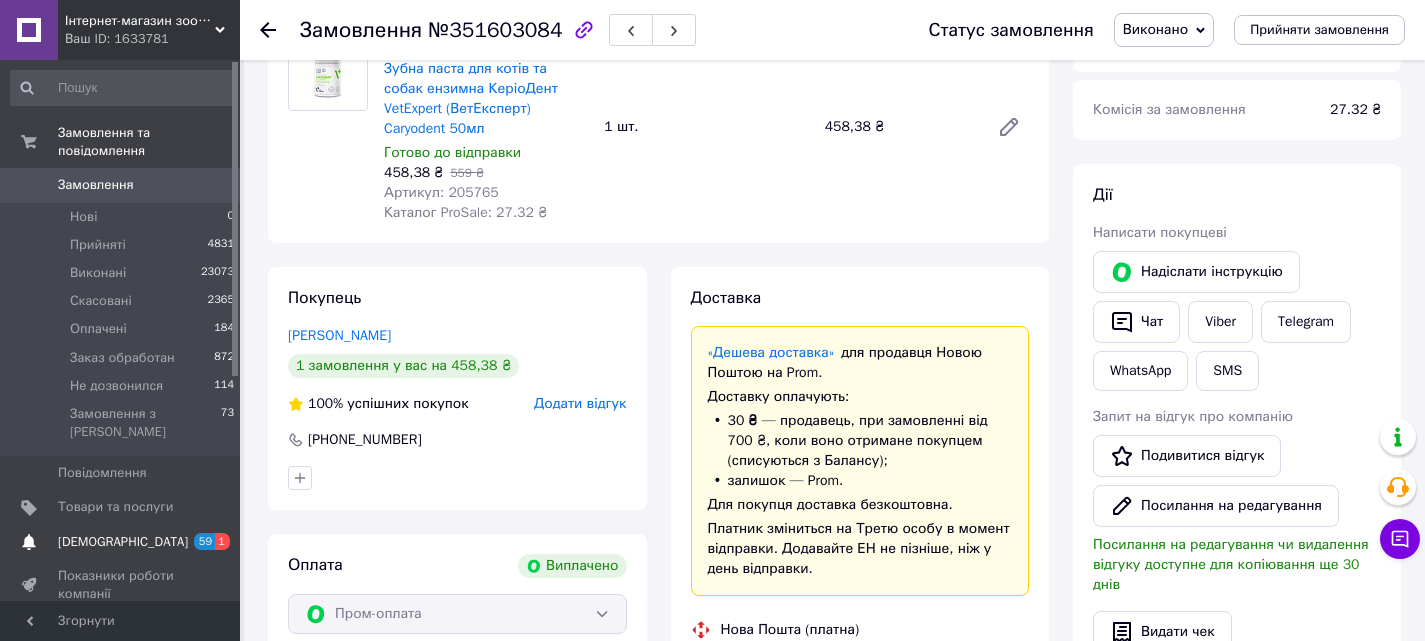 click on "[DEMOGRAPHIC_DATA]" at bounding box center [123, 542] 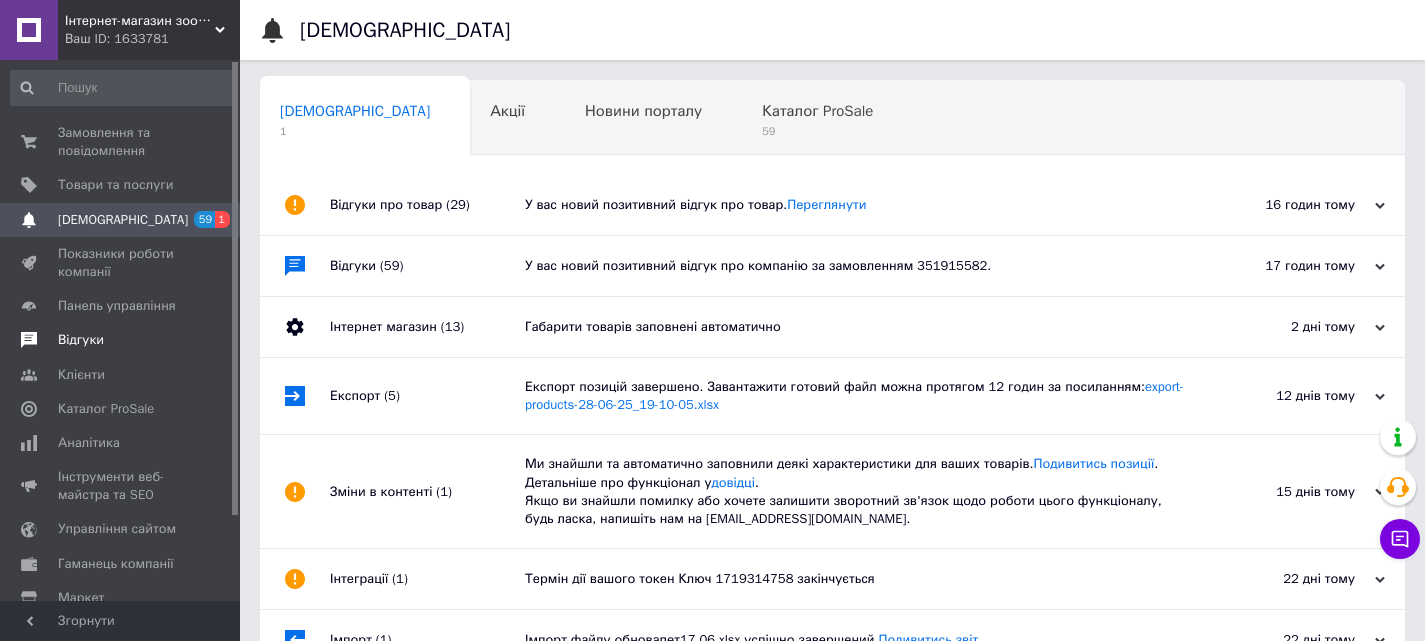 click on "Відгуки" at bounding box center [121, 340] 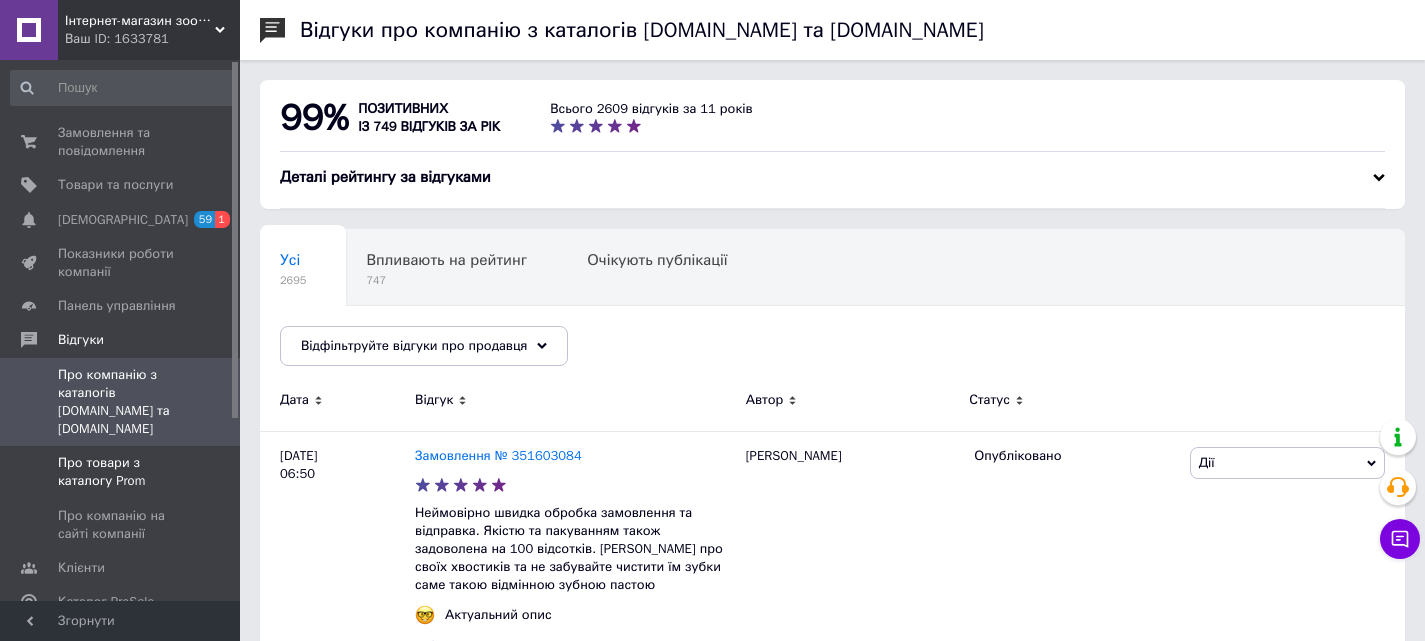 click on "Про товари з каталогу Prom" at bounding box center (121, 472) 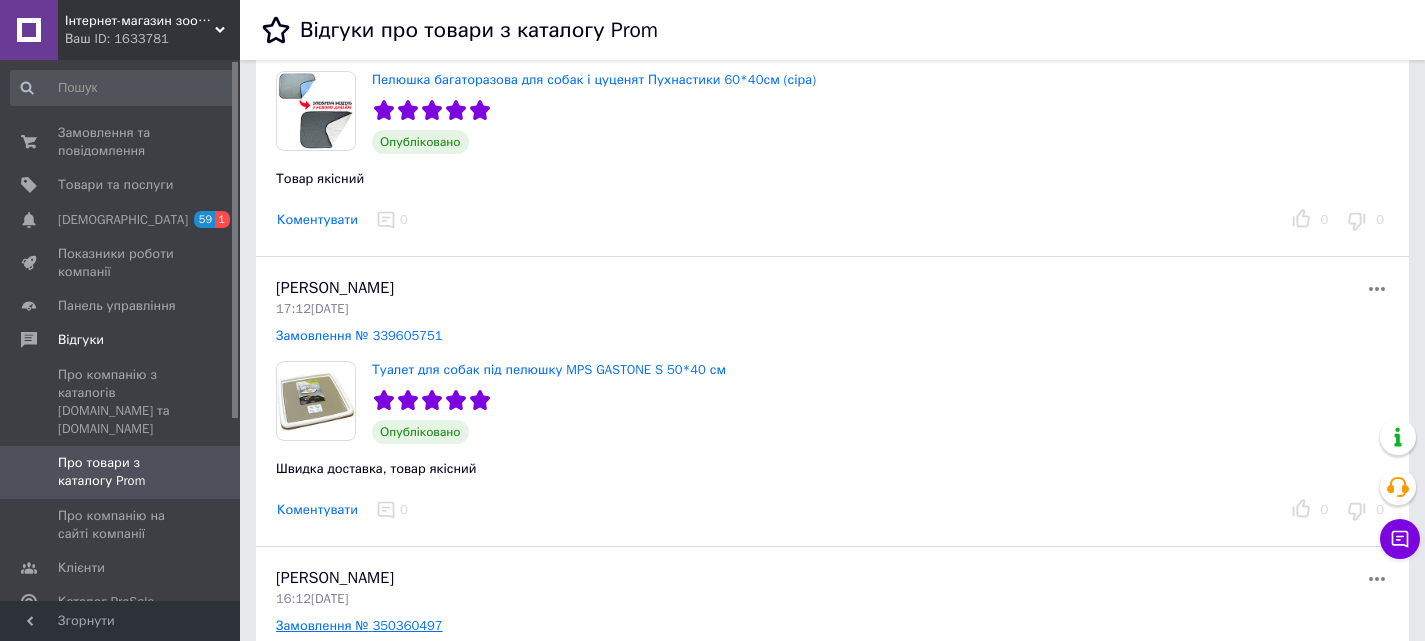 scroll, scrollTop: 0, scrollLeft: 0, axis: both 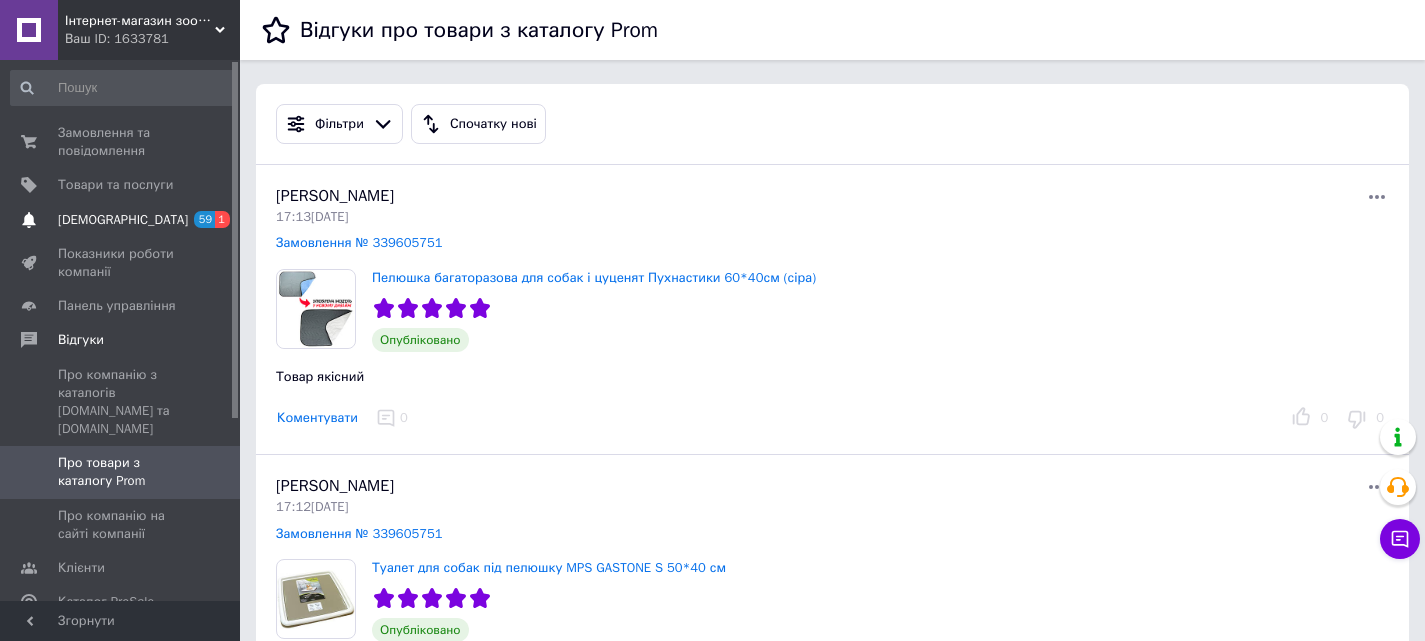 click on "[DEMOGRAPHIC_DATA]" at bounding box center [123, 220] 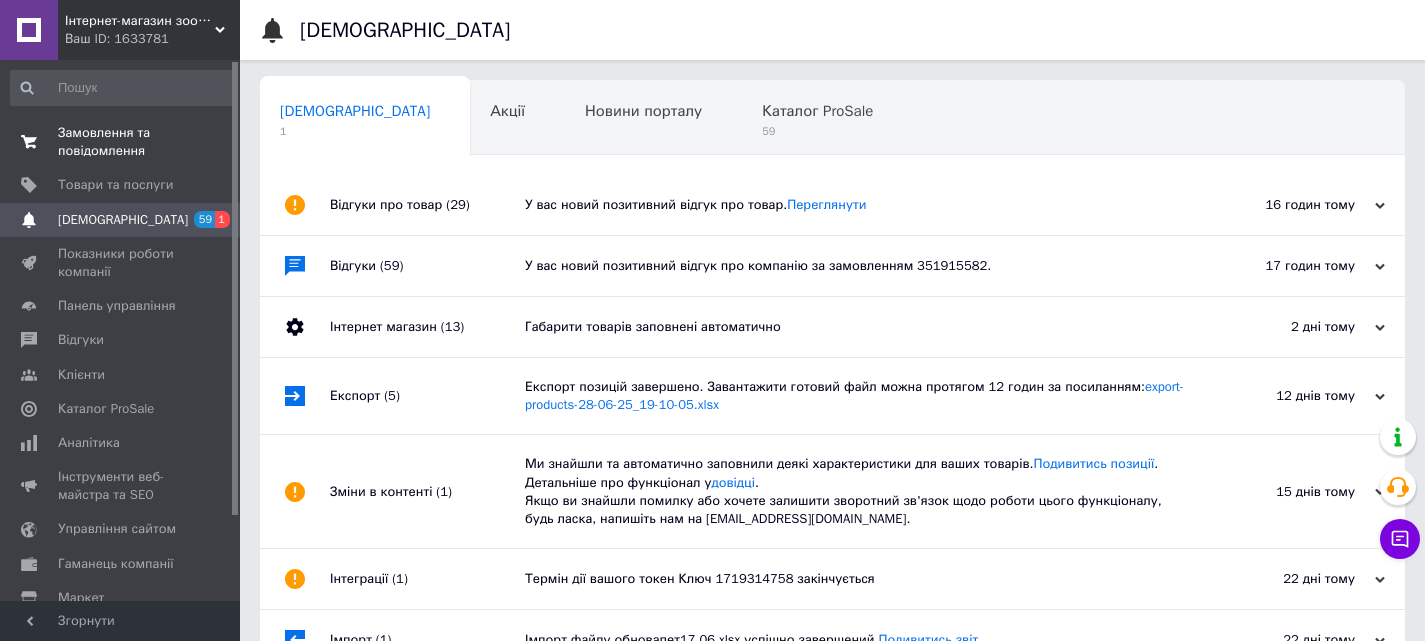 click on "Замовлення та повідомлення" at bounding box center (121, 142) 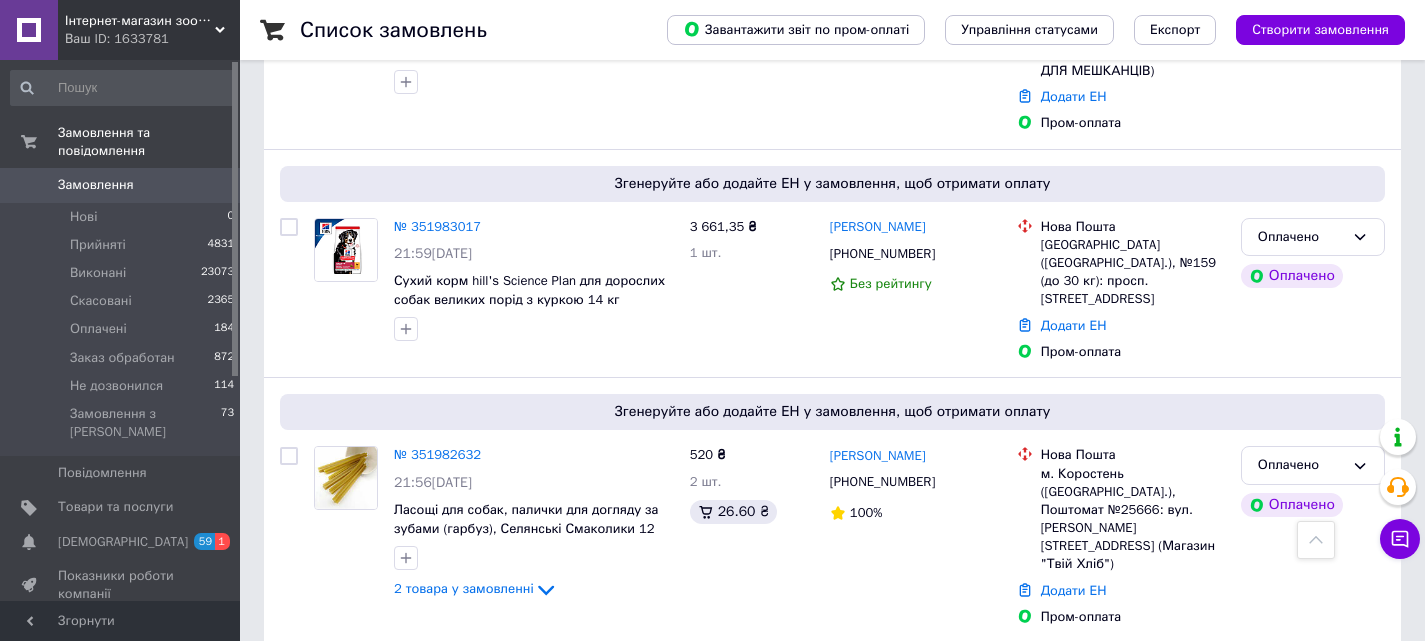 scroll, scrollTop: 200, scrollLeft: 0, axis: vertical 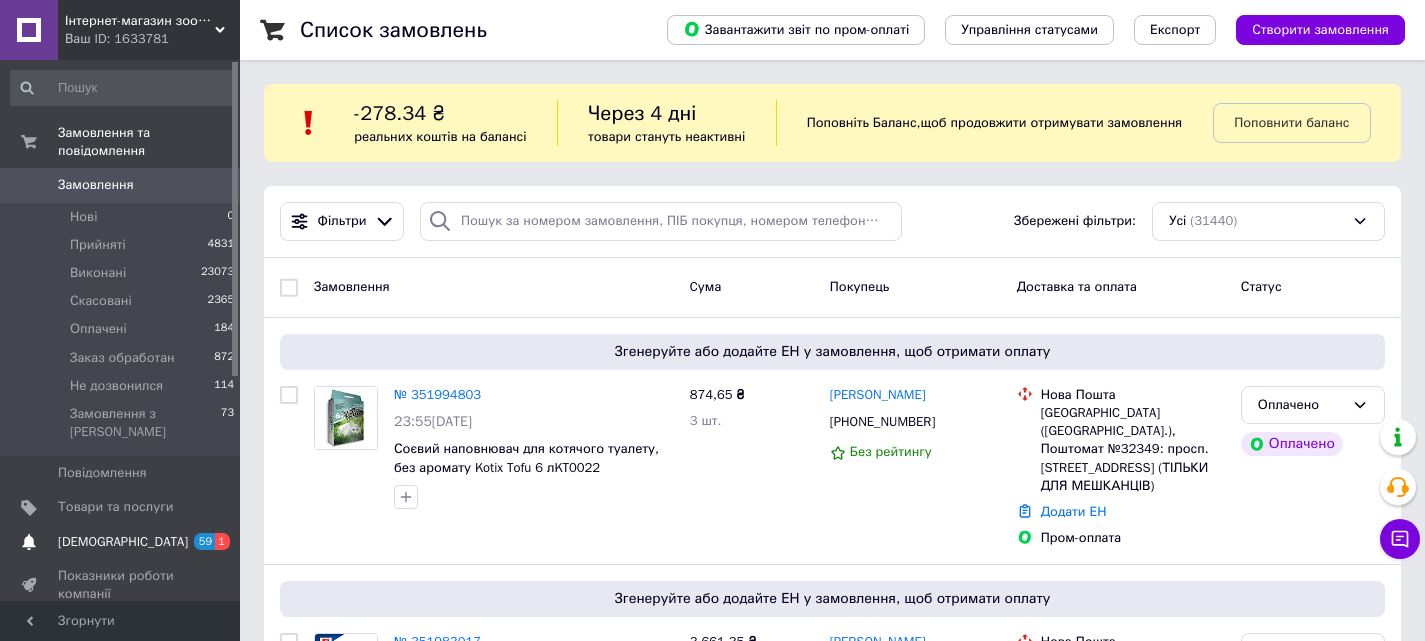 click on "[DEMOGRAPHIC_DATA]" at bounding box center (123, 542) 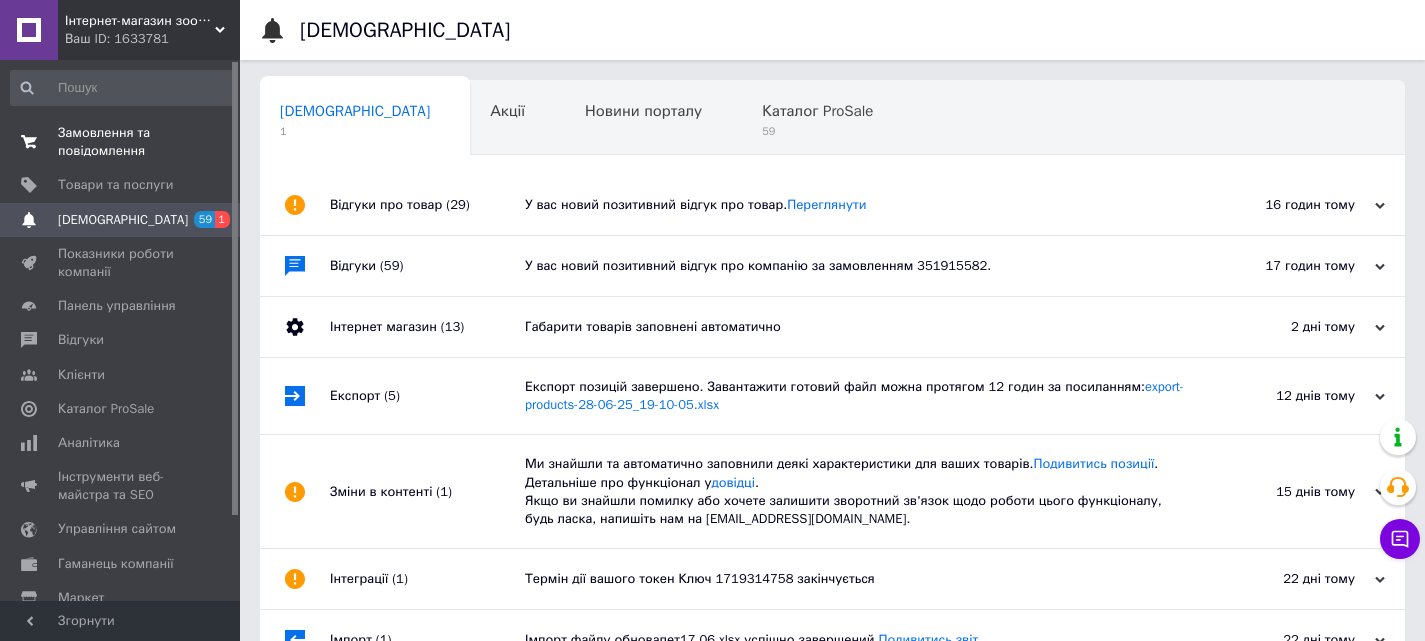 click on "Замовлення та повідомлення" at bounding box center (121, 142) 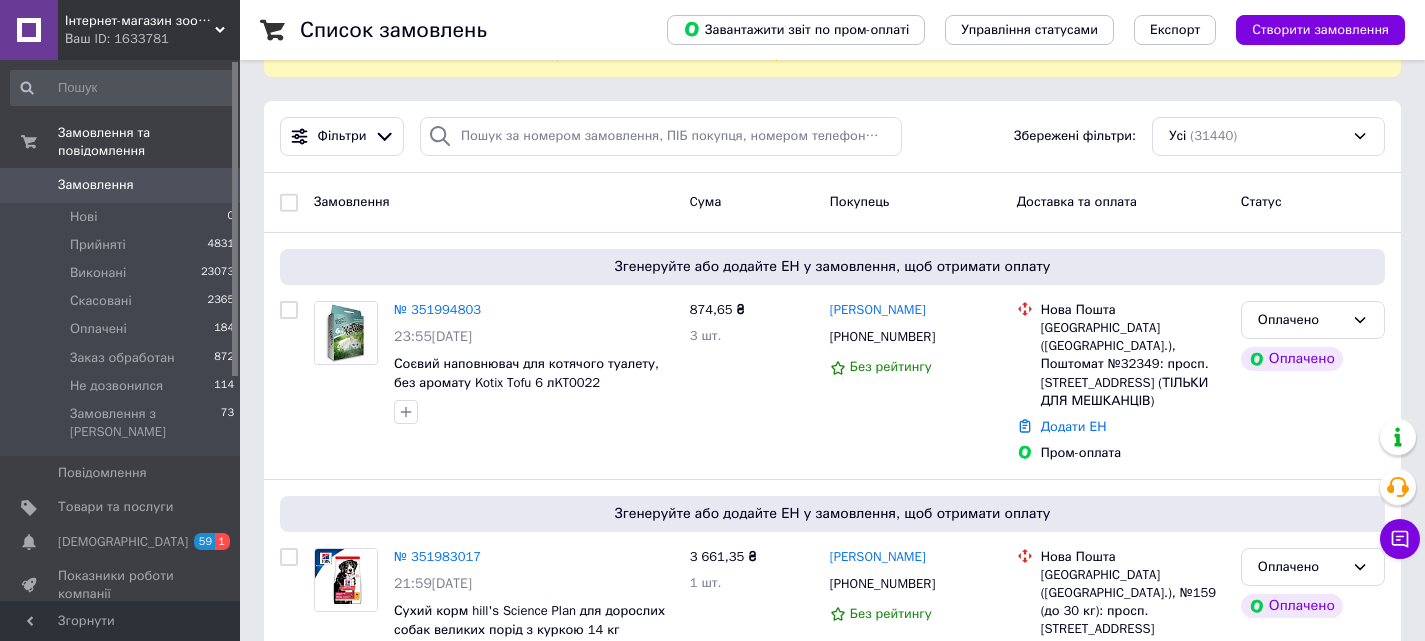 scroll, scrollTop: 0, scrollLeft: 0, axis: both 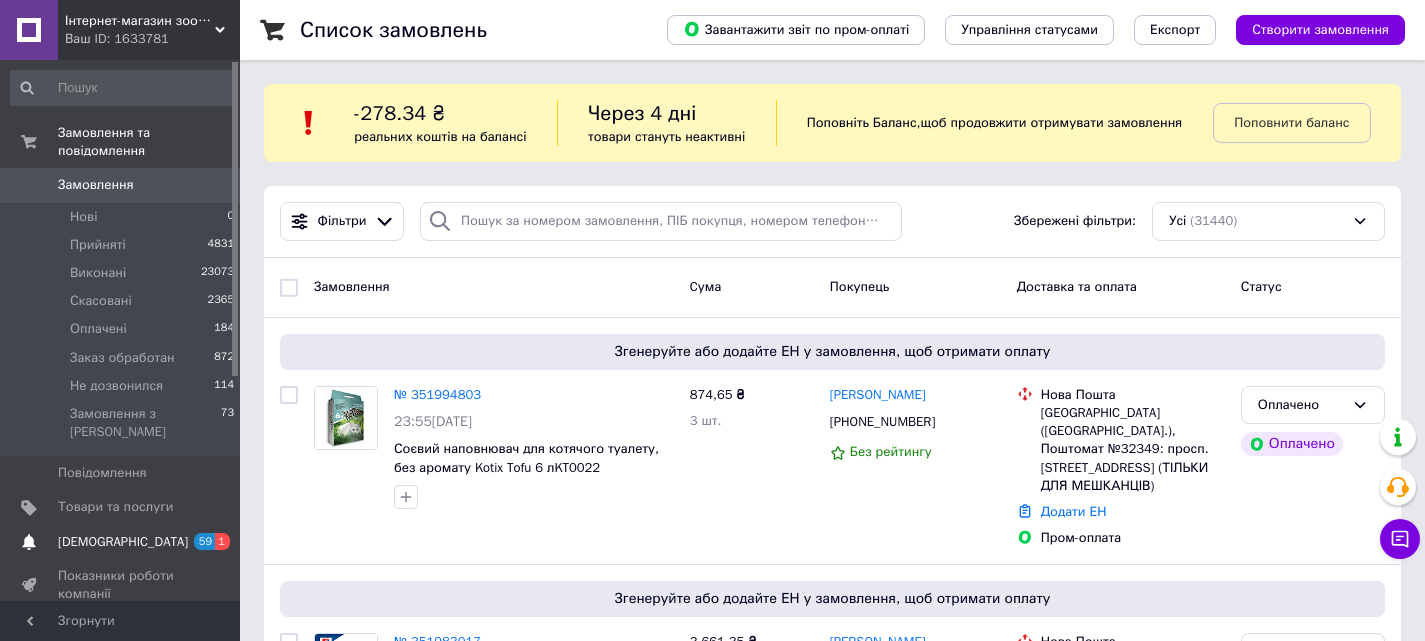click on "[DEMOGRAPHIC_DATA]" at bounding box center [121, 542] 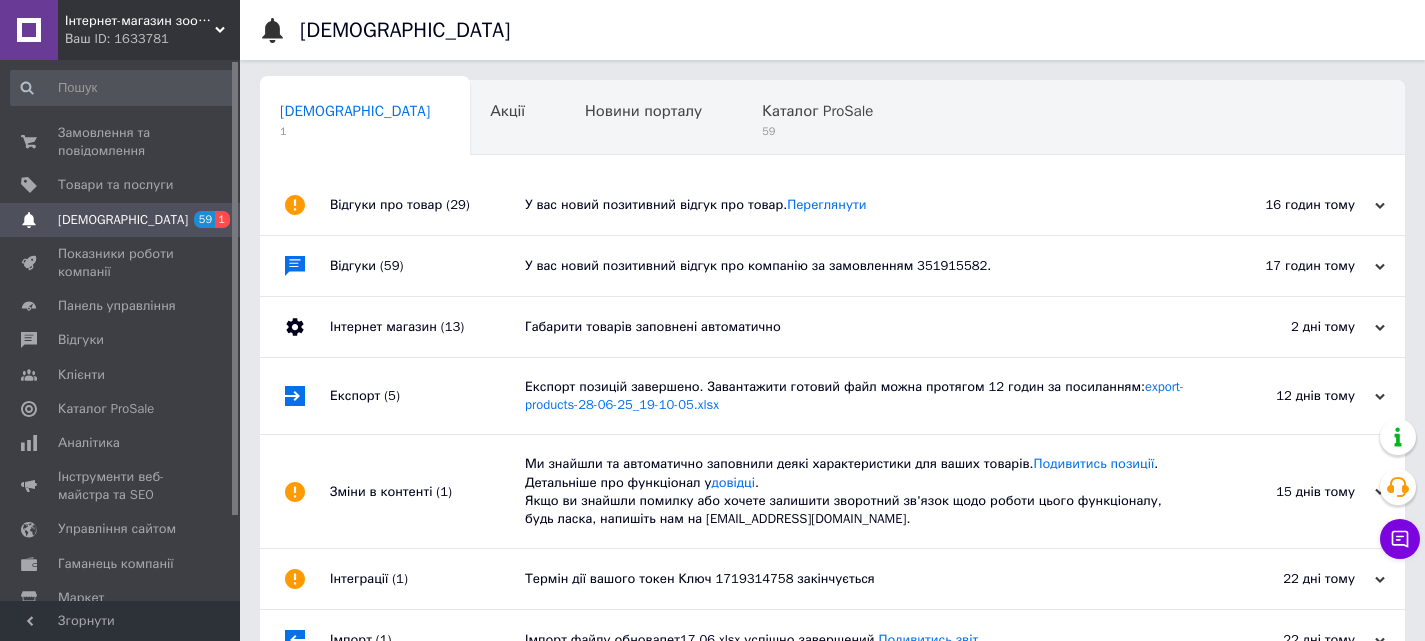 click on "Відгуки про товар   (29)" at bounding box center [427, 205] 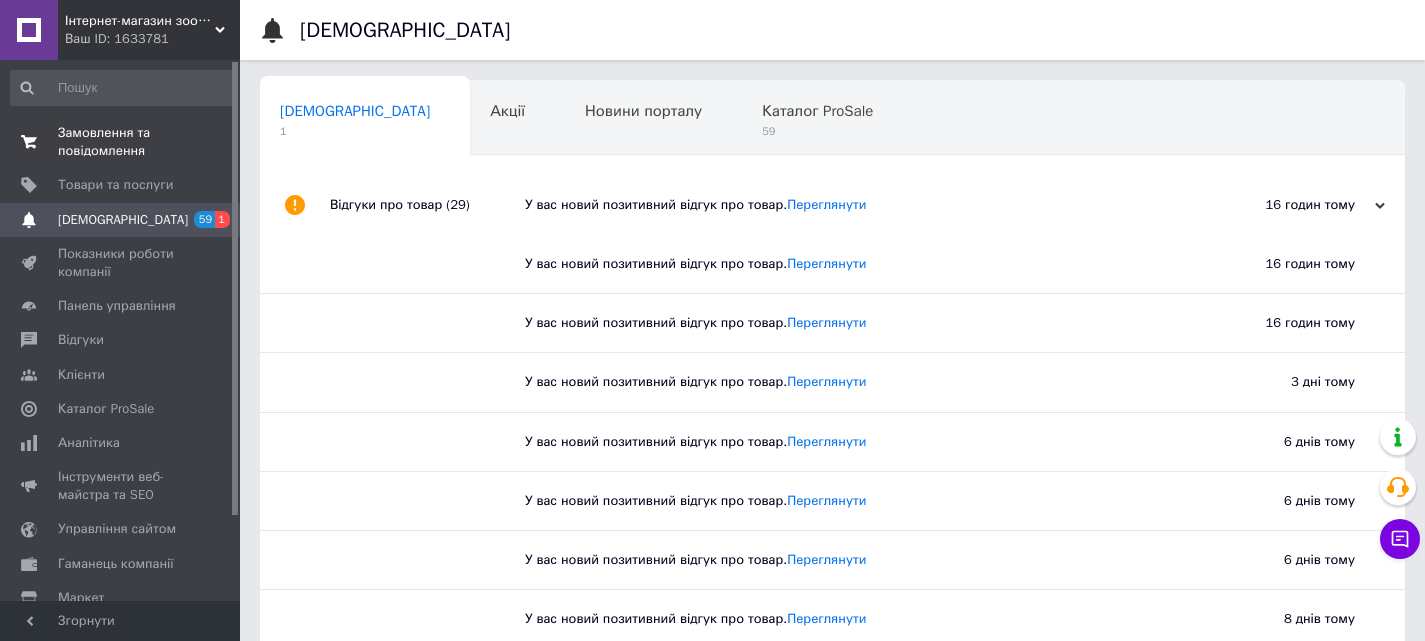 click on "Замовлення та повідомлення" at bounding box center (121, 142) 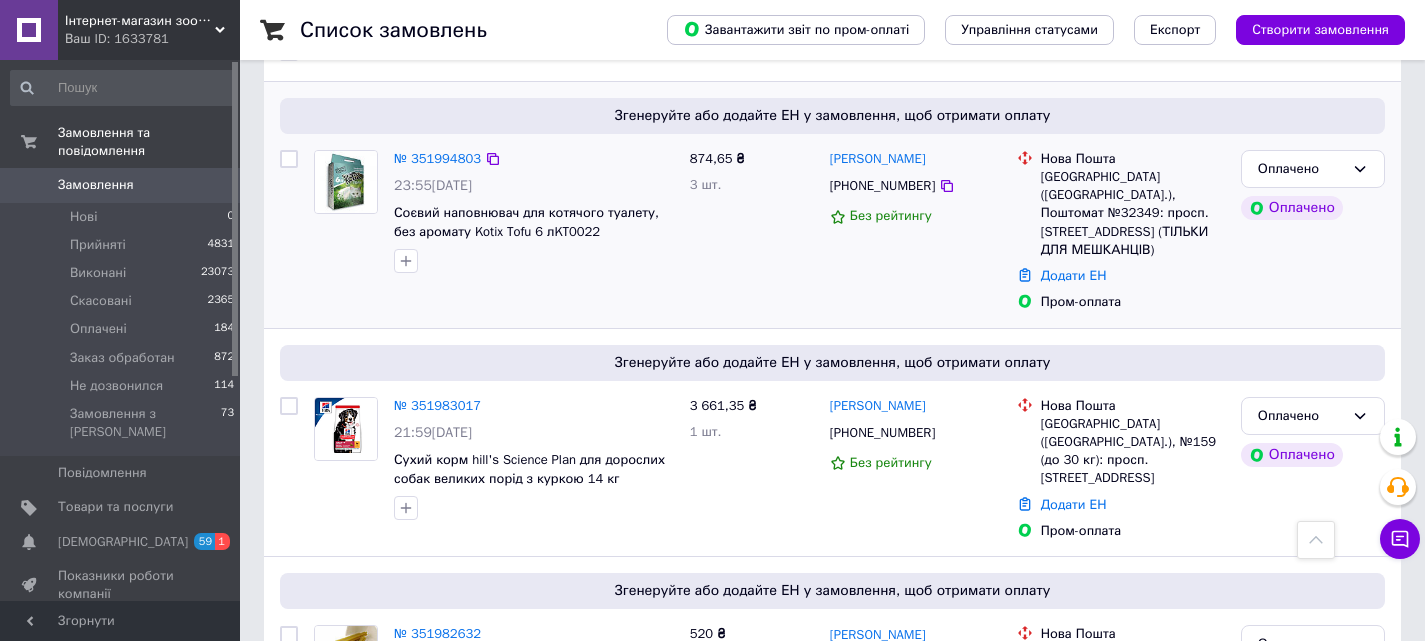 scroll, scrollTop: 100, scrollLeft: 0, axis: vertical 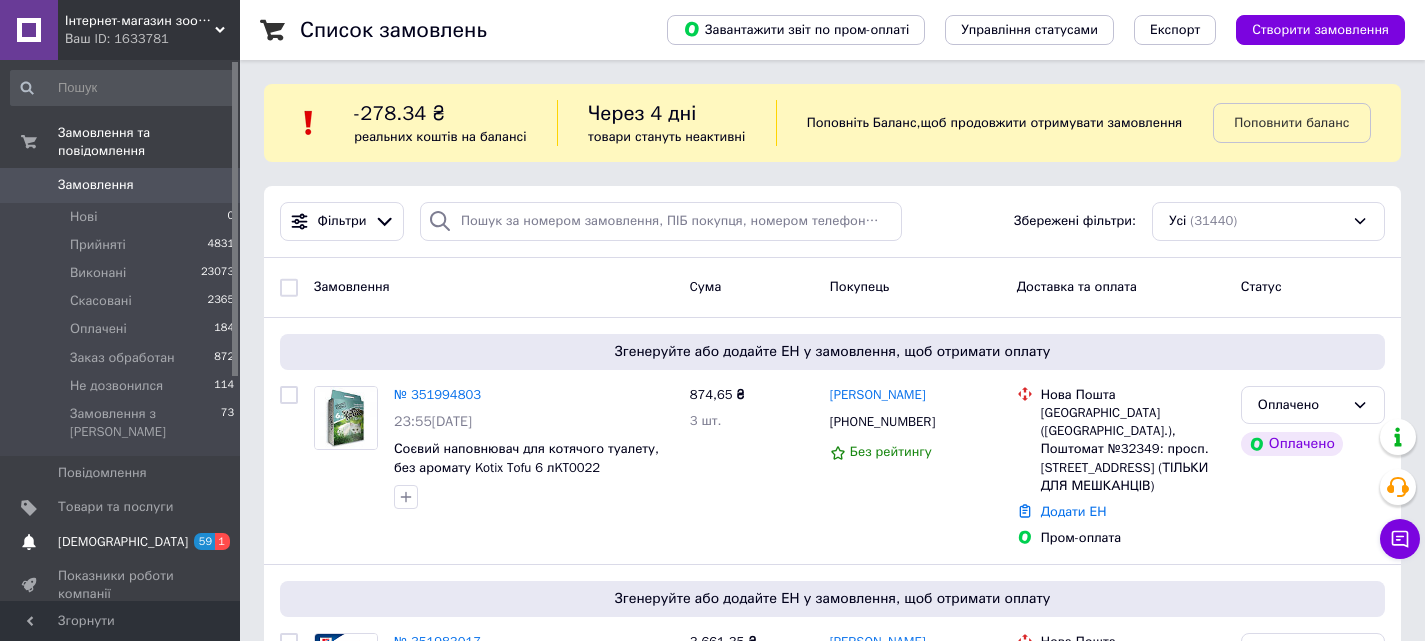 click on "[DEMOGRAPHIC_DATA]" at bounding box center [121, 542] 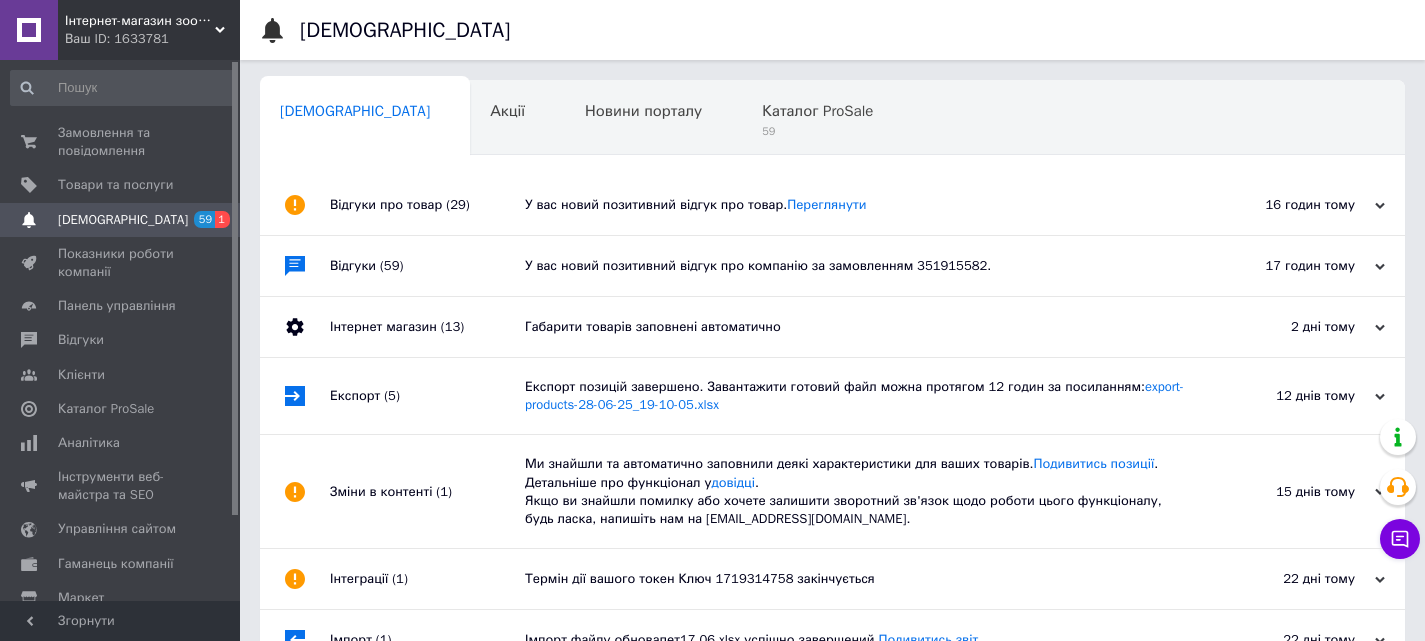 click on "Відгуки про товар   (29)" at bounding box center [427, 205] 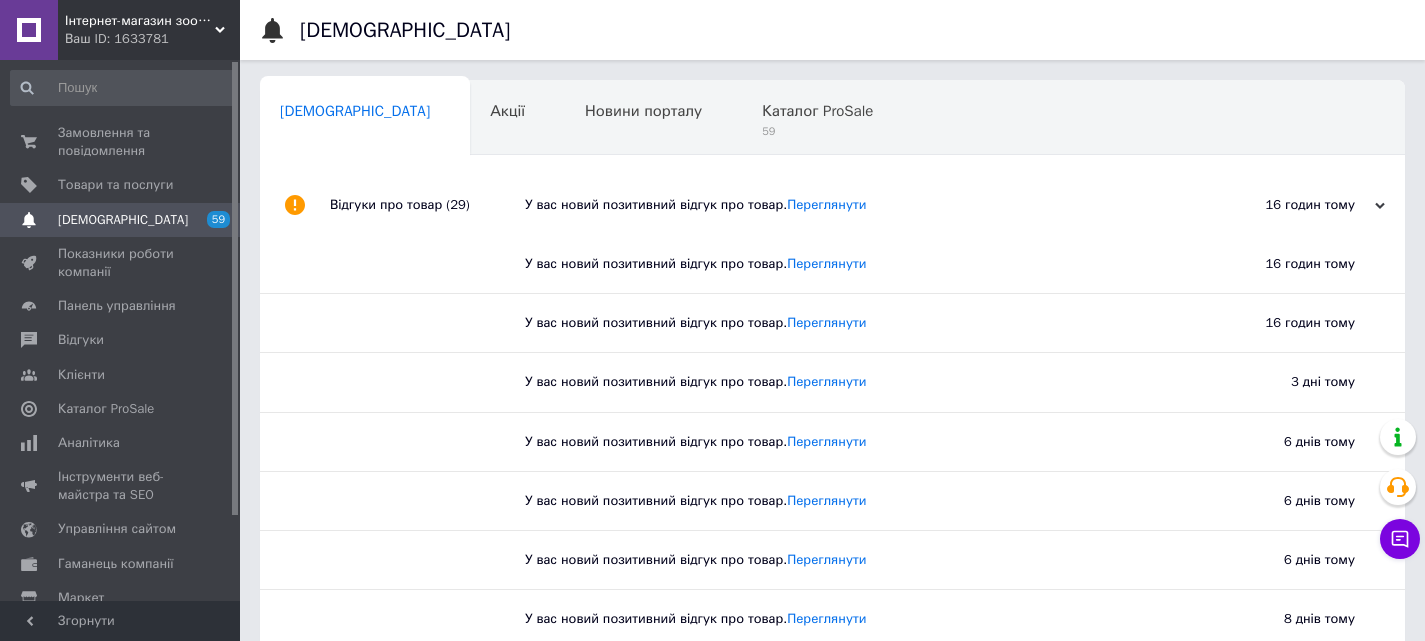 click on "Відгуки про товар   (29)" at bounding box center [427, 205] 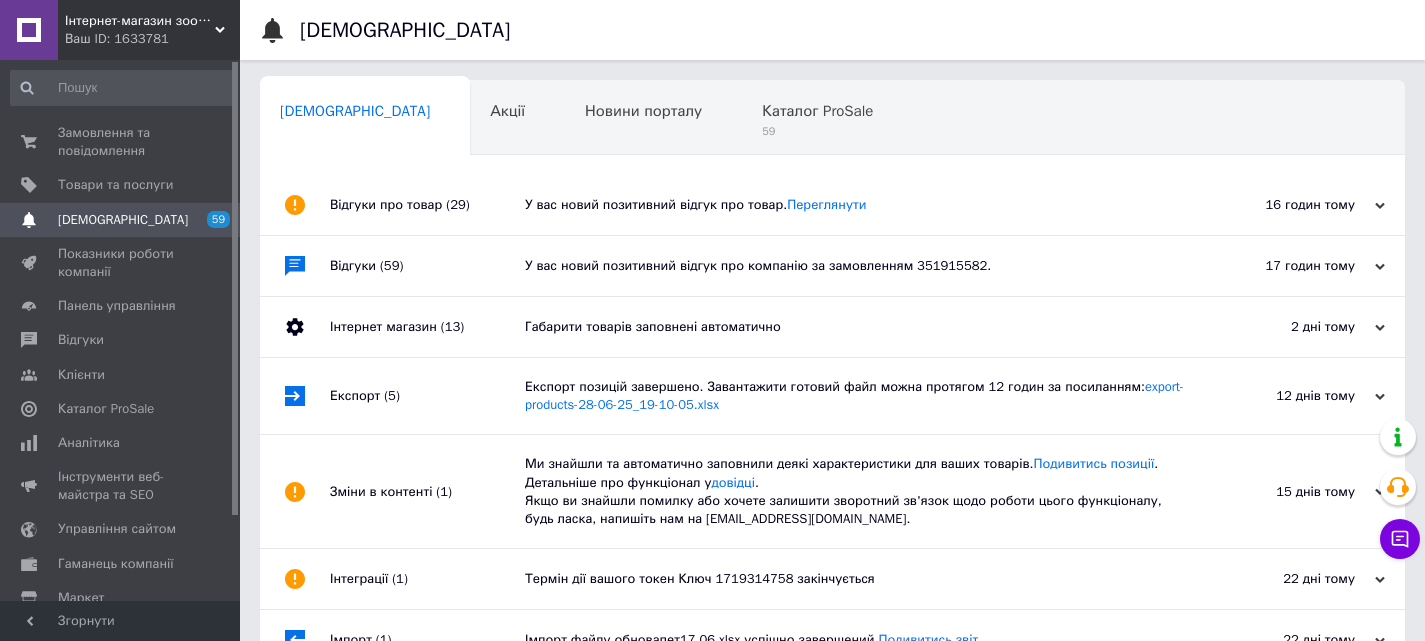 click on "Замовлення та повідомлення 0 0 Товари та послуги Сповіщення 59 Показники роботи компанії Панель управління Відгуки Клієнти Каталог ProSale Аналітика Інструменти веб-майстра та SEO Управління сайтом Гаманець компанії Маркет Налаштування Тарифи та рахунки Prom топ" at bounding box center [123, 333] 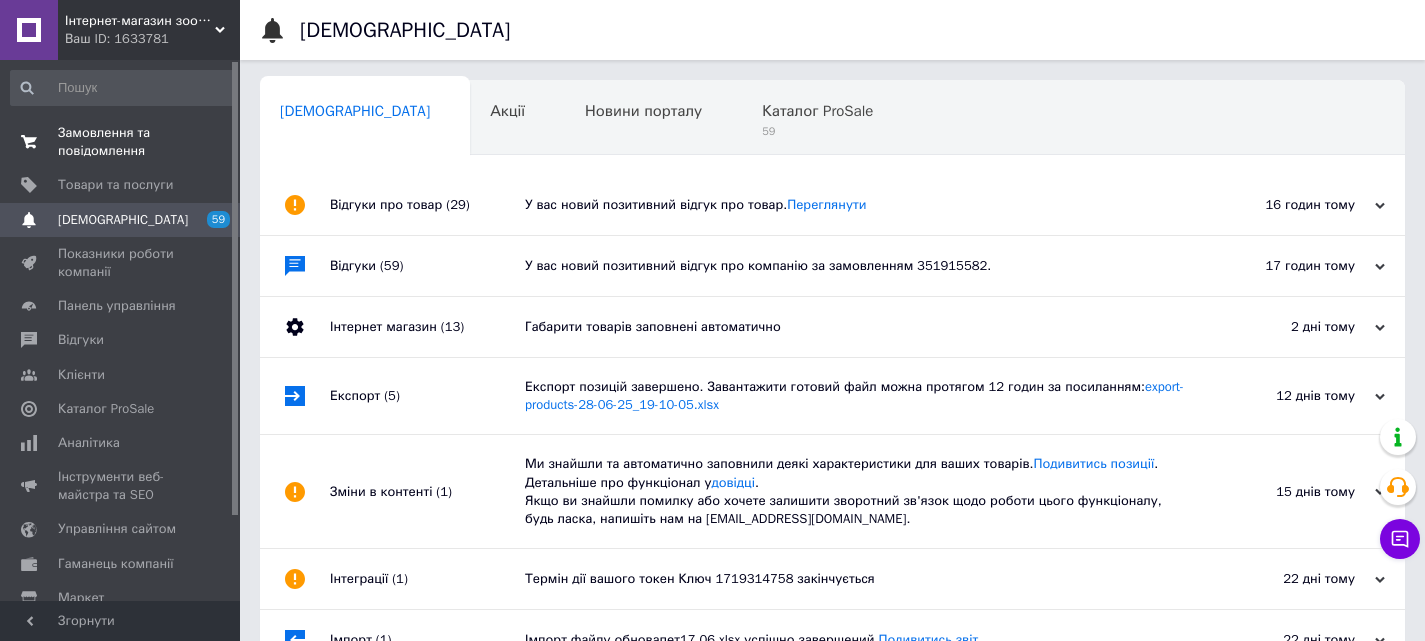 click on "Замовлення та повідомлення" at bounding box center (121, 142) 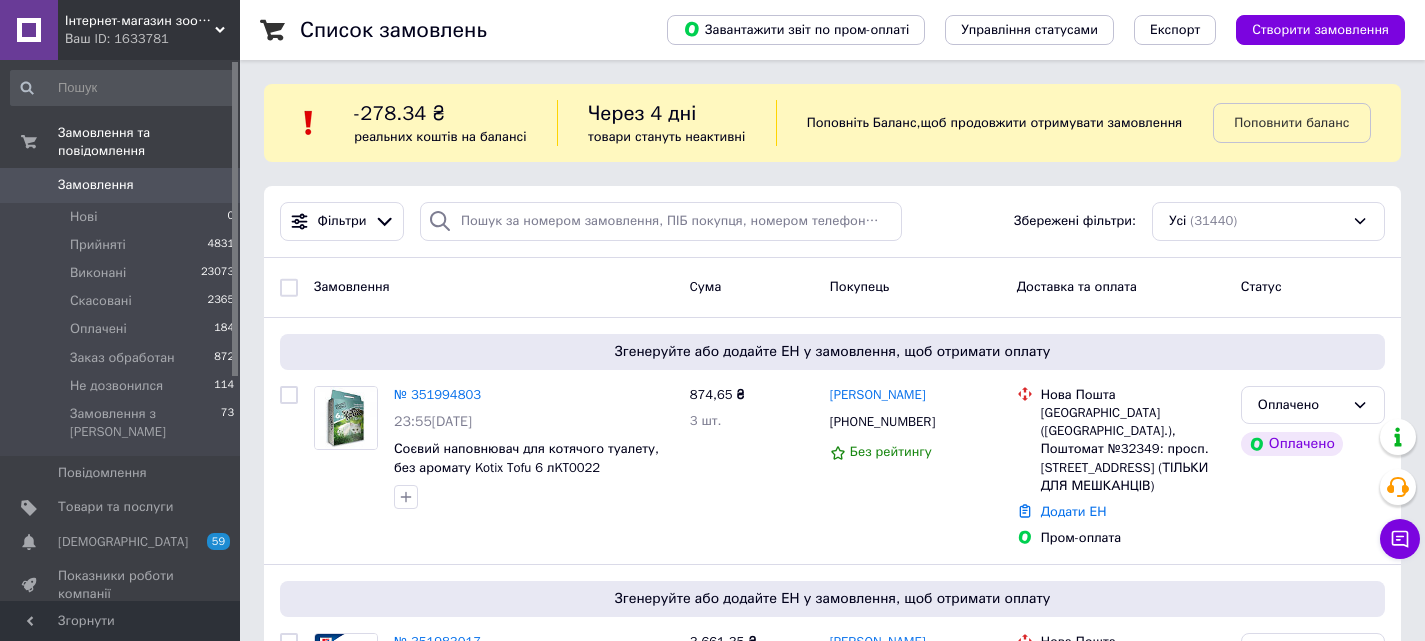click on "Замовлення" at bounding box center (121, 185) 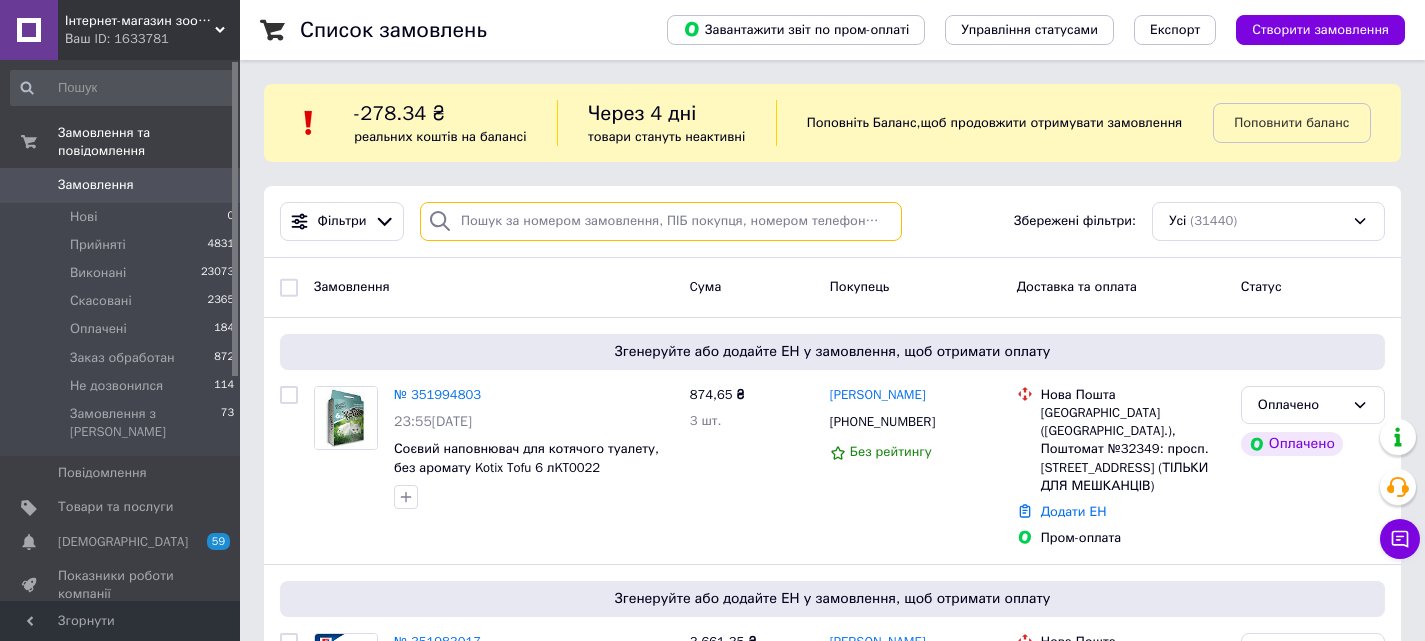 click at bounding box center (661, 221) 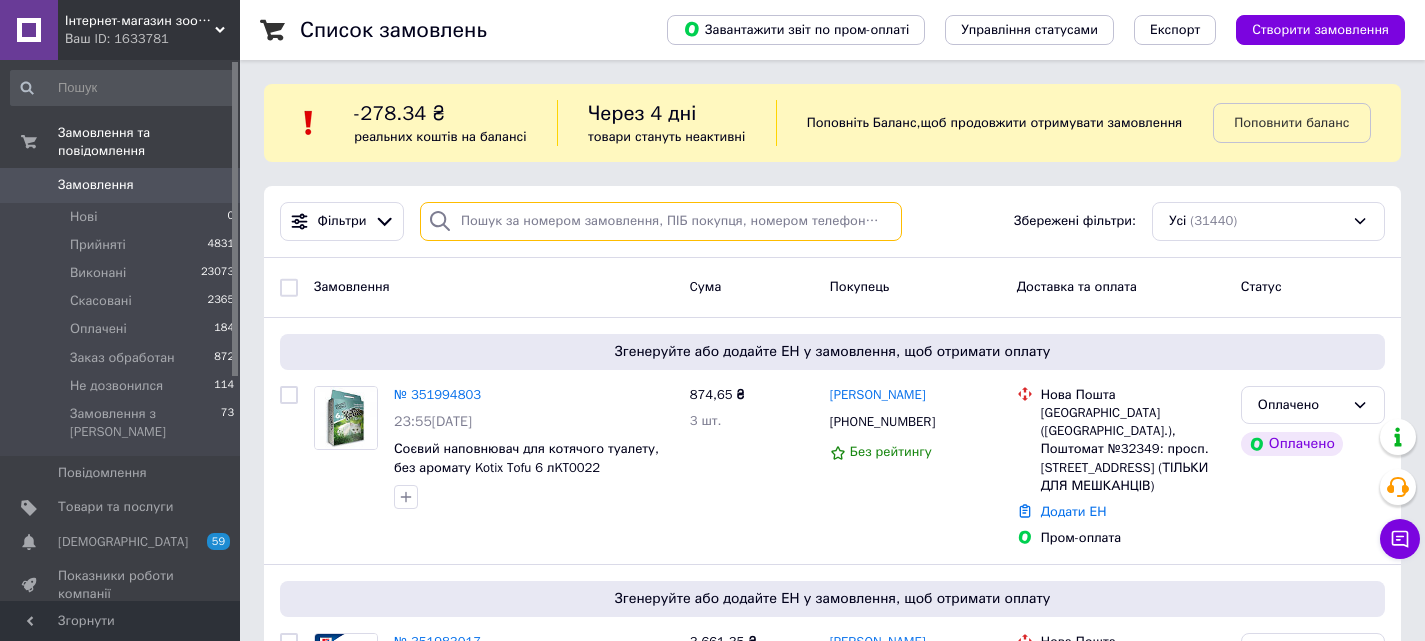 paste on "Болинчук" 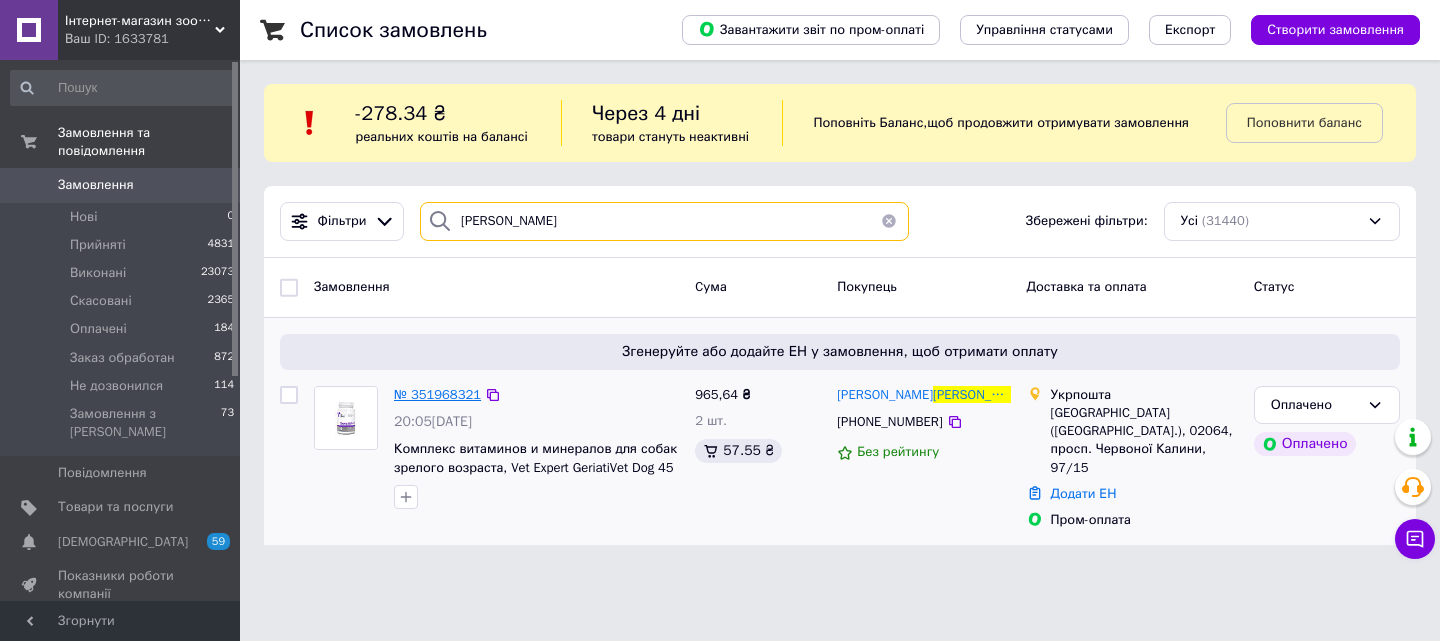 type on "Болинчук" 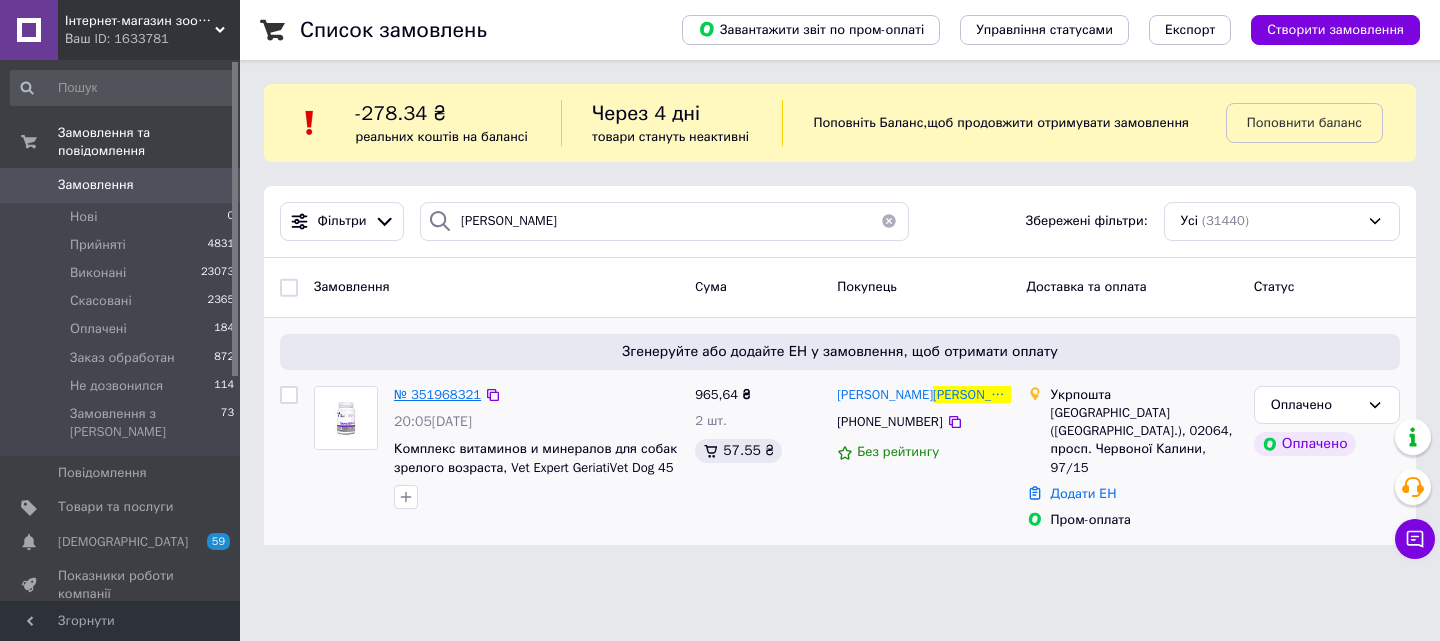 click on "№ 351968321" at bounding box center [437, 394] 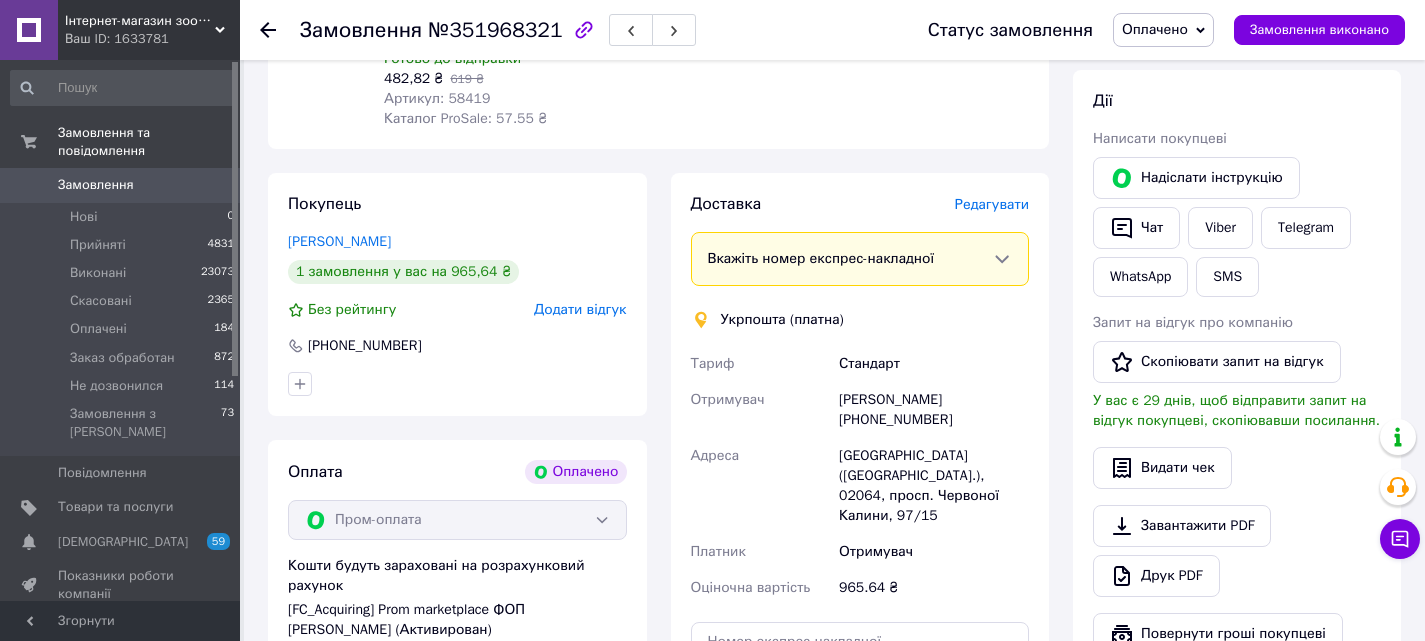 scroll, scrollTop: 1055, scrollLeft: 0, axis: vertical 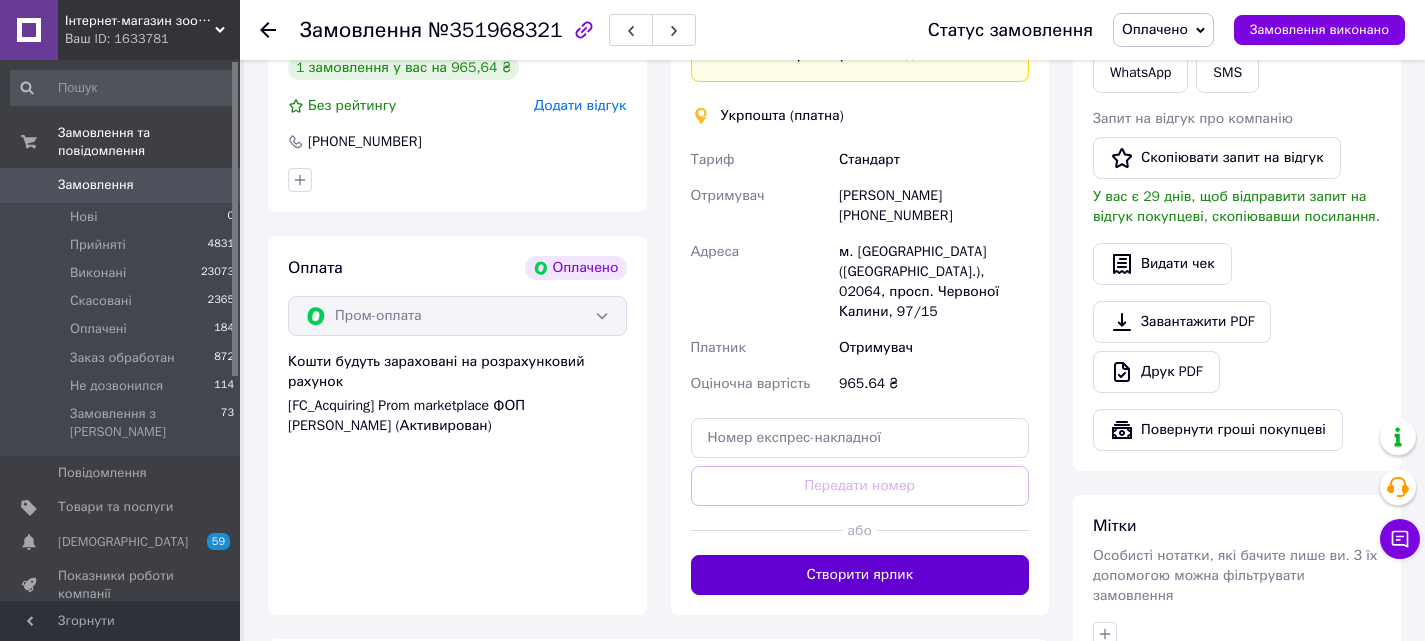 click on "Створити ярлик" at bounding box center (860, 575) 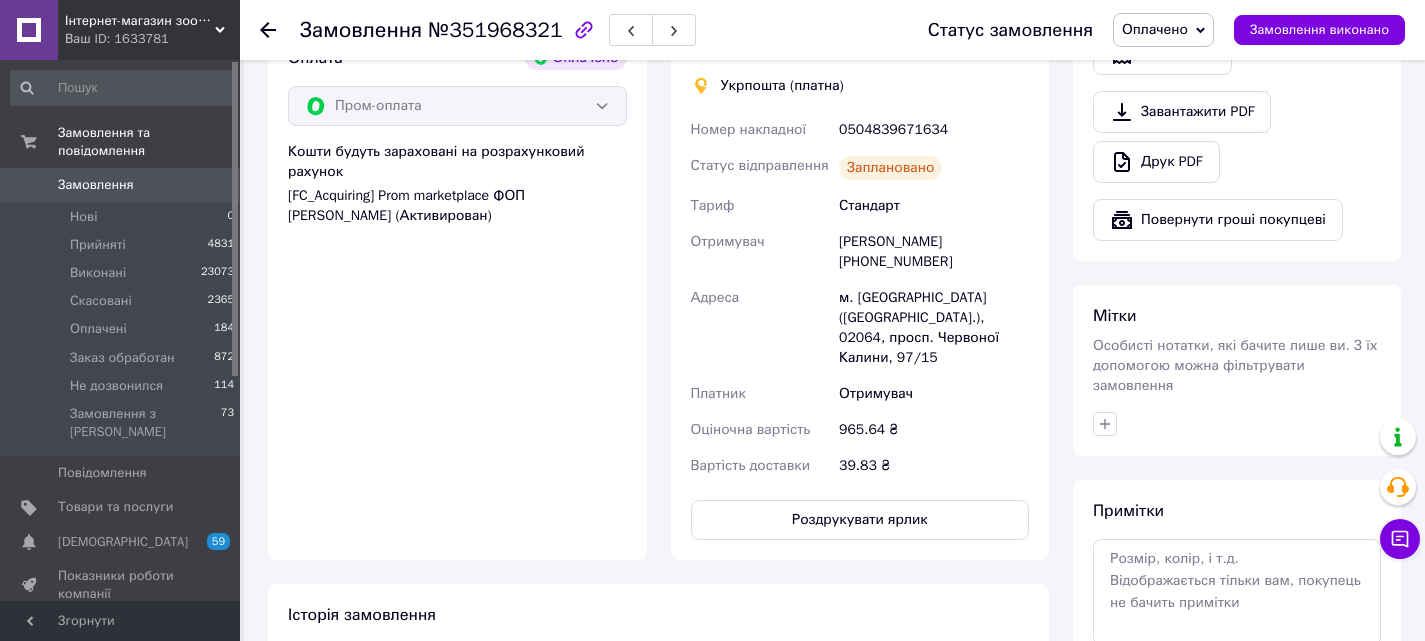 scroll, scrollTop: 1428, scrollLeft: 0, axis: vertical 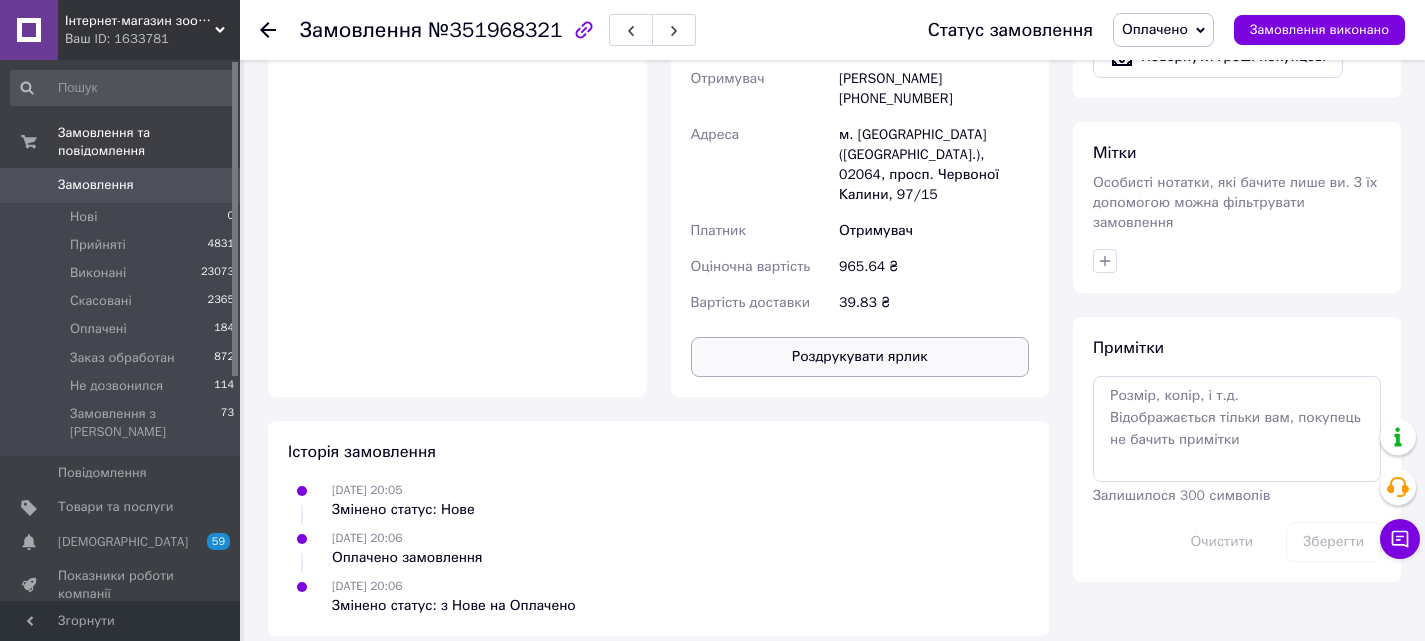 click on "Роздрукувати ярлик" at bounding box center (860, 357) 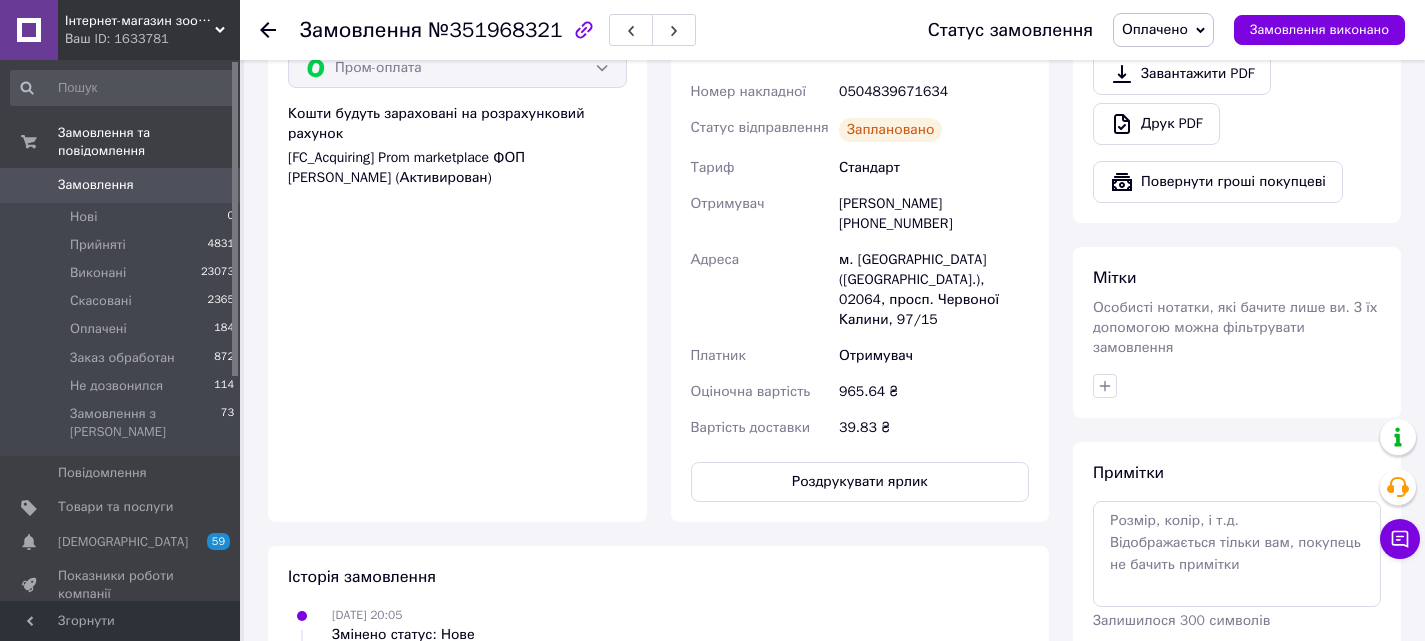 scroll, scrollTop: 1228, scrollLeft: 0, axis: vertical 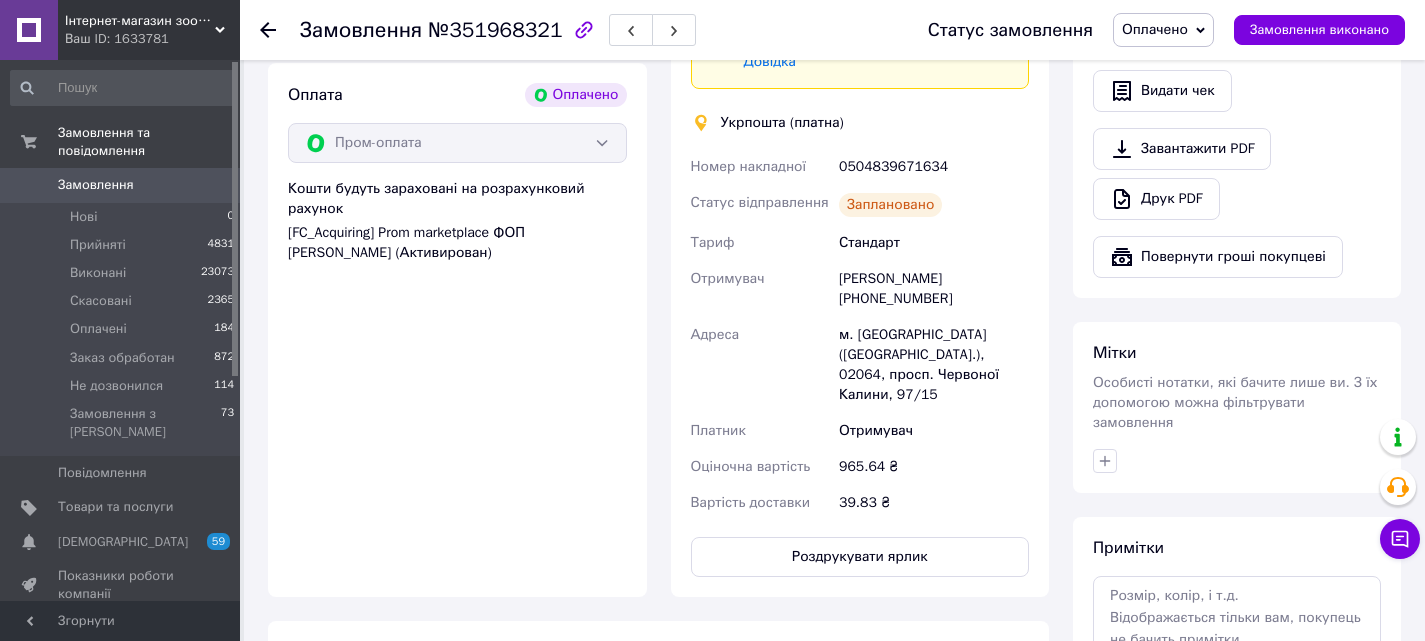 click on "Замовлення" at bounding box center (96, 185) 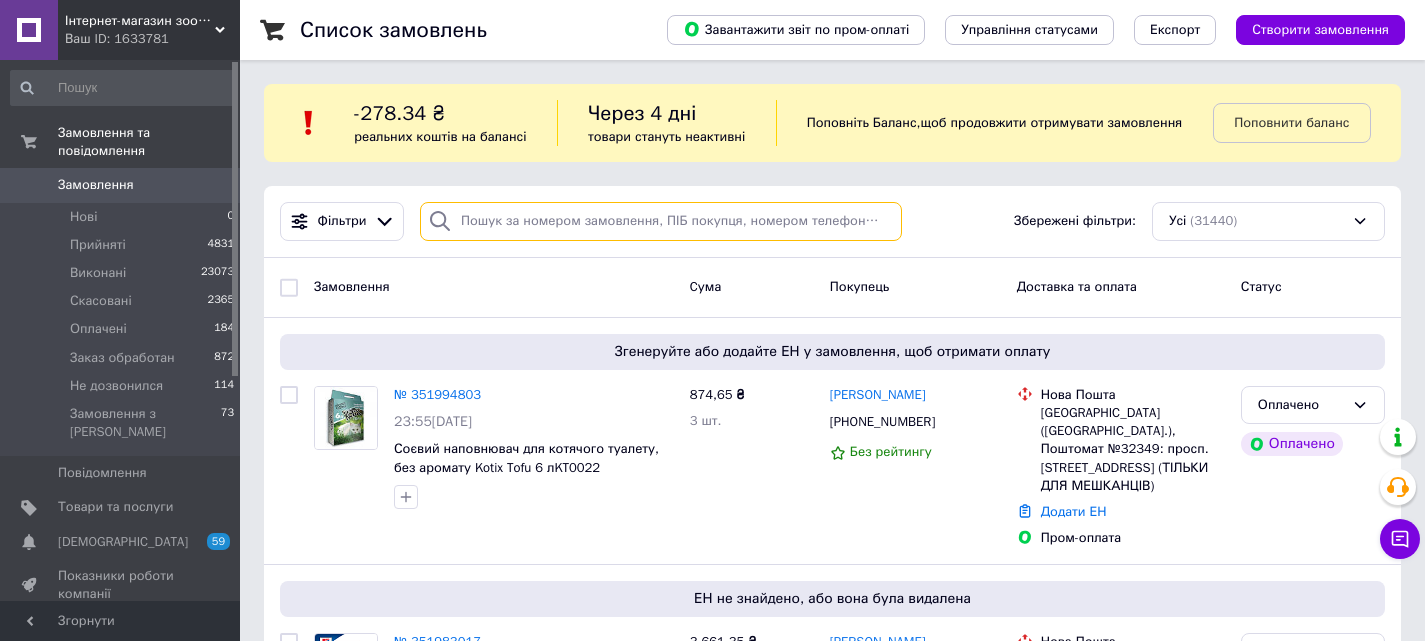 click at bounding box center (661, 221) 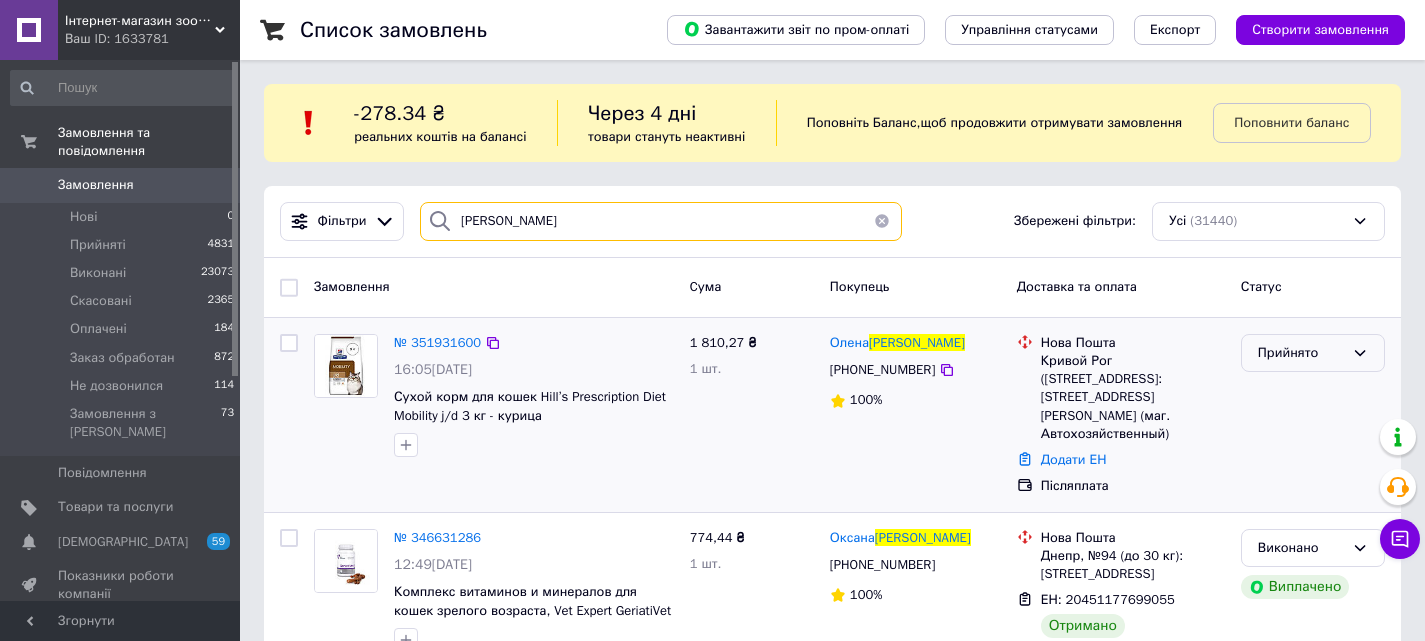 type on "Шевченко" 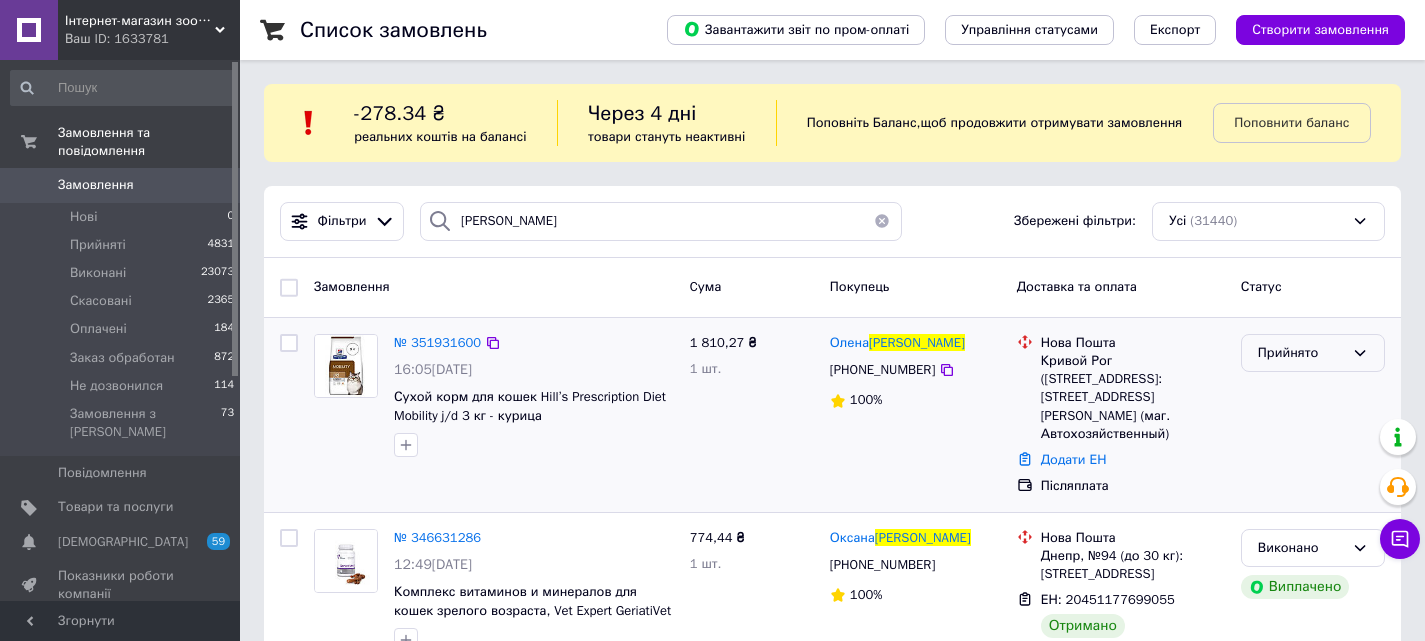 click on "Прийнято" at bounding box center (1301, 353) 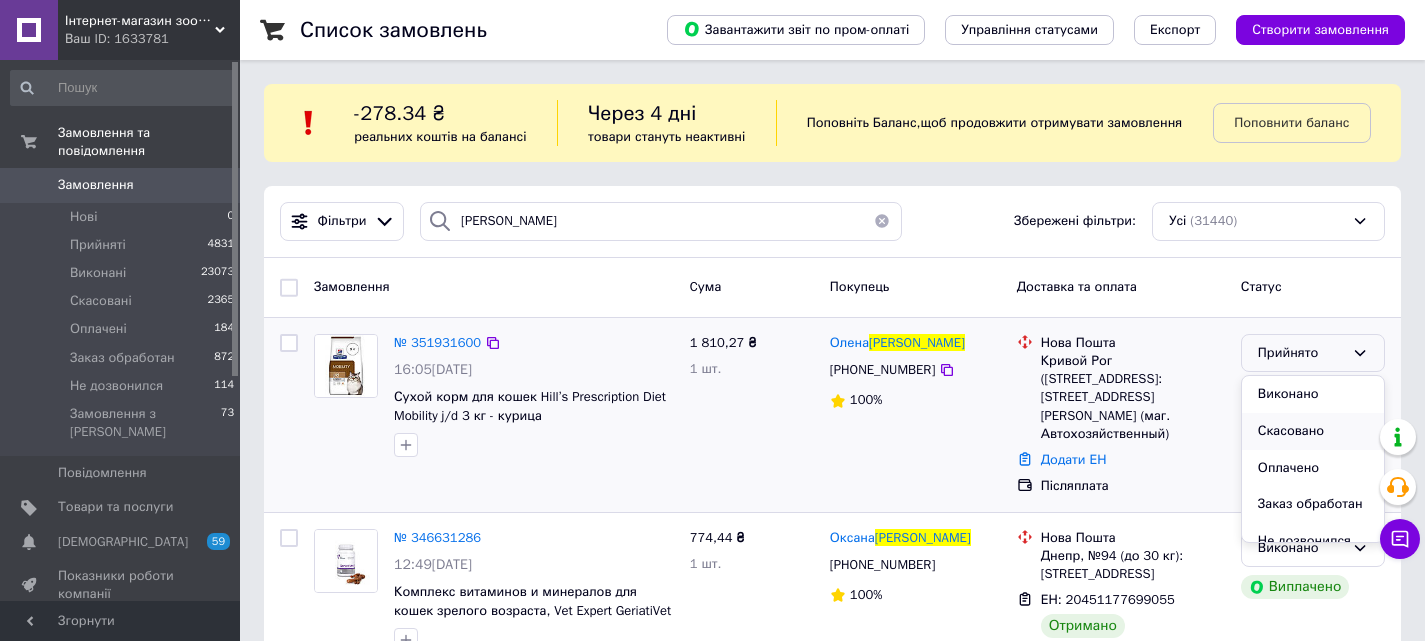 click on "Скасовано" at bounding box center (1313, 431) 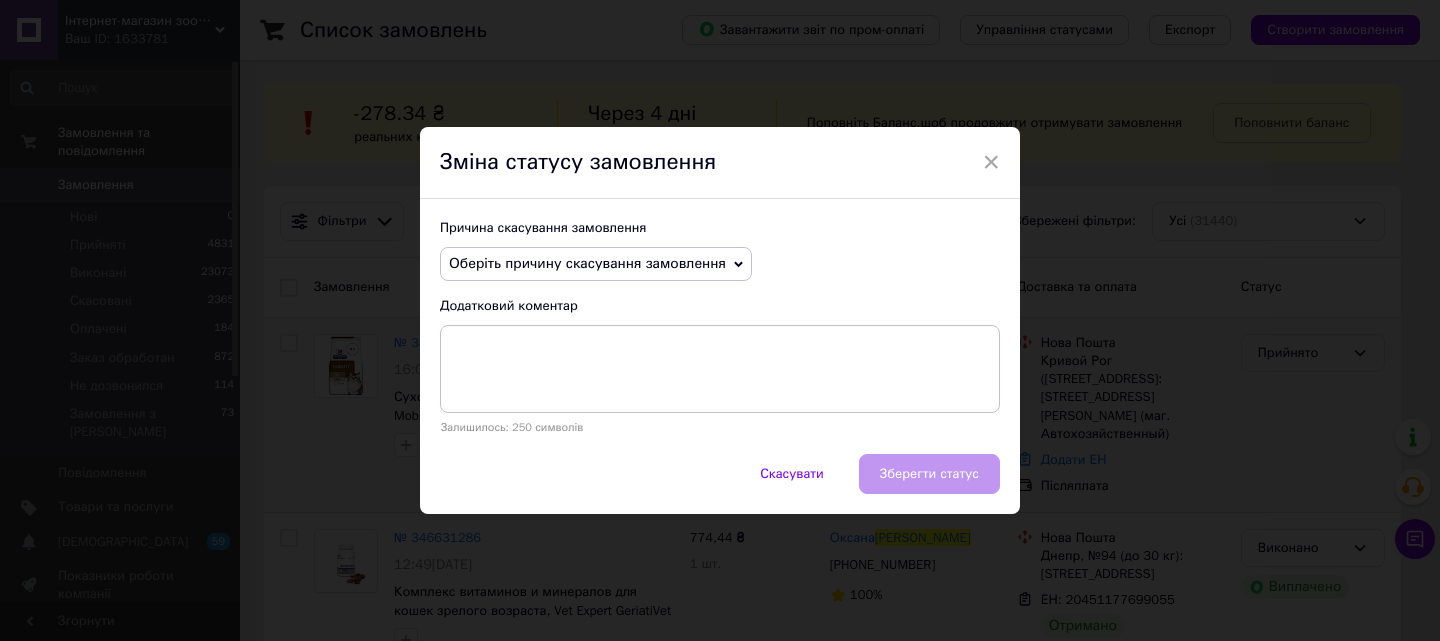 click on "Оберіть причину скасування замовлення" at bounding box center [587, 263] 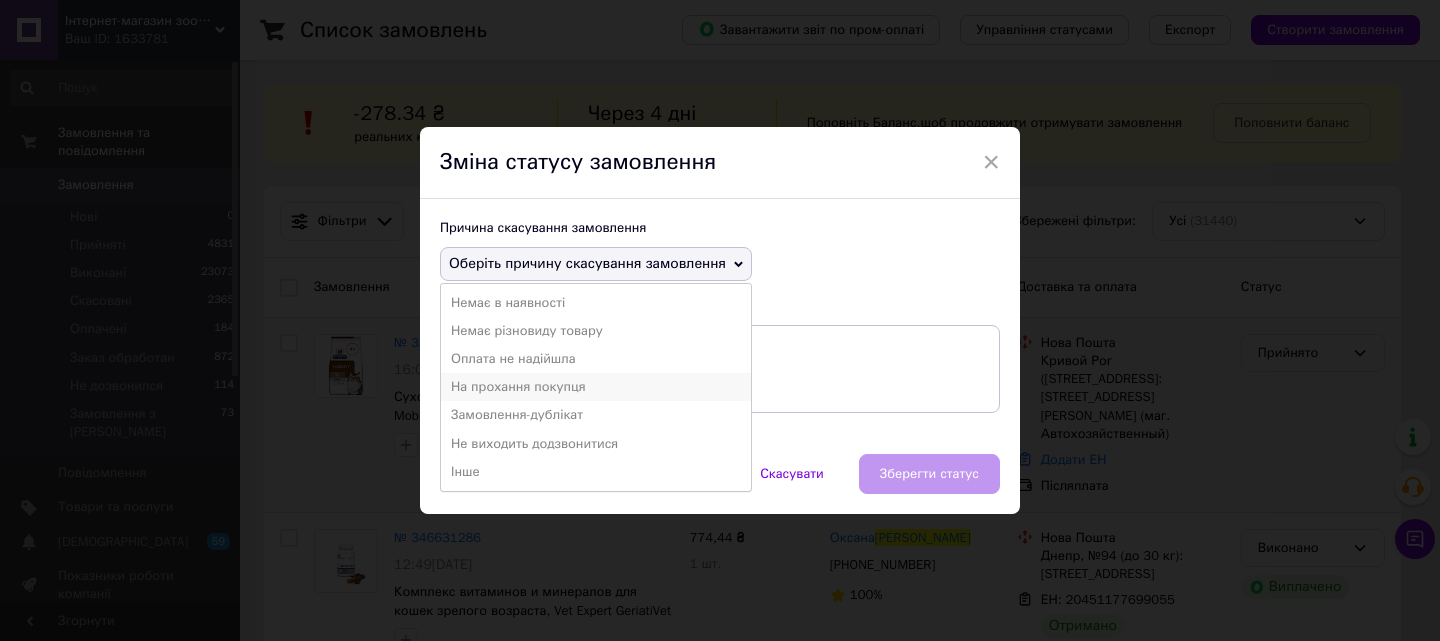 click on "На прохання покупця" at bounding box center [596, 387] 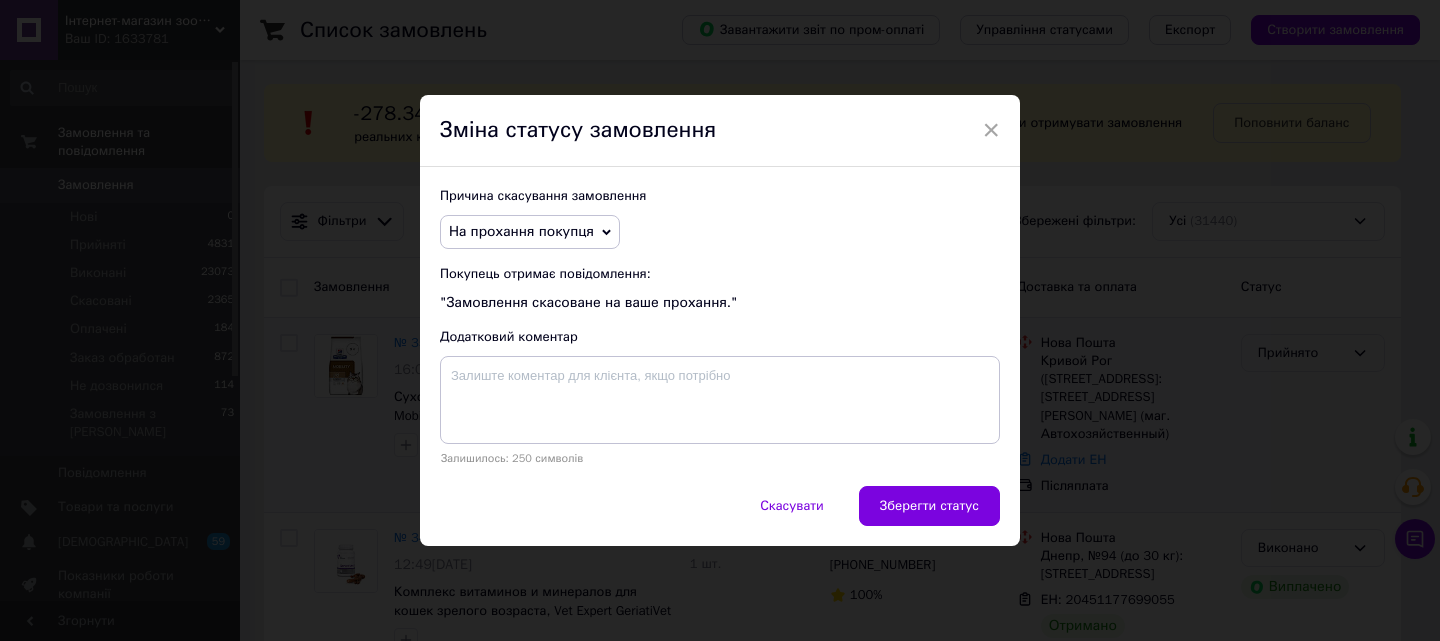 click on "Скасувати   Зберегти статус" at bounding box center (720, 516) 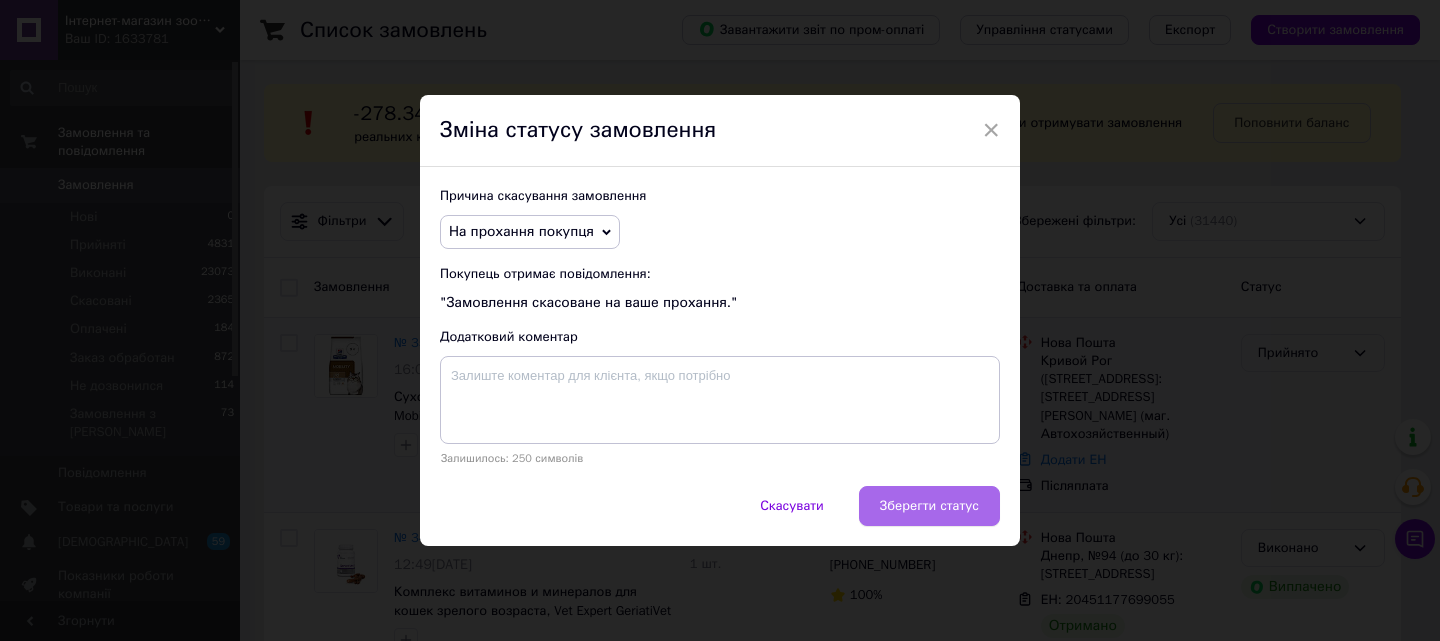 click on "Зберегти статус" at bounding box center [929, 506] 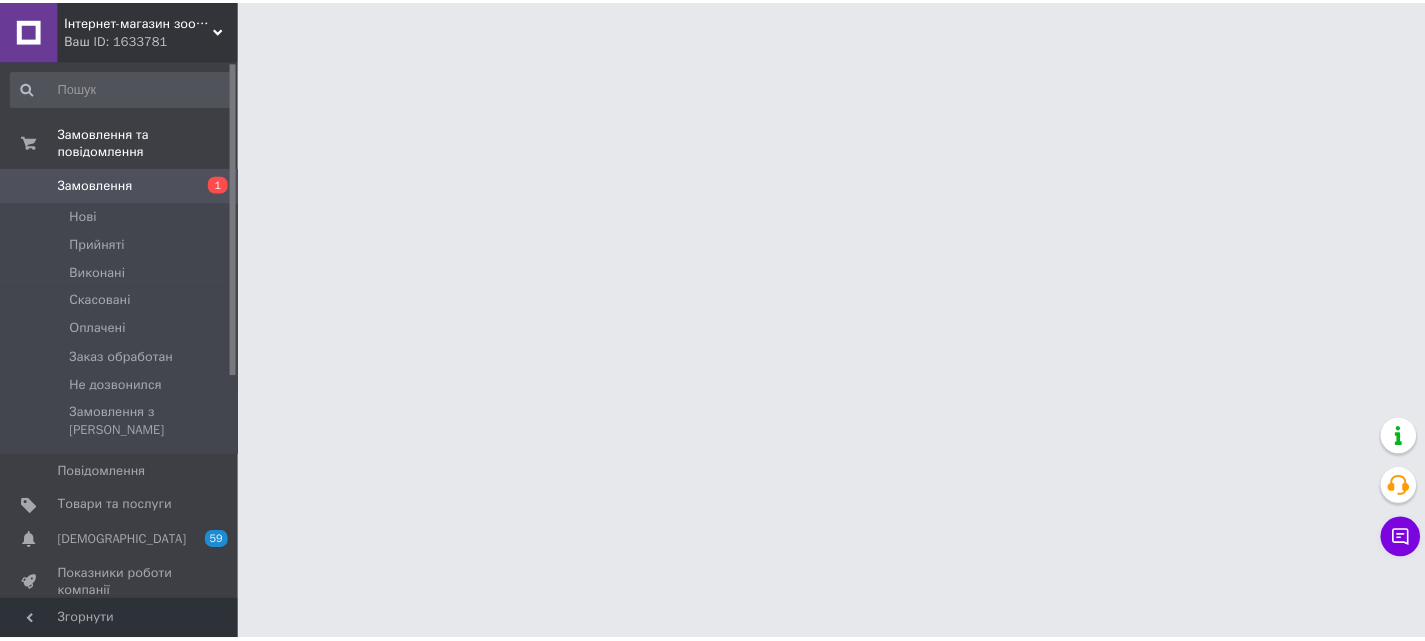 scroll, scrollTop: 0, scrollLeft: 0, axis: both 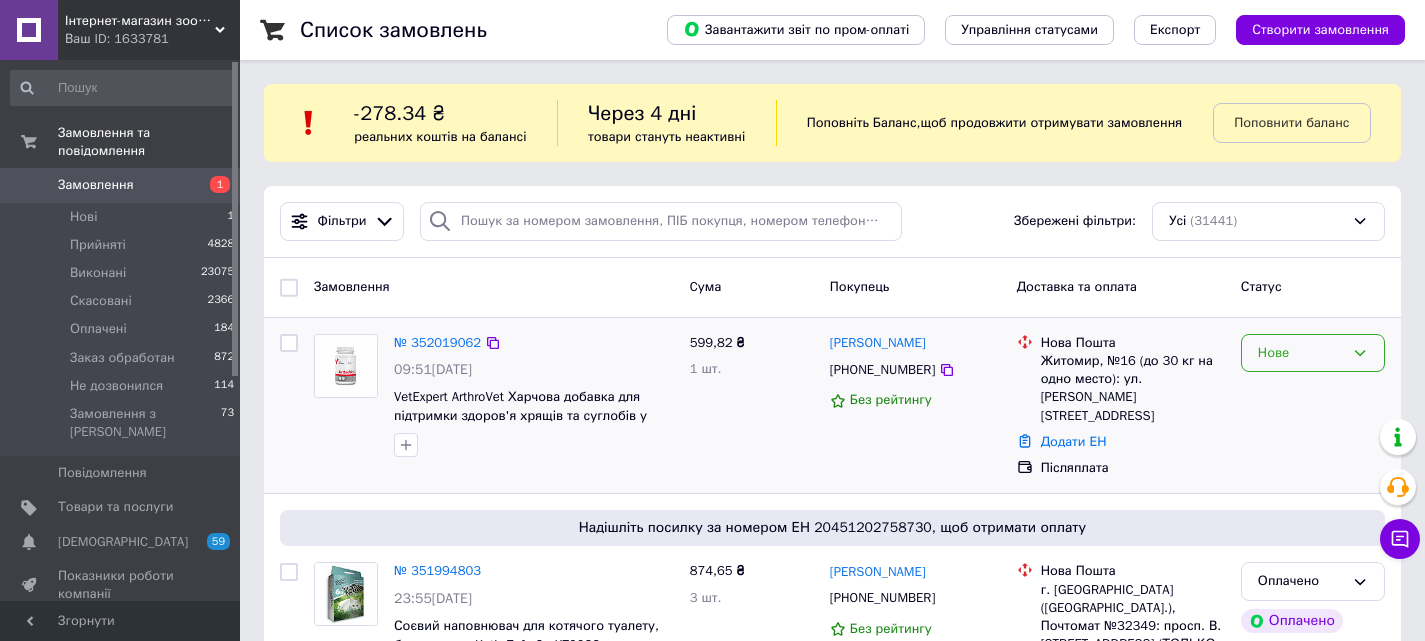 click on "Нове" at bounding box center [1301, 353] 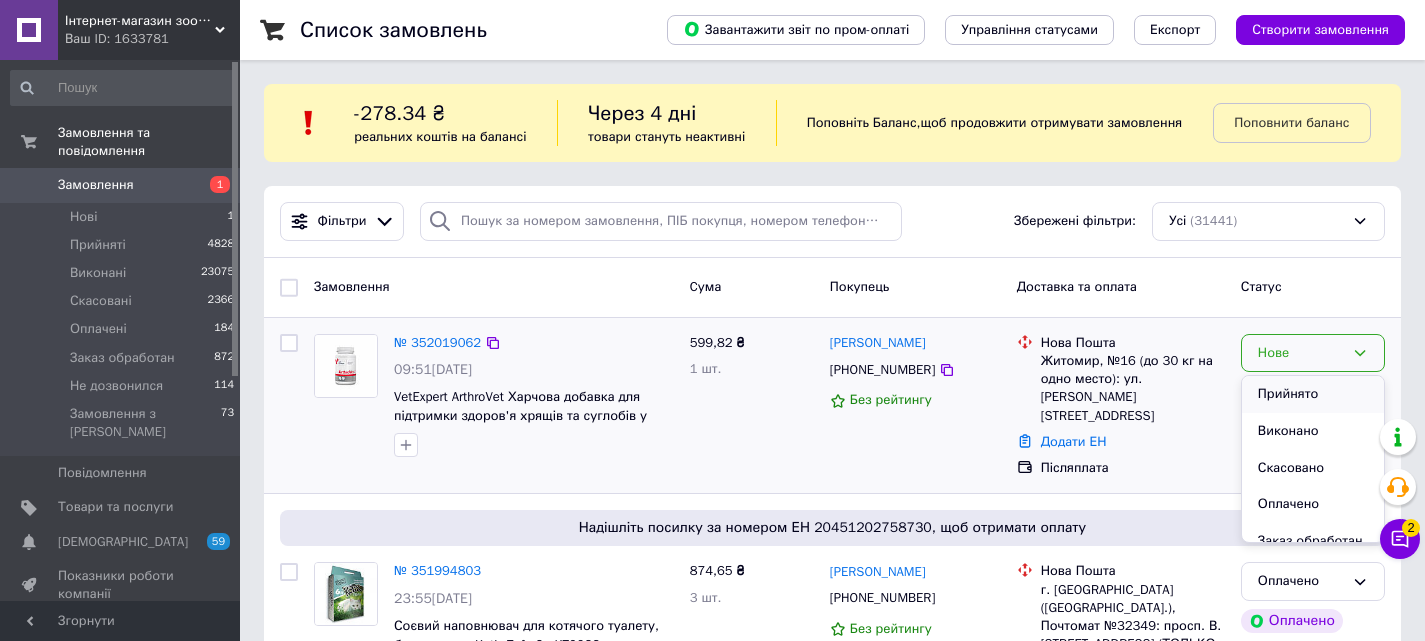 click on "Прийнято" at bounding box center [1313, 394] 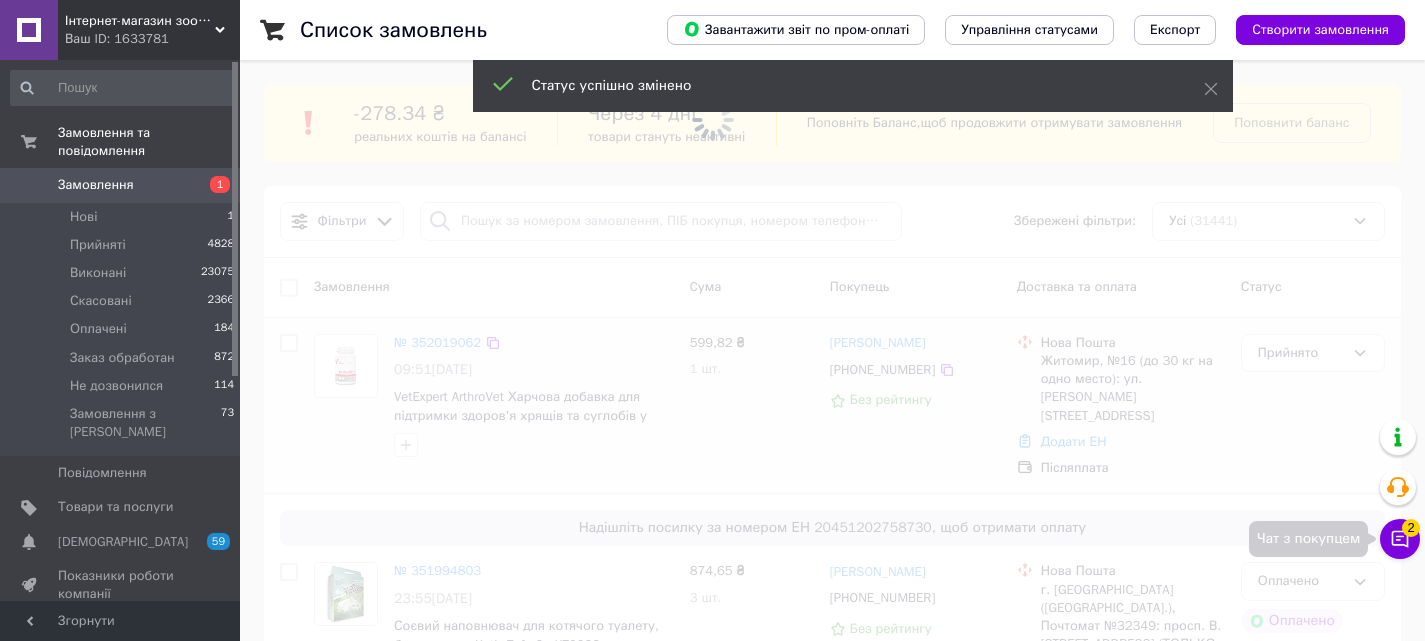 click on "2" at bounding box center (1411, 528) 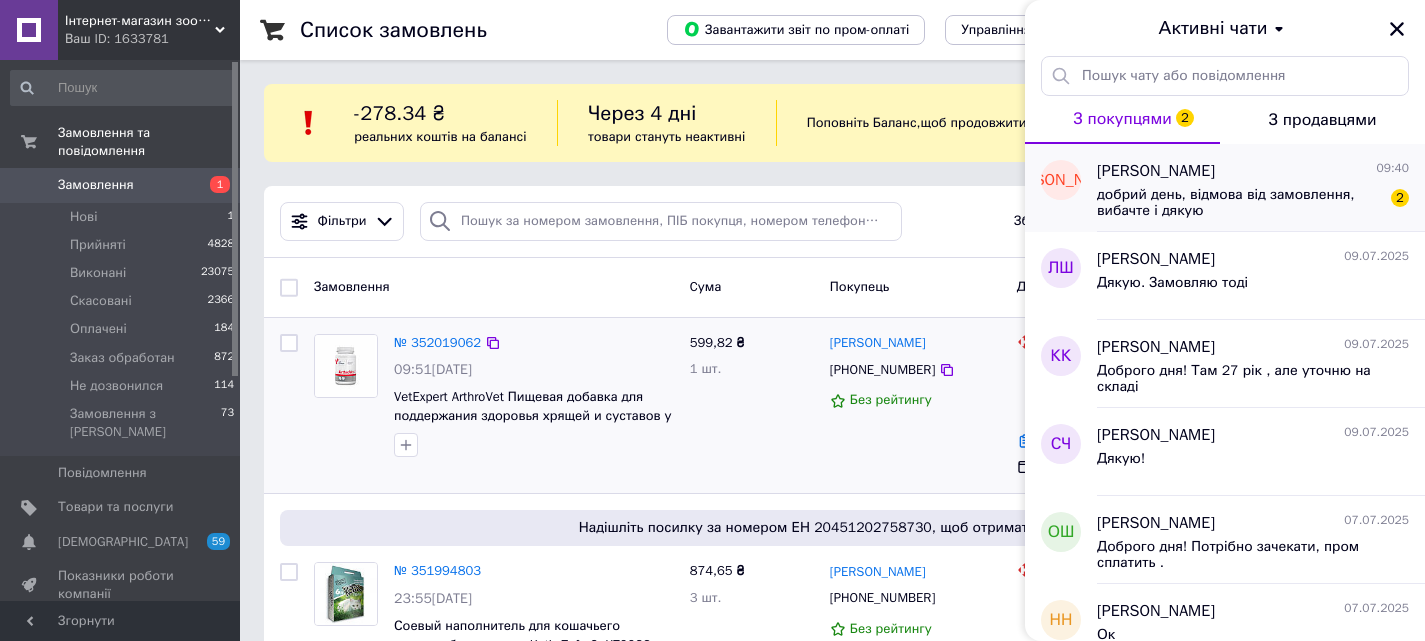 click on "добрий день, відмова від замовлення, вибачте і дякую" at bounding box center [1239, 203] 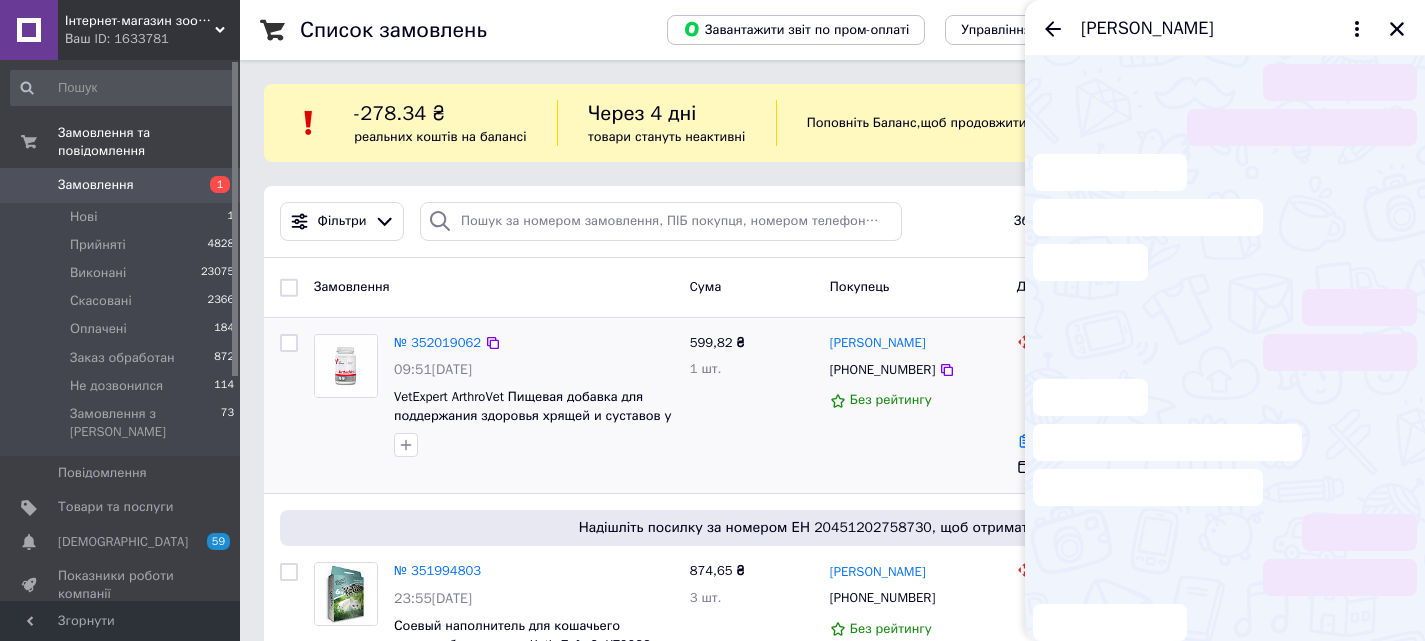scroll, scrollTop: 46, scrollLeft: 0, axis: vertical 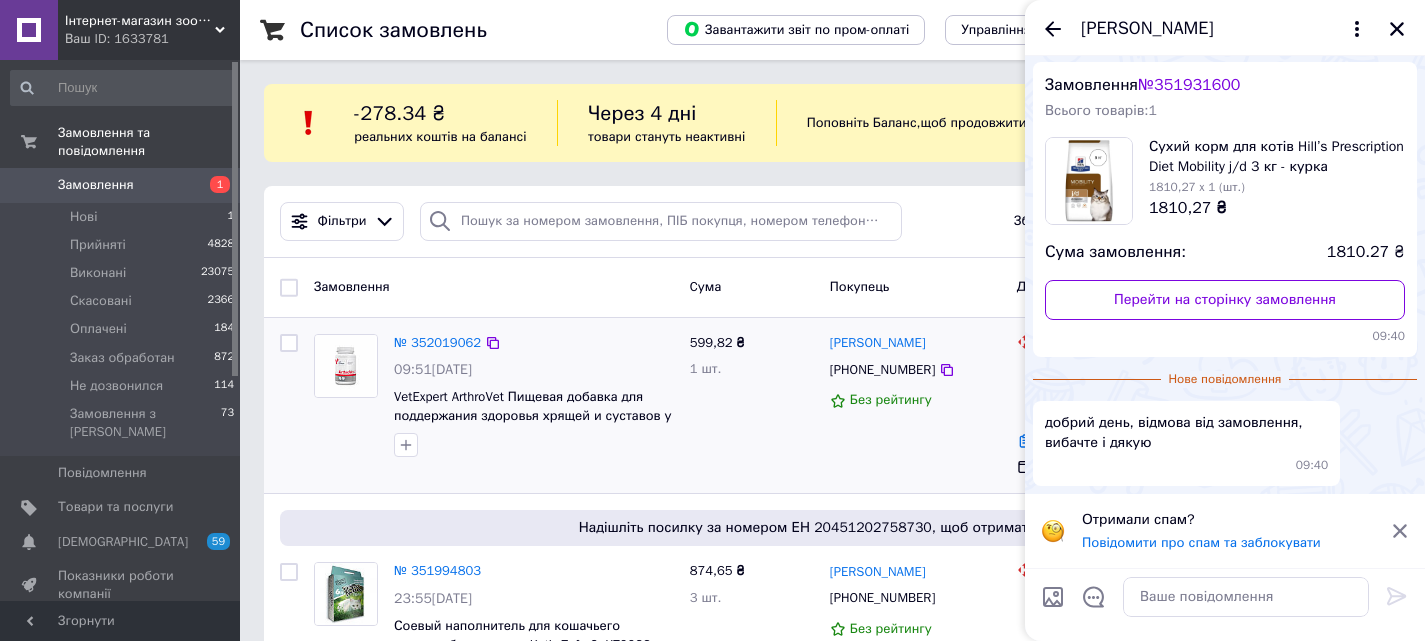 click 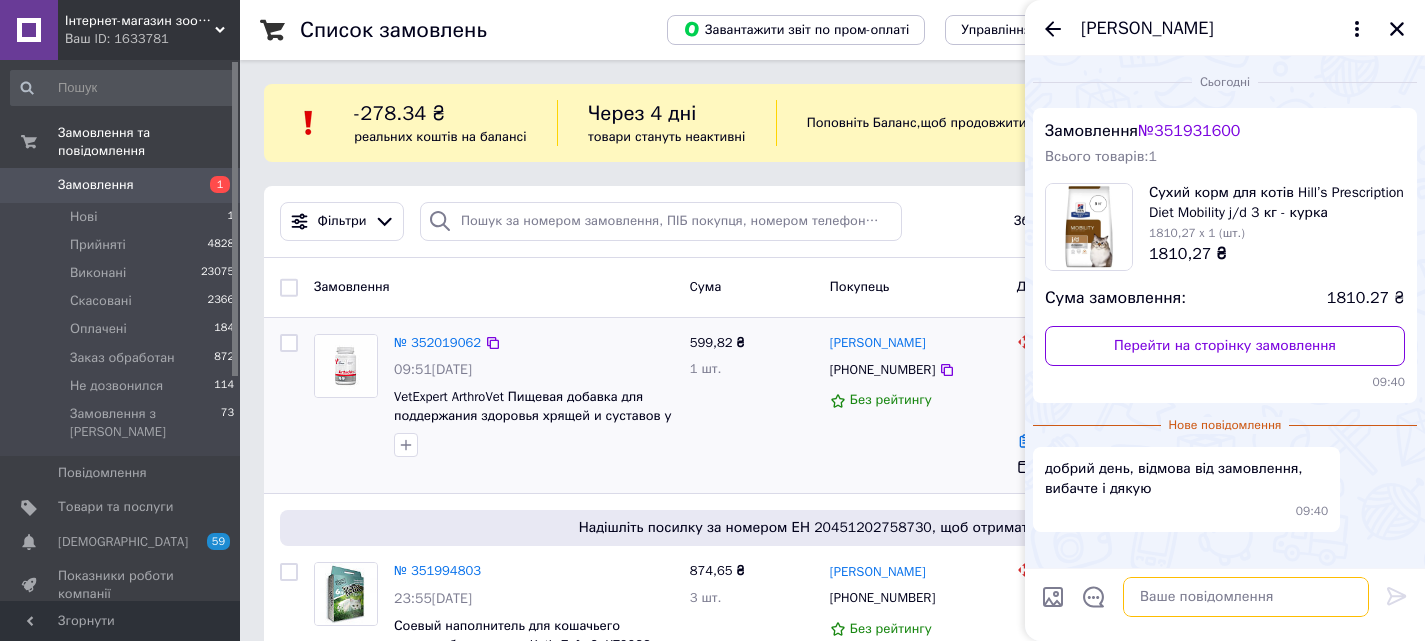 click at bounding box center [1246, 597] 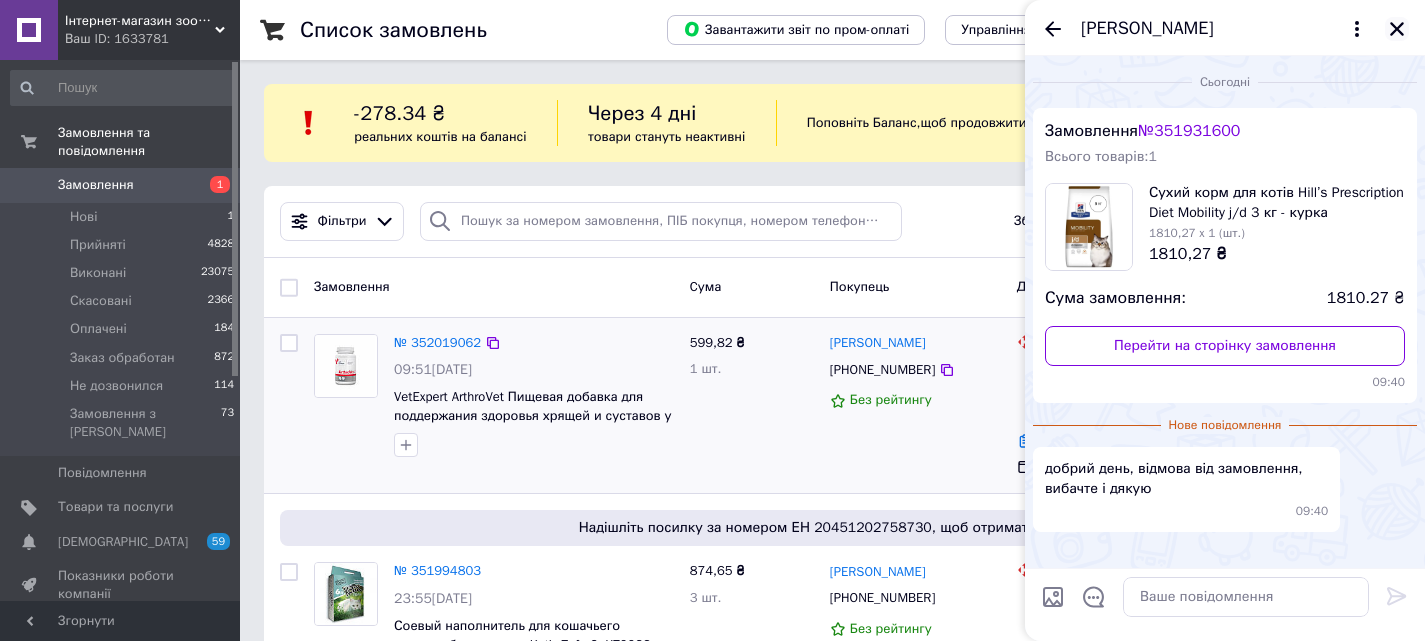 drag, startPoint x: 1409, startPoint y: 14, endPoint x: 1396, endPoint y: 29, distance: 19.849434 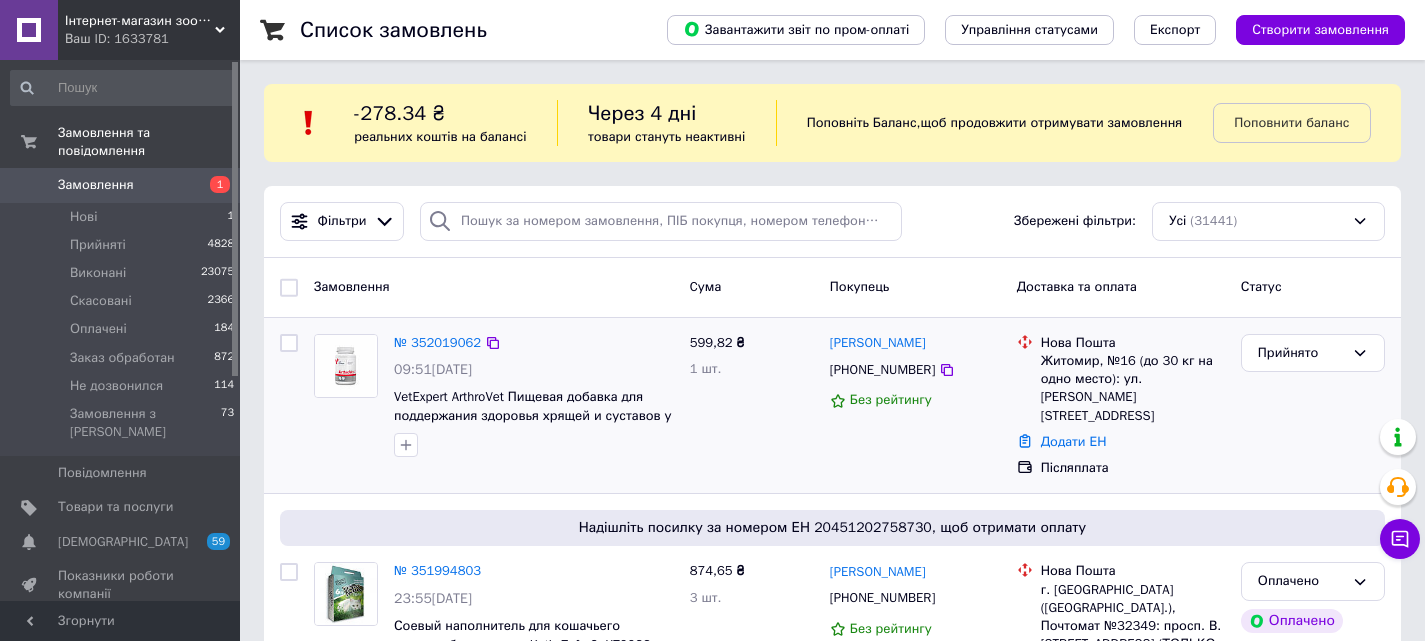 click on "Інтернет-магазин зоотоварів "Zoopraide"" at bounding box center [140, 21] 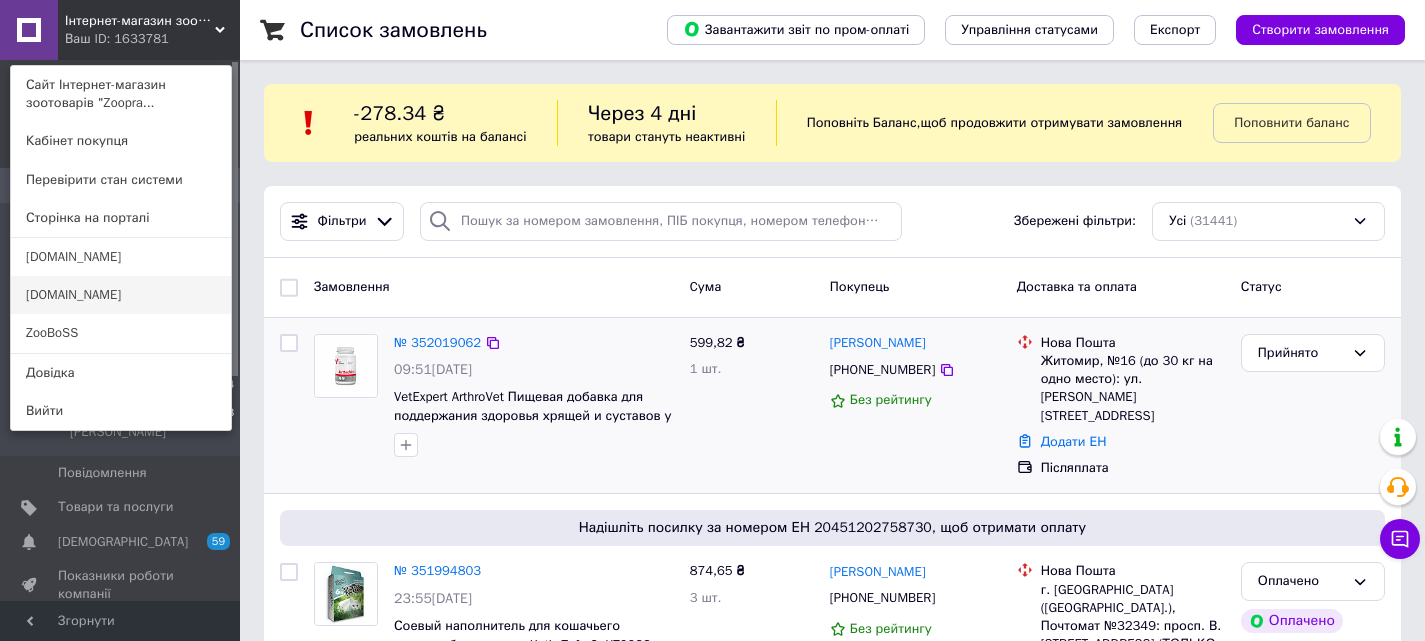 click on "[DOMAIN_NAME]" at bounding box center [121, 295] 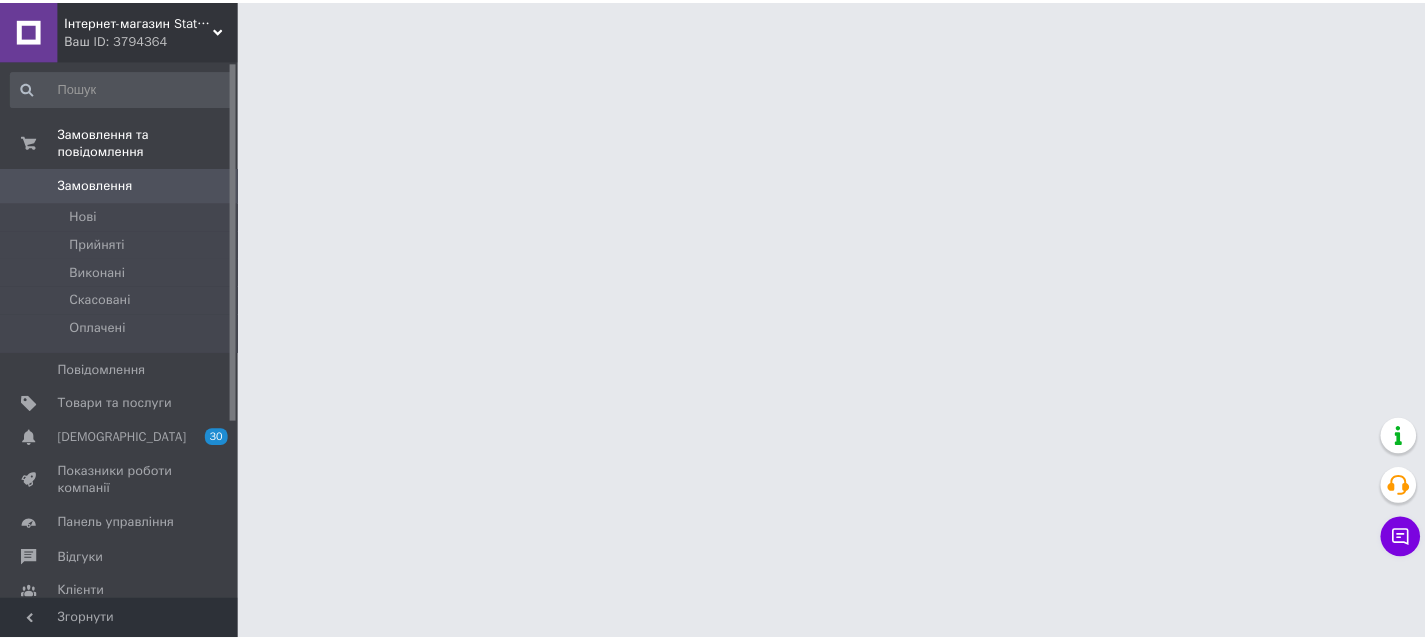 scroll, scrollTop: 0, scrollLeft: 0, axis: both 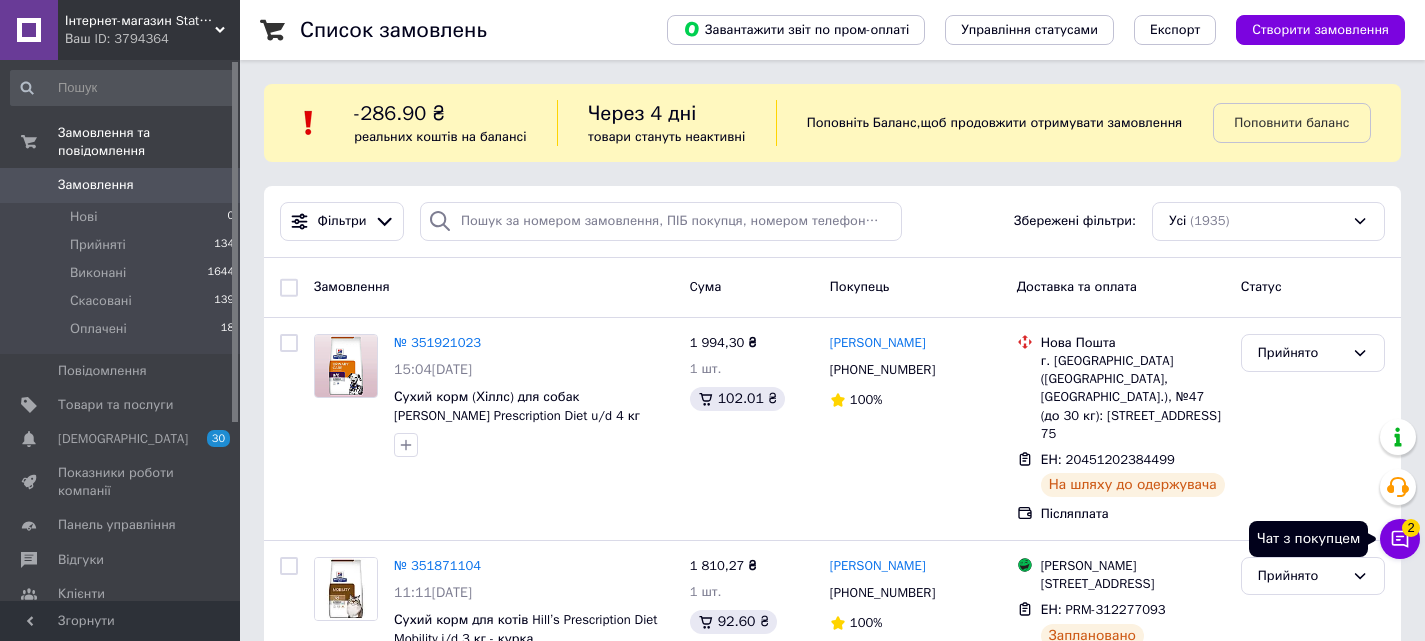 click on "Чат з покупцем 2" at bounding box center [1400, 539] 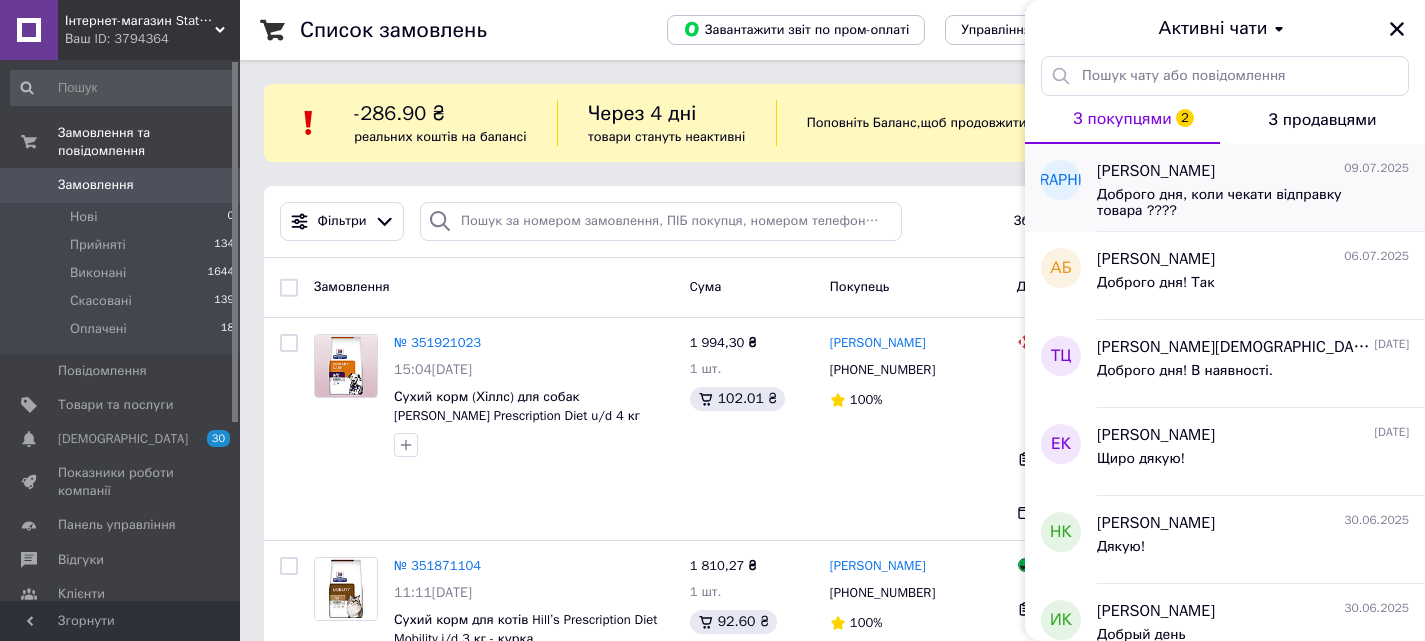 click on "Доброго дня, коли чекати відправку товара ????" at bounding box center (1239, 203) 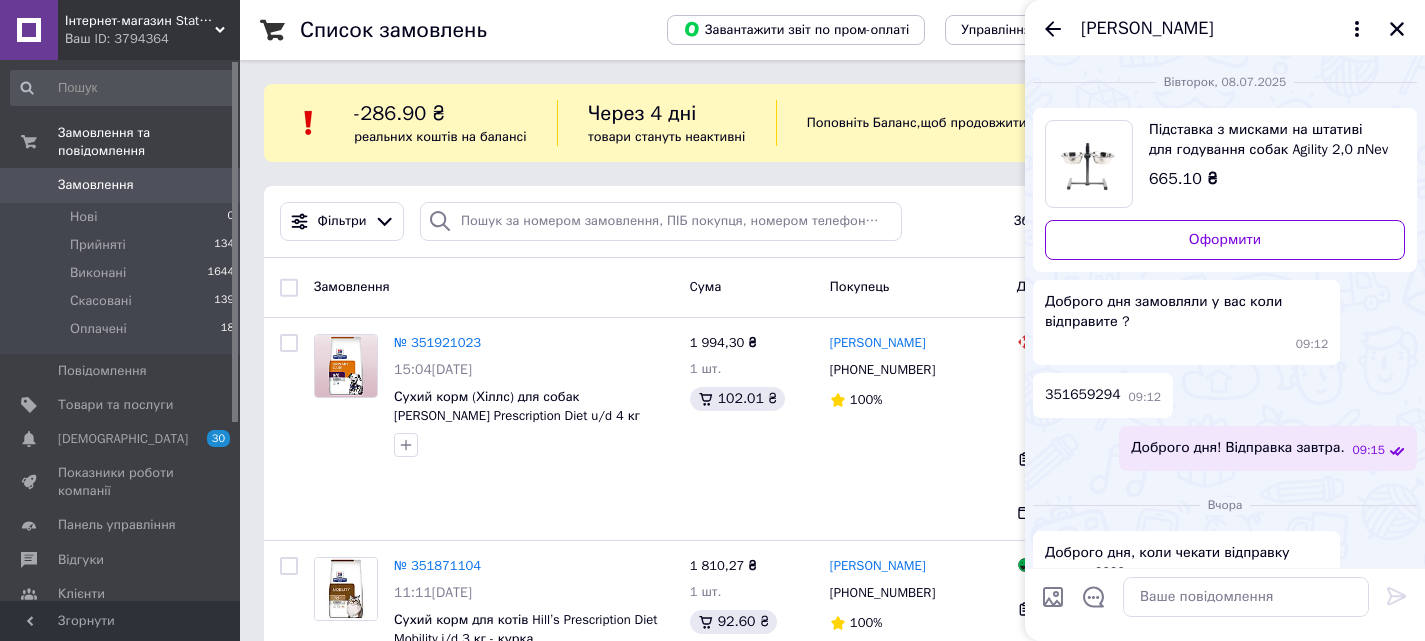 scroll, scrollTop: 0, scrollLeft: 0, axis: both 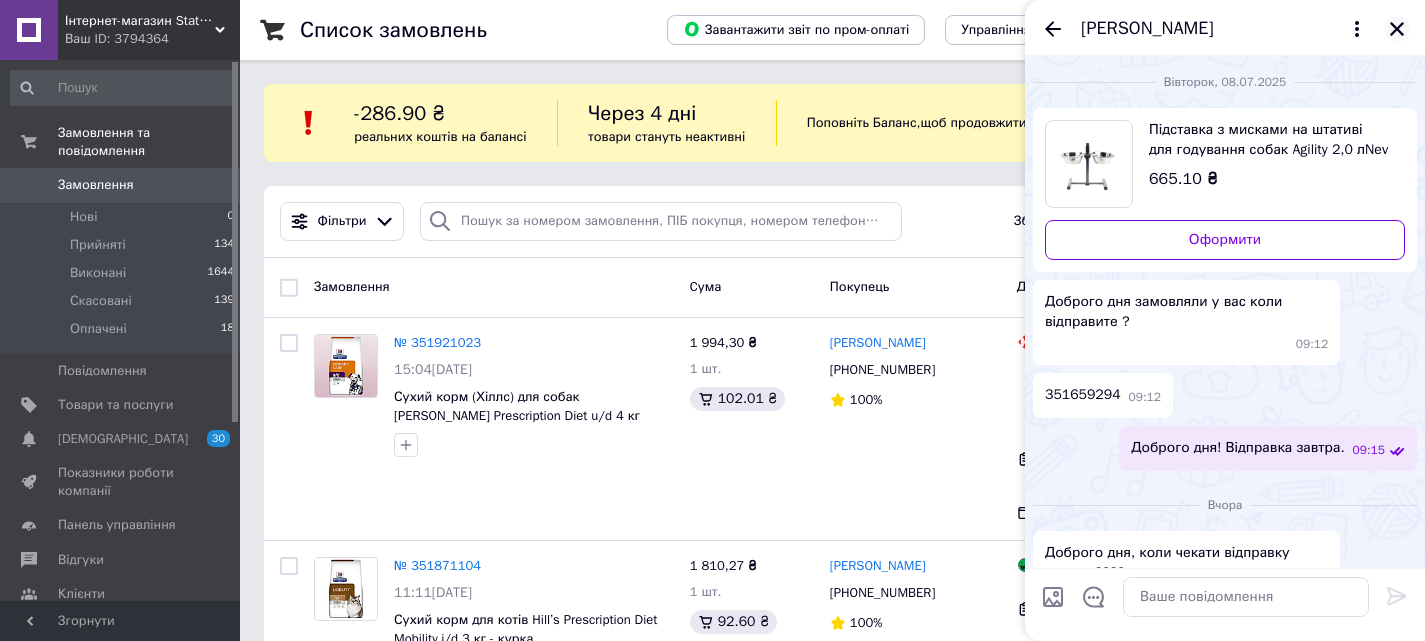 click at bounding box center [1397, 29] 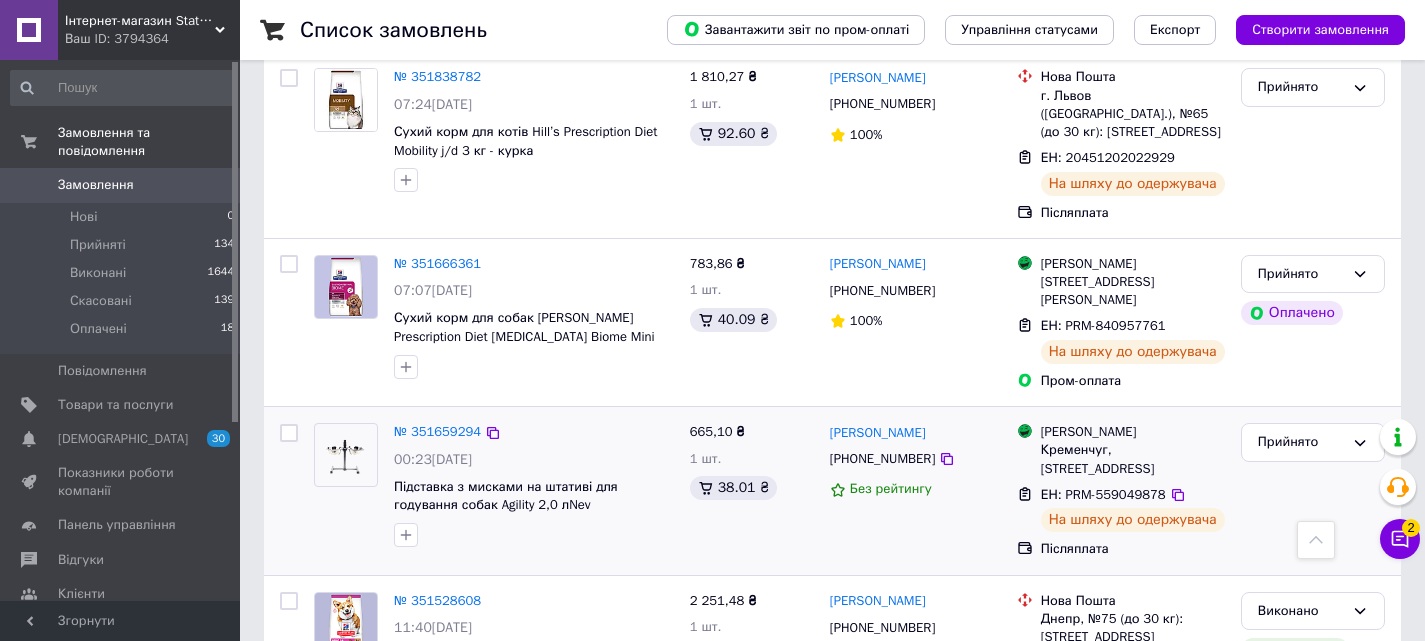 scroll, scrollTop: 700, scrollLeft: 0, axis: vertical 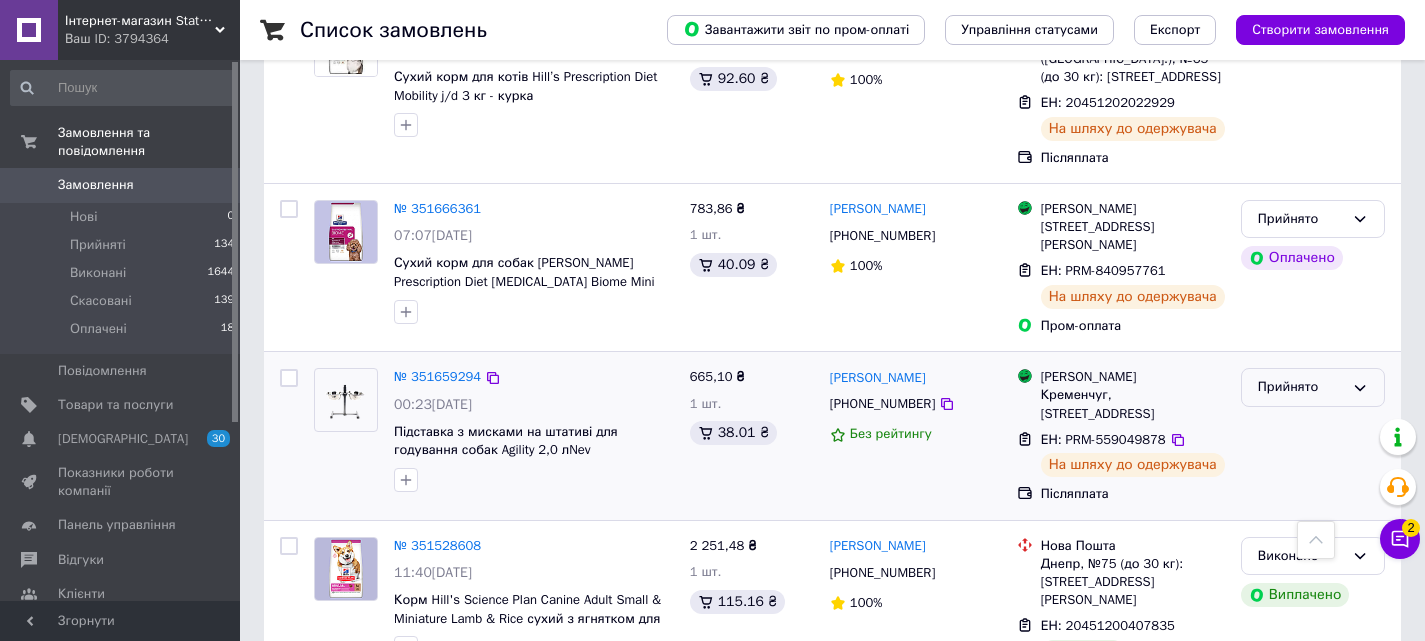 click on "Прийнято" at bounding box center [1301, 387] 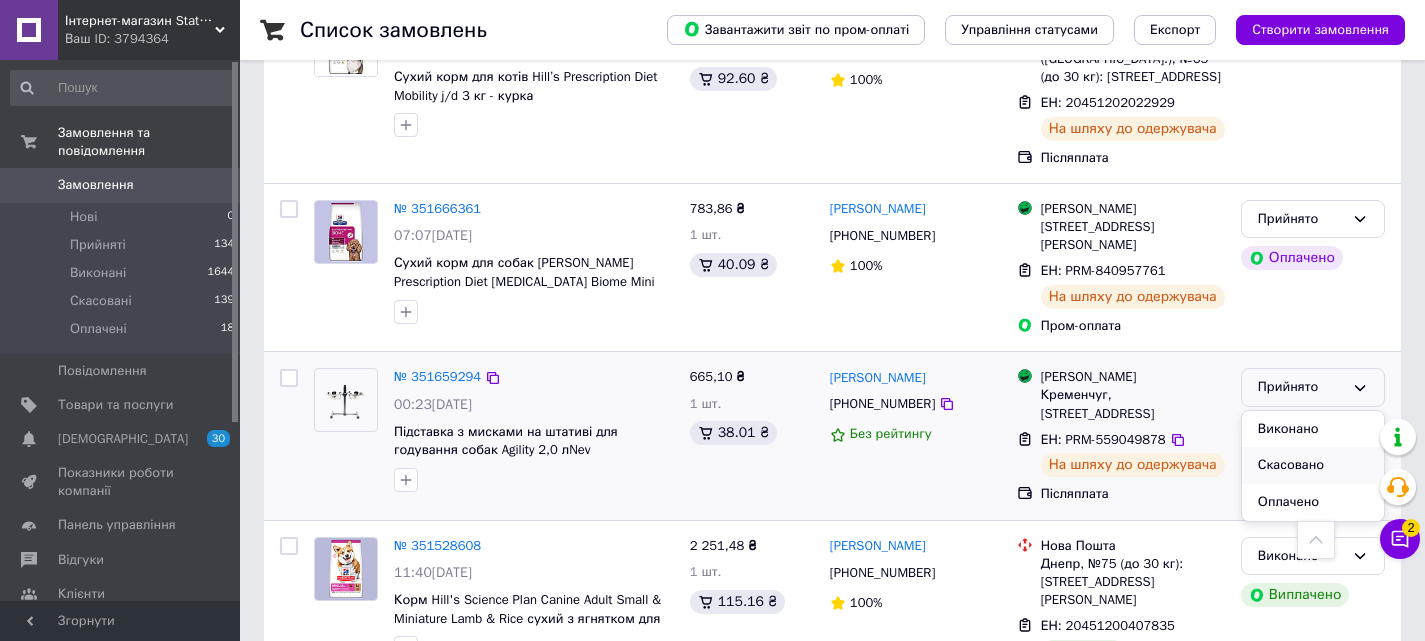 click on "Скасовано" at bounding box center [1313, 465] 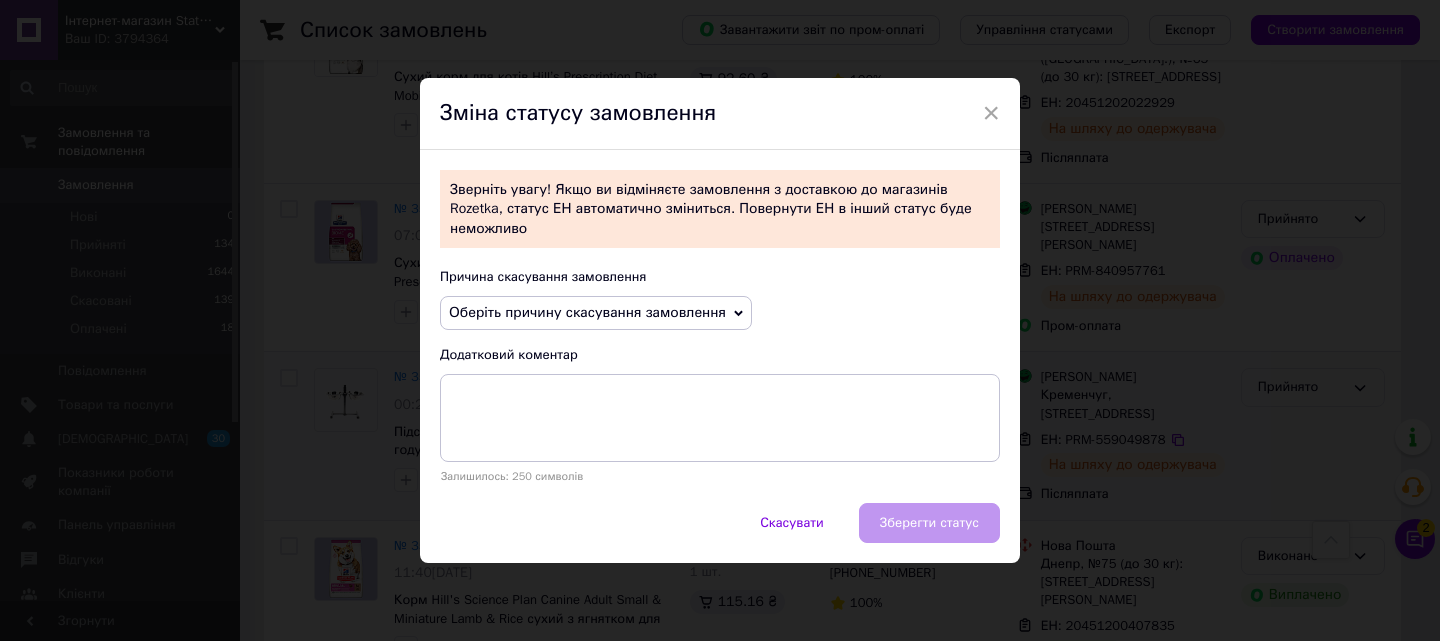 click on "Оберіть причину скасування замовлення" at bounding box center (587, 312) 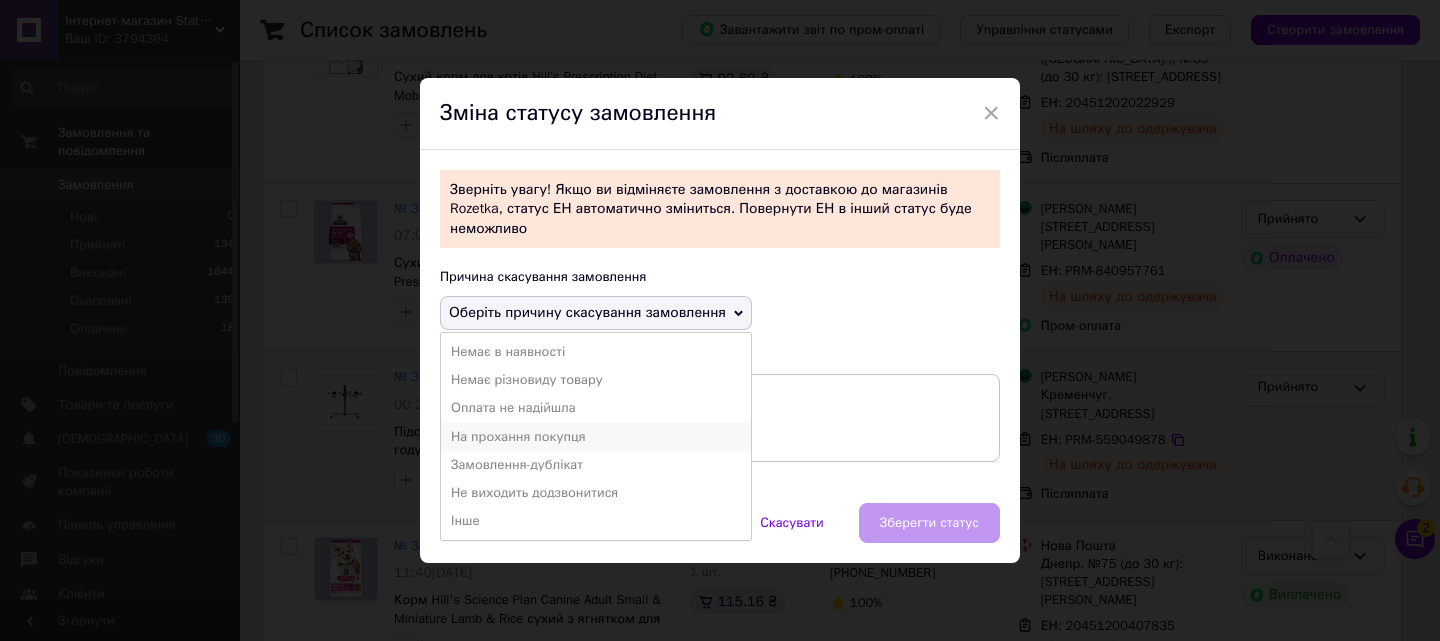 click on "На прохання покупця" at bounding box center (596, 437) 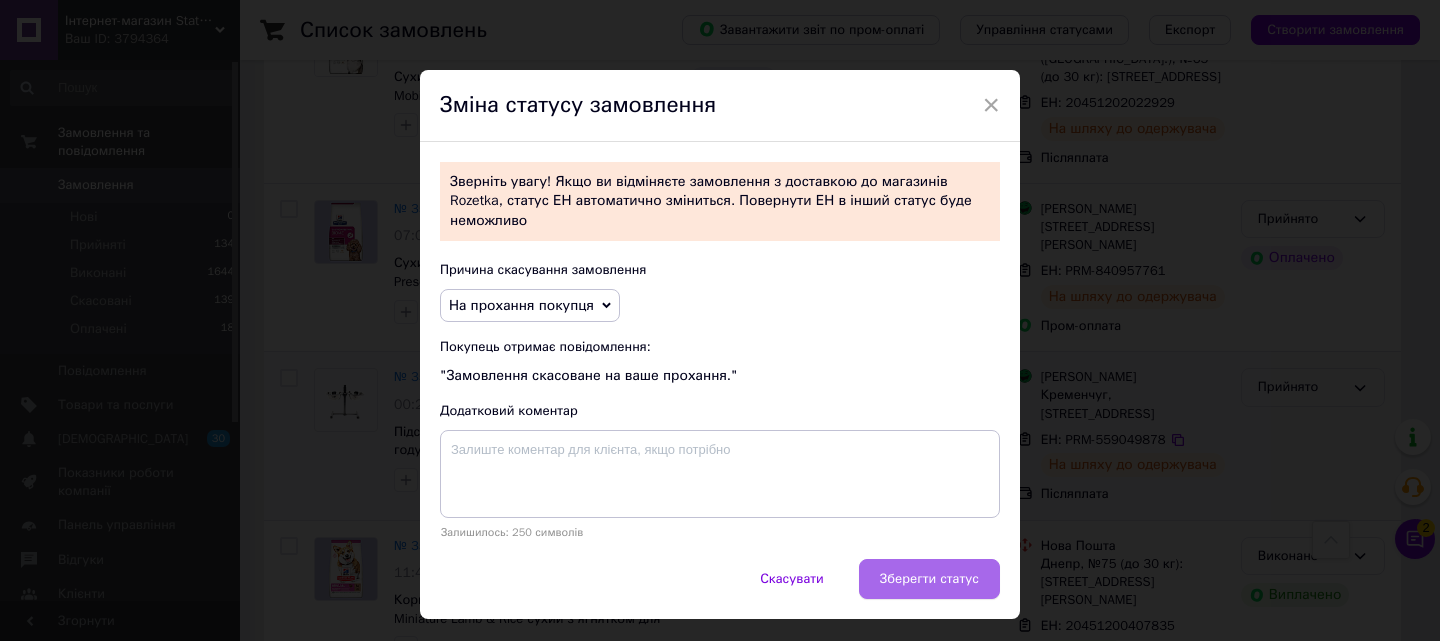 click on "Зберегти статус" at bounding box center (929, 579) 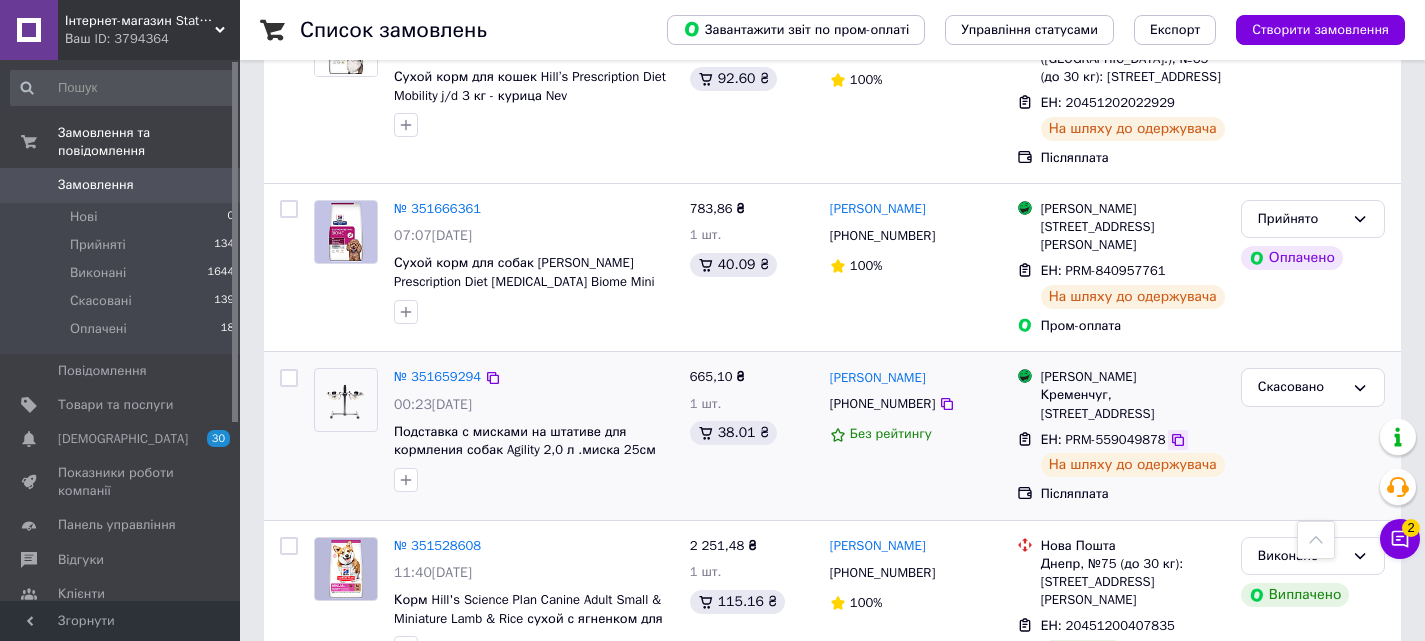 click 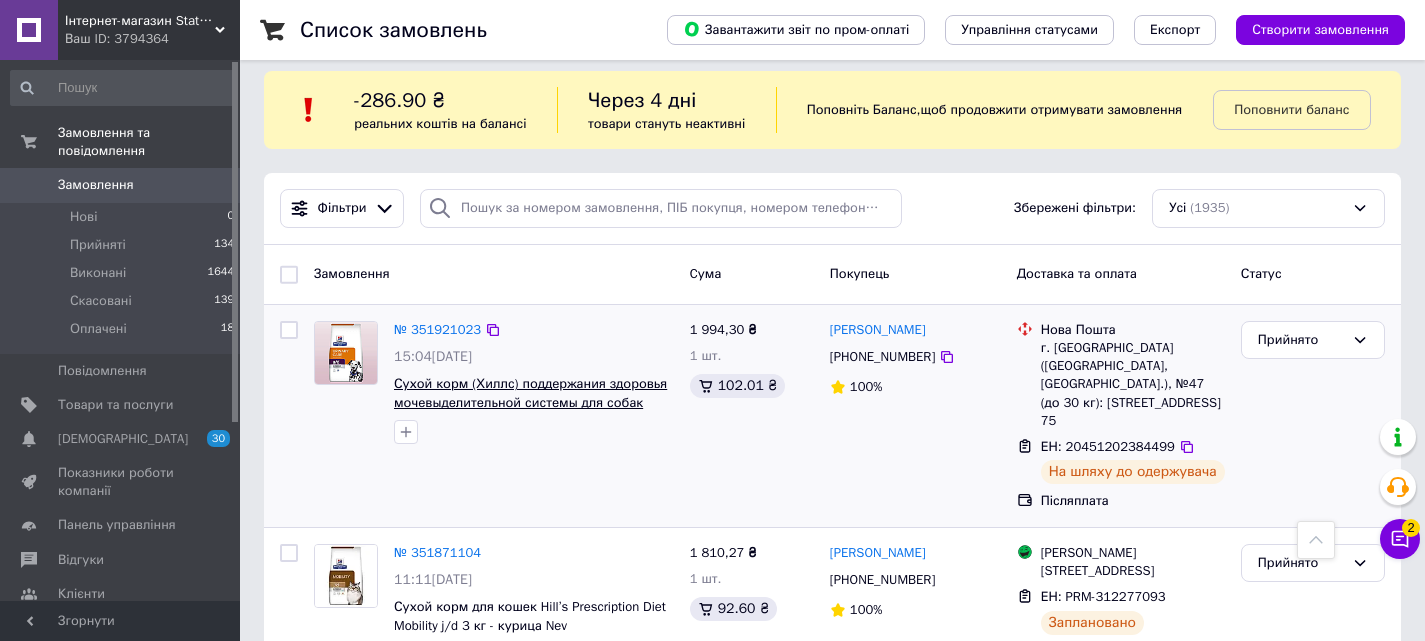 scroll, scrollTop: 0, scrollLeft: 0, axis: both 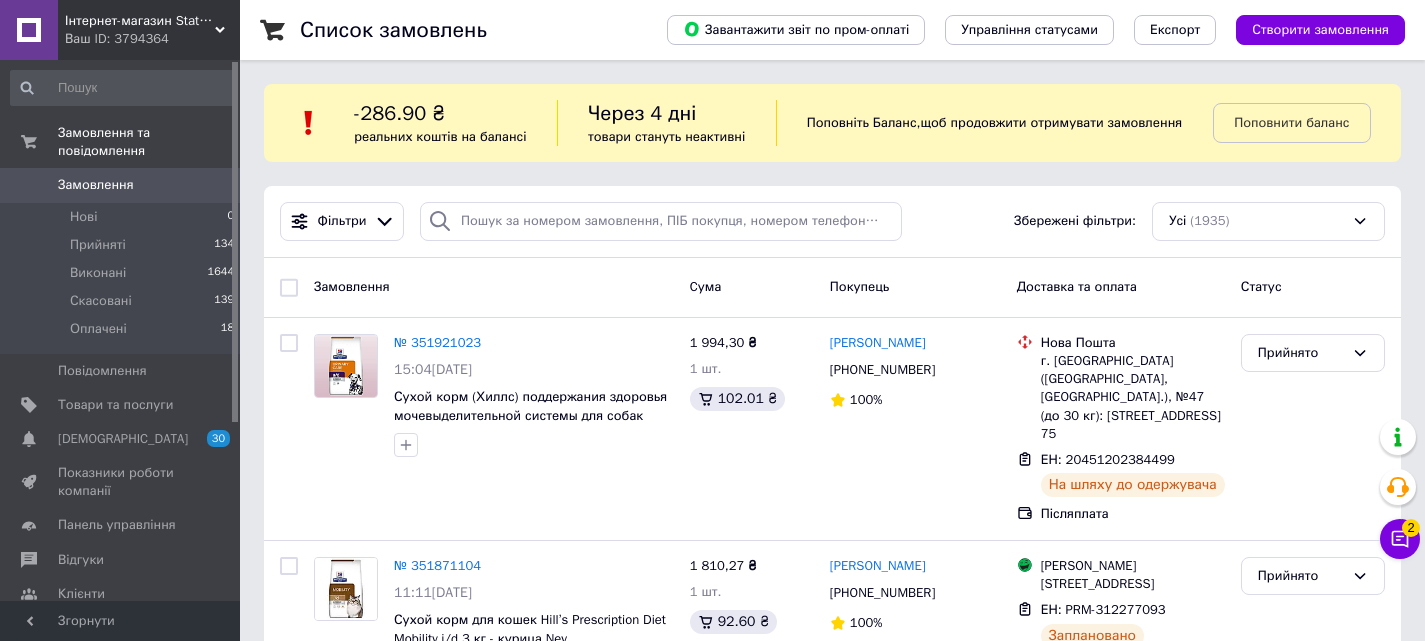 click on "Замовлення" at bounding box center [121, 185] 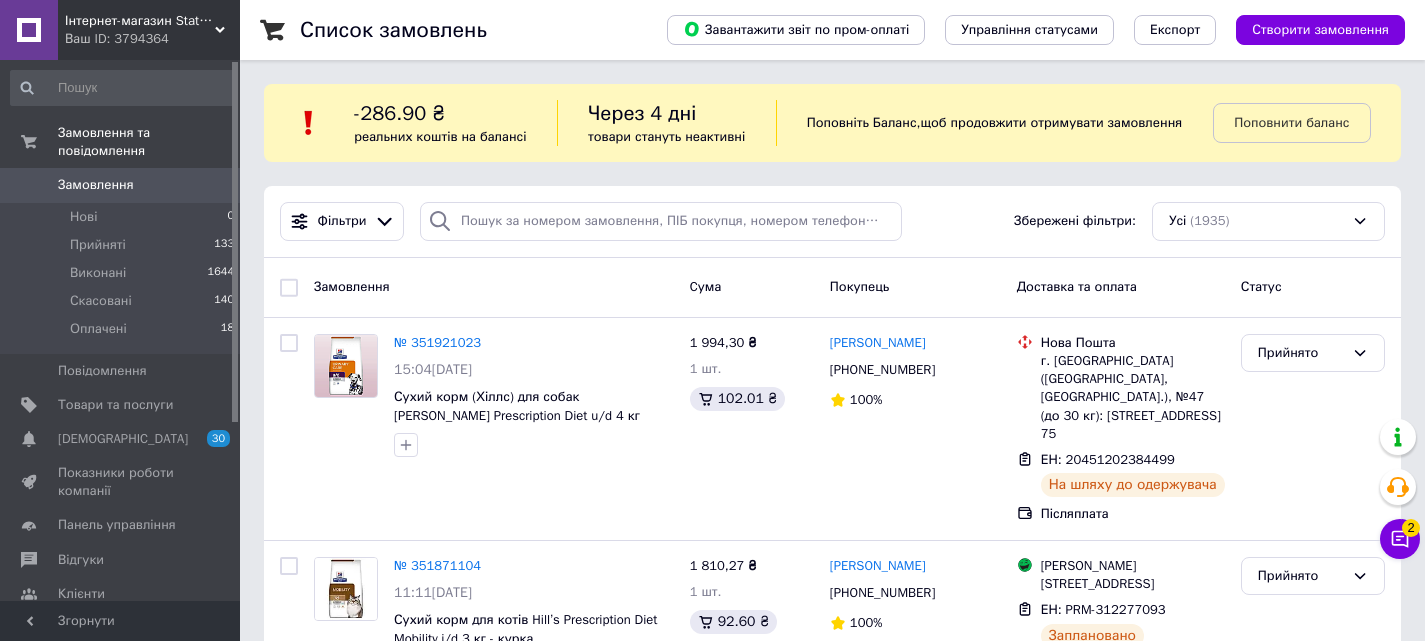 click at bounding box center (29, 185) 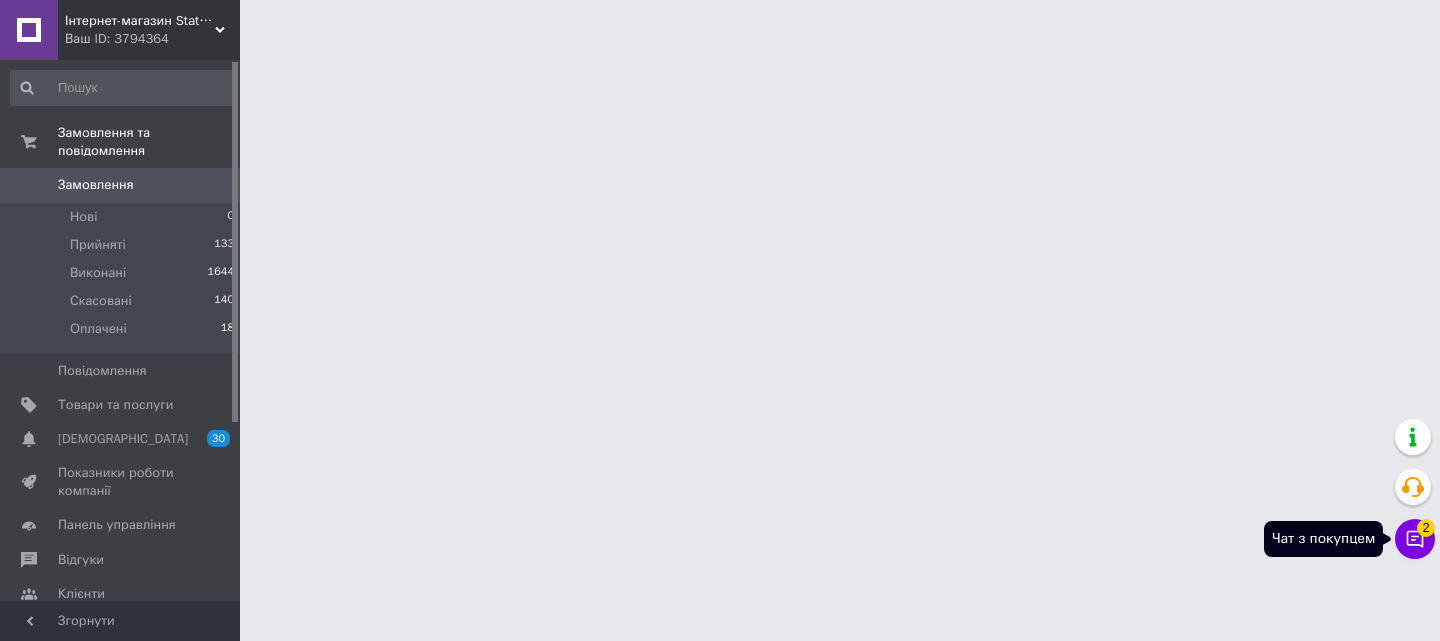 click 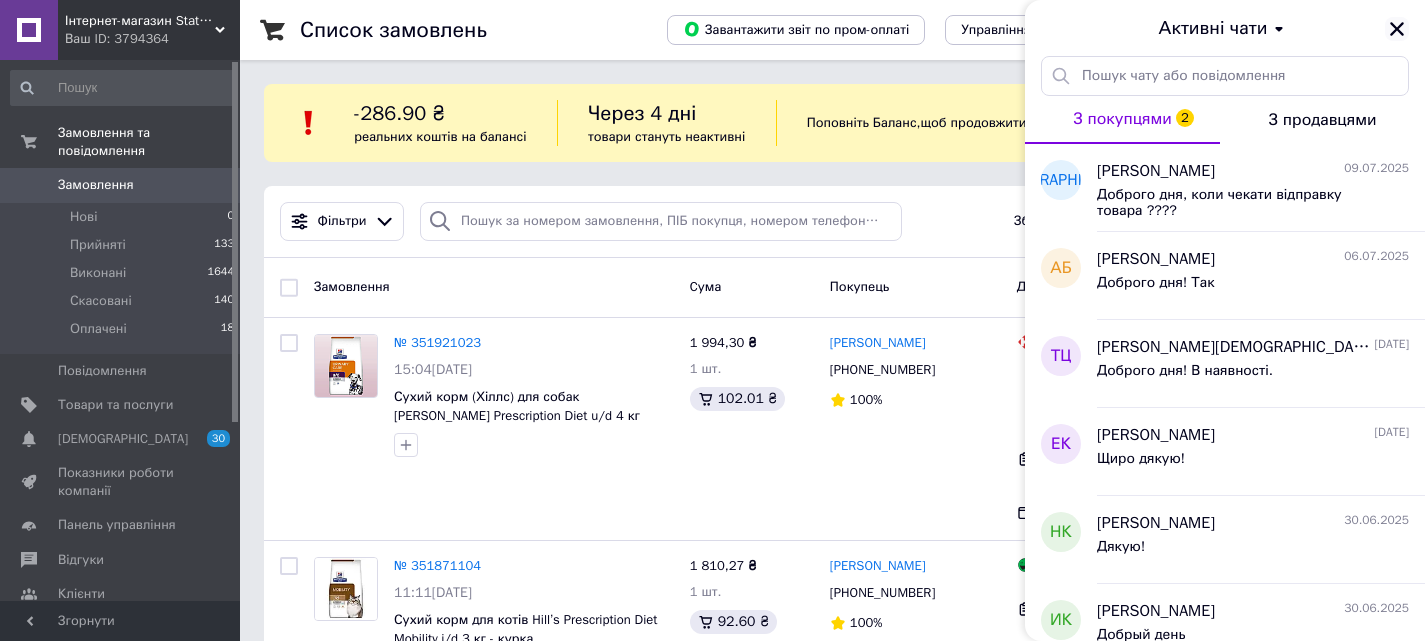 click 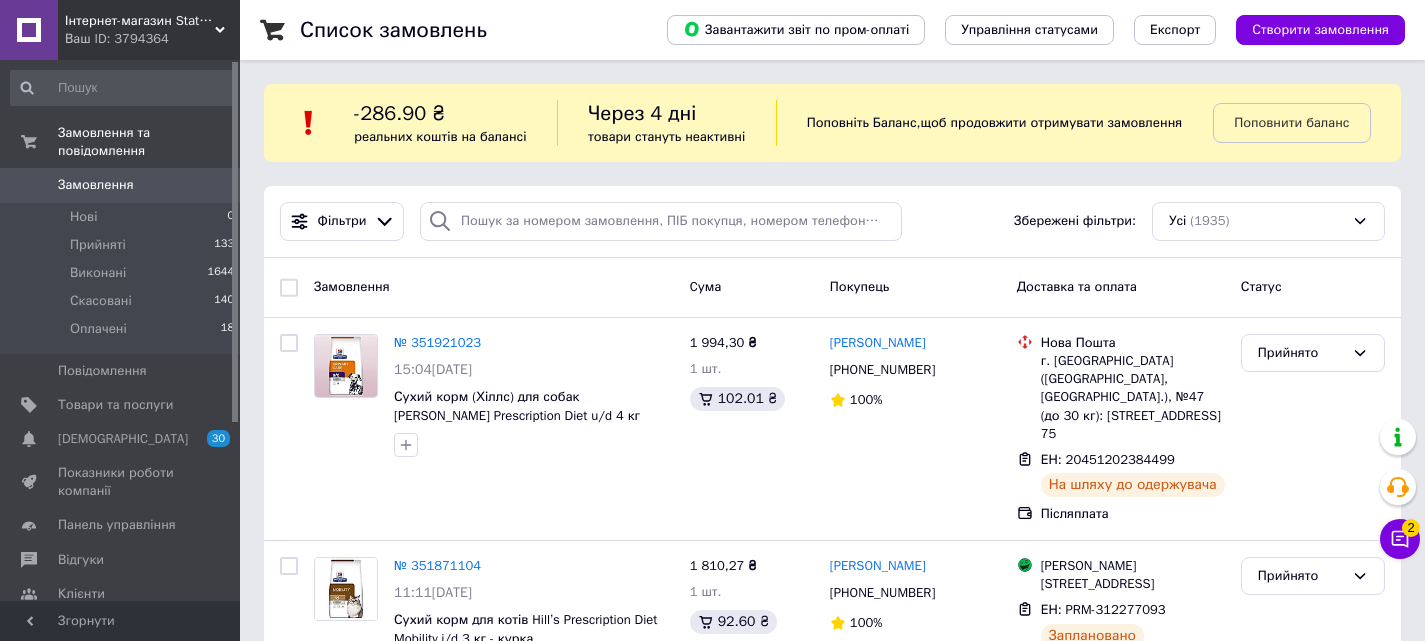 click on "Ваш ID: 3794364" at bounding box center [152, 39] 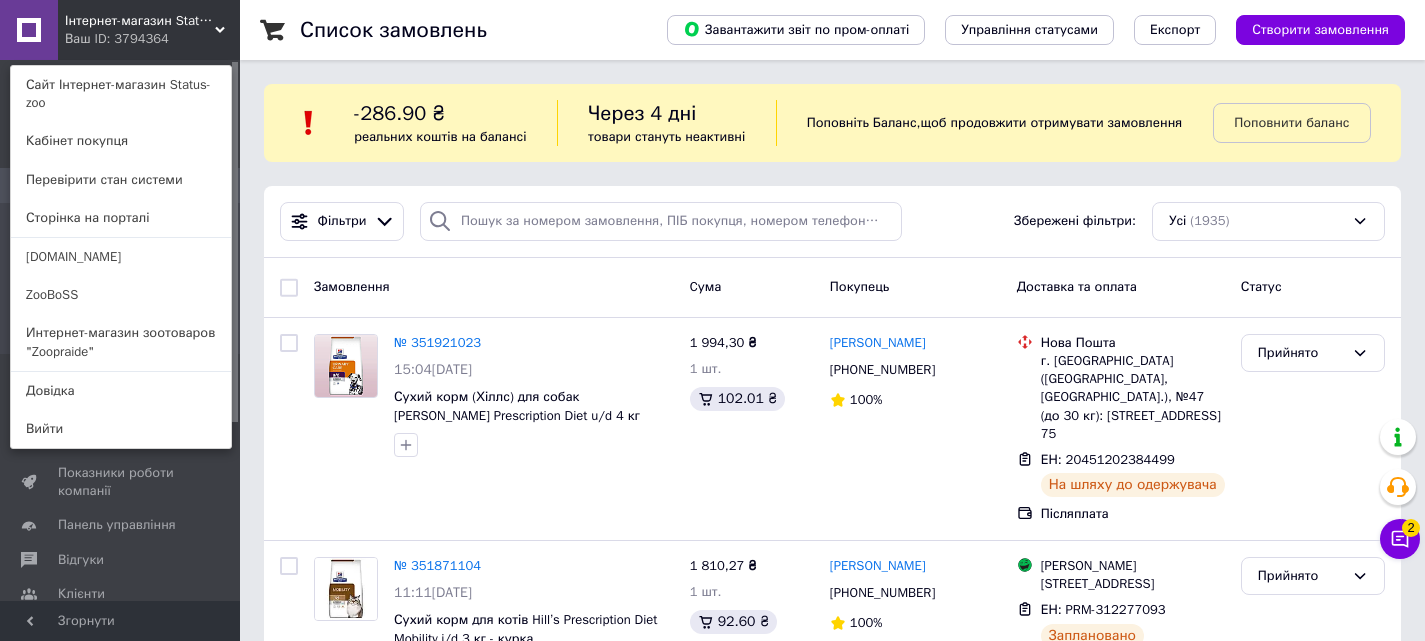 click on "Список замовлень   Завантажити звіт по пром-оплаті Управління статусами Експорт Створити замовлення -286.90 ₴ реальних коштів на балансі Через 4 дні товари стануть неактивні Поповніть Баланс ,  щоб продовжити отримувати замовлення Поповнити баланс Фільтри Збережені фільтри: Усі (1935) Замовлення Cума Покупець Доставка та оплата Статус № 351921023 15:04, 09.07.2025 Сухий корм (Хіллс) для собак Hill's Prescription Diet u/d 4 кг 1 994,30 ₴ 1 шт. 102.01 ₴ Дмитрий Соловьев +380978466441 100% Нова Пошта г. Запорожье (Запорожская обл., Запорожский р-н.), №47 (до 30 кг): ул. Героев 93-й бригады, 15, пом. 75 ЕН: 20451202384499" at bounding box center (832, 2123) 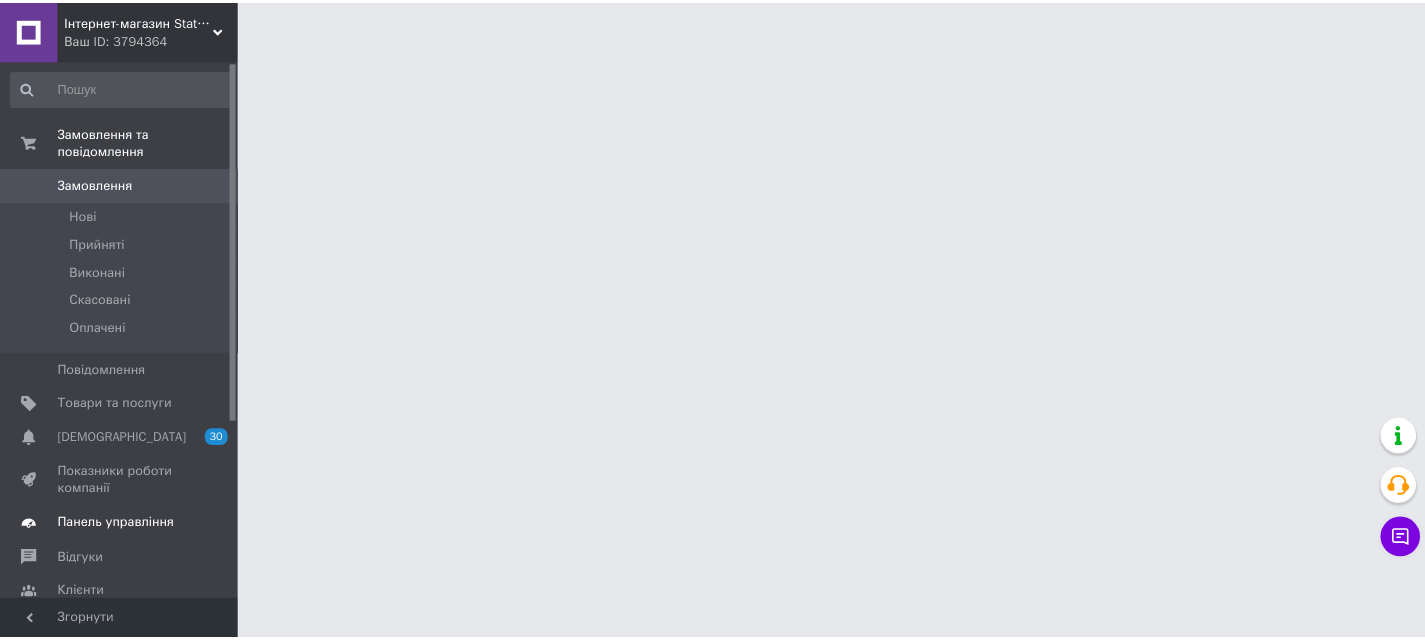 scroll, scrollTop: 0, scrollLeft: 0, axis: both 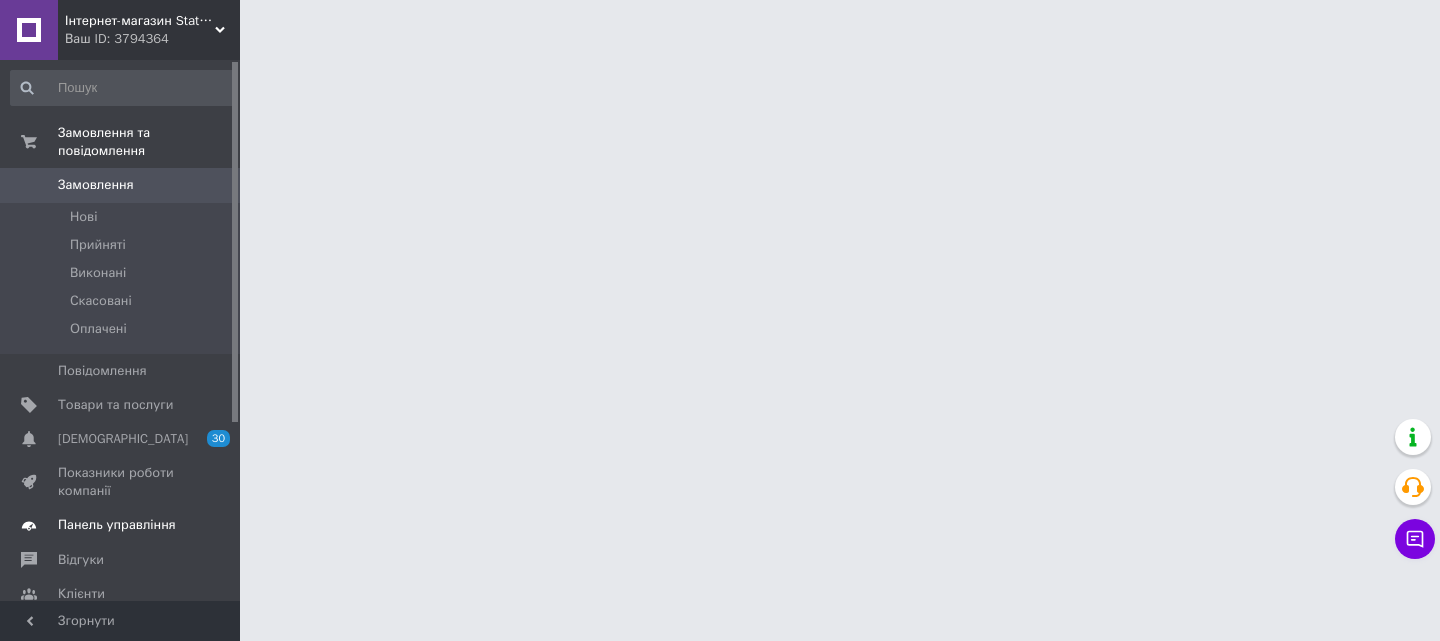 click on "Панель управління" at bounding box center [117, 525] 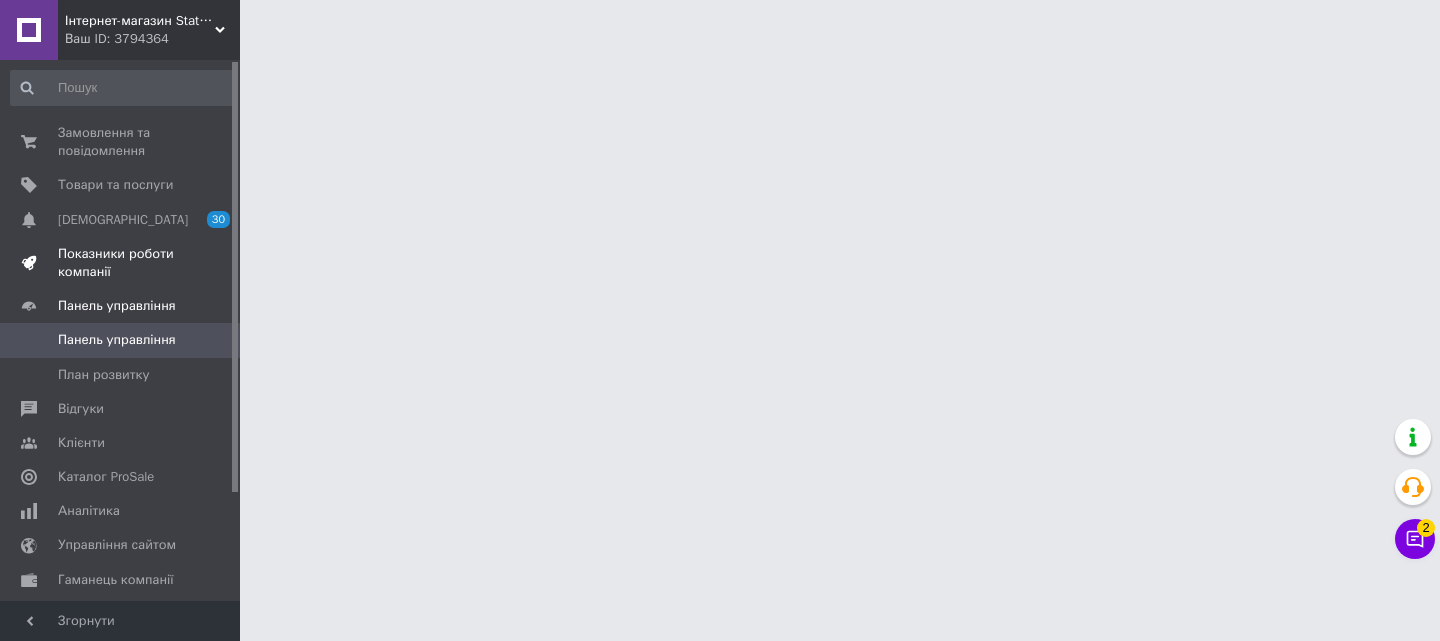 click on "Показники роботи компанії" at bounding box center [121, 263] 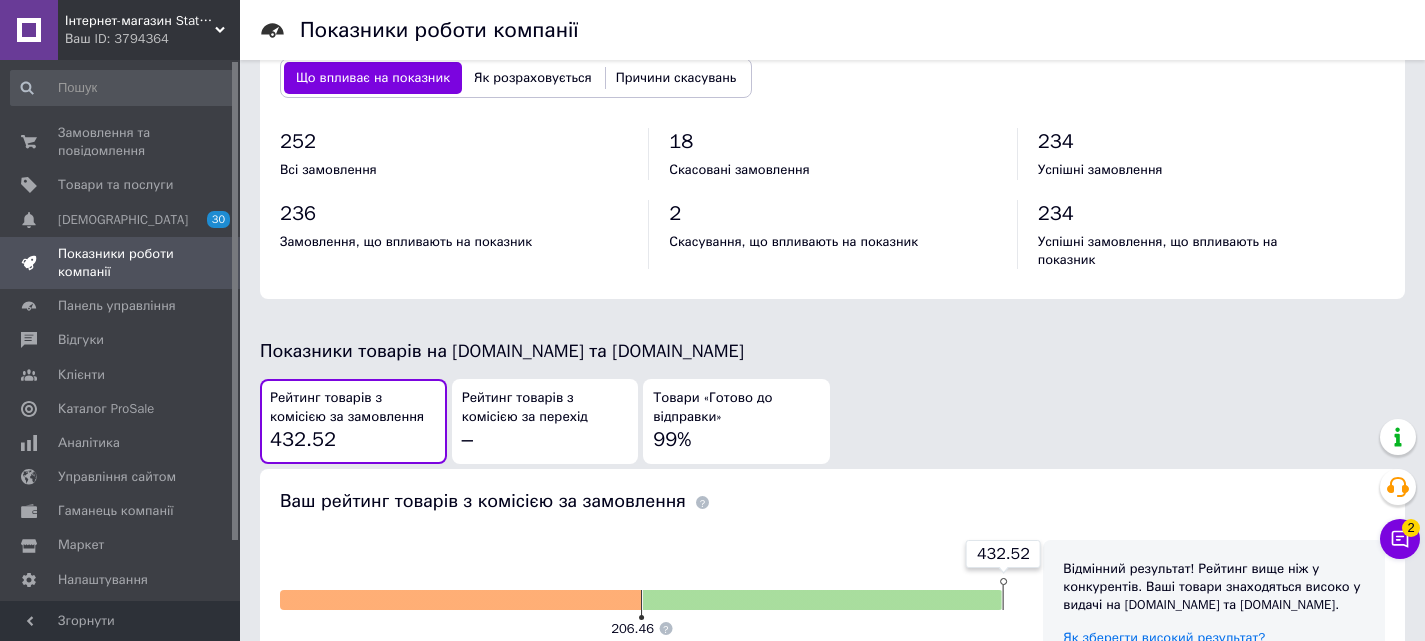 scroll, scrollTop: 800, scrollLeft: 0, axis: vertical 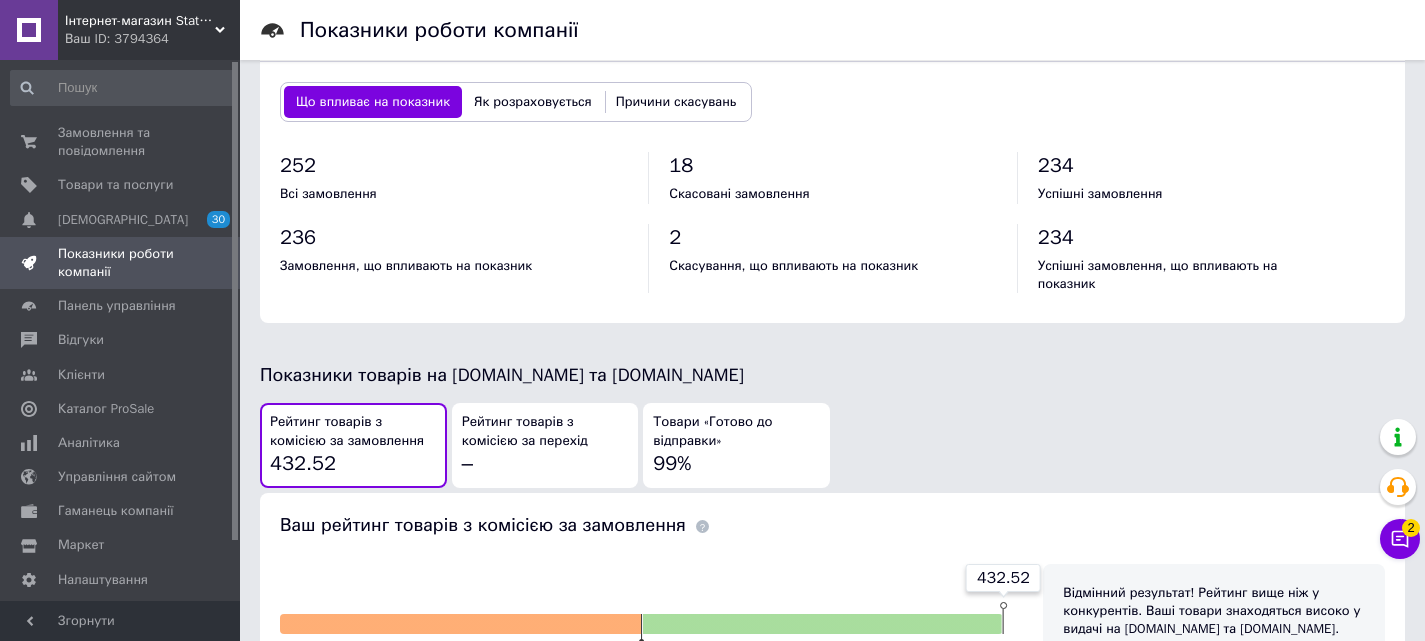 click on "Інтернет-магазин Status-zoo Ваш ID: 3794364" at bounding box center [149, 30] 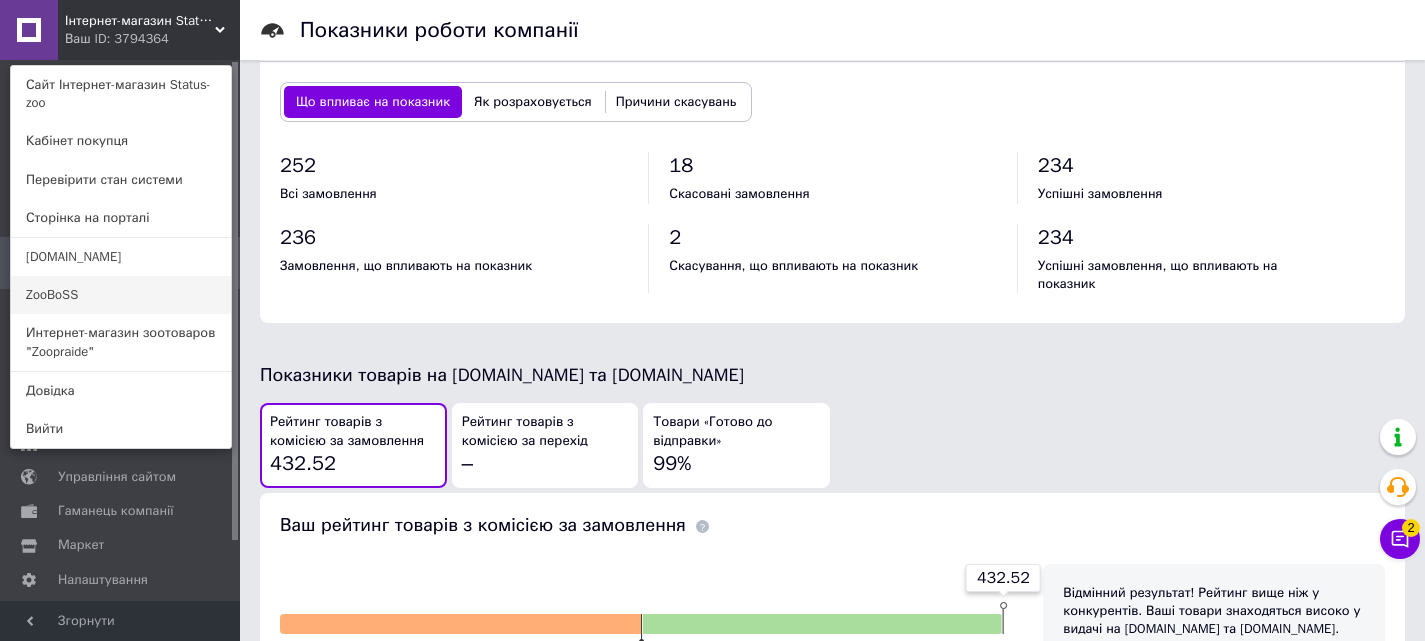 click on "ZooBoSS" at bounding box center (121, 295) 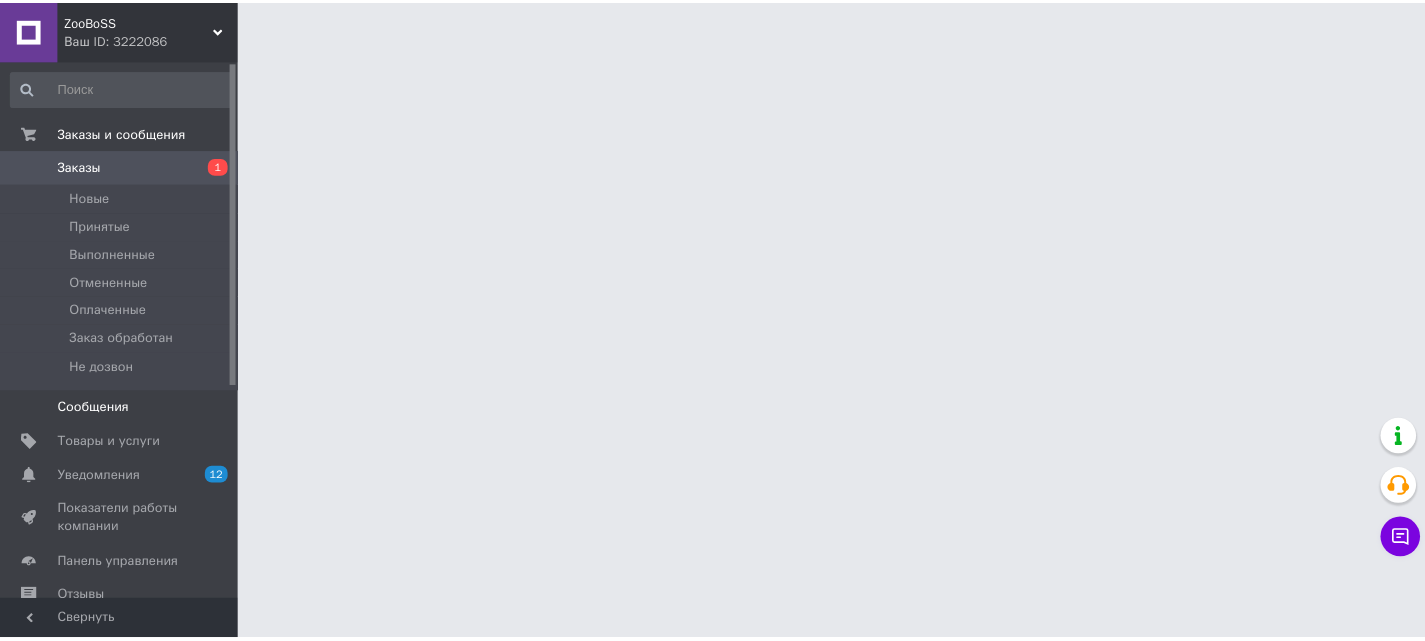 scroll, scrollTop: 0, scrollLeft: 0, axis: both 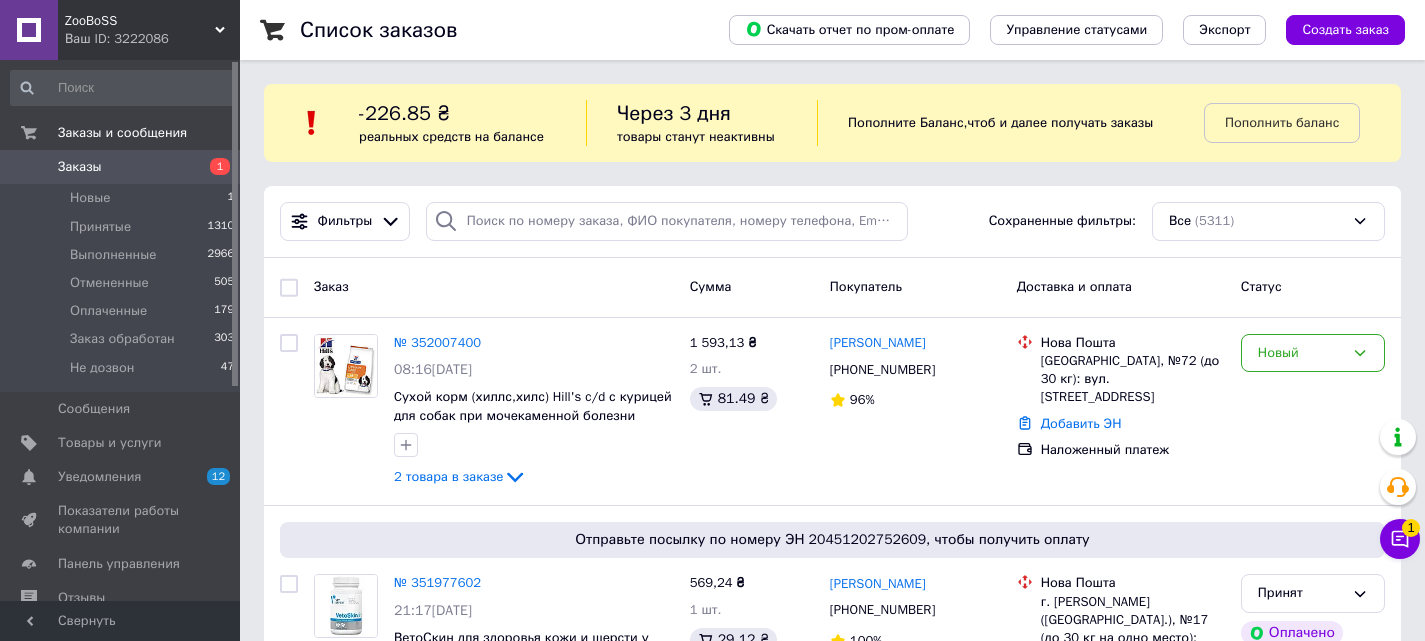 click on "Статус" at bounding box center [1313, 287] 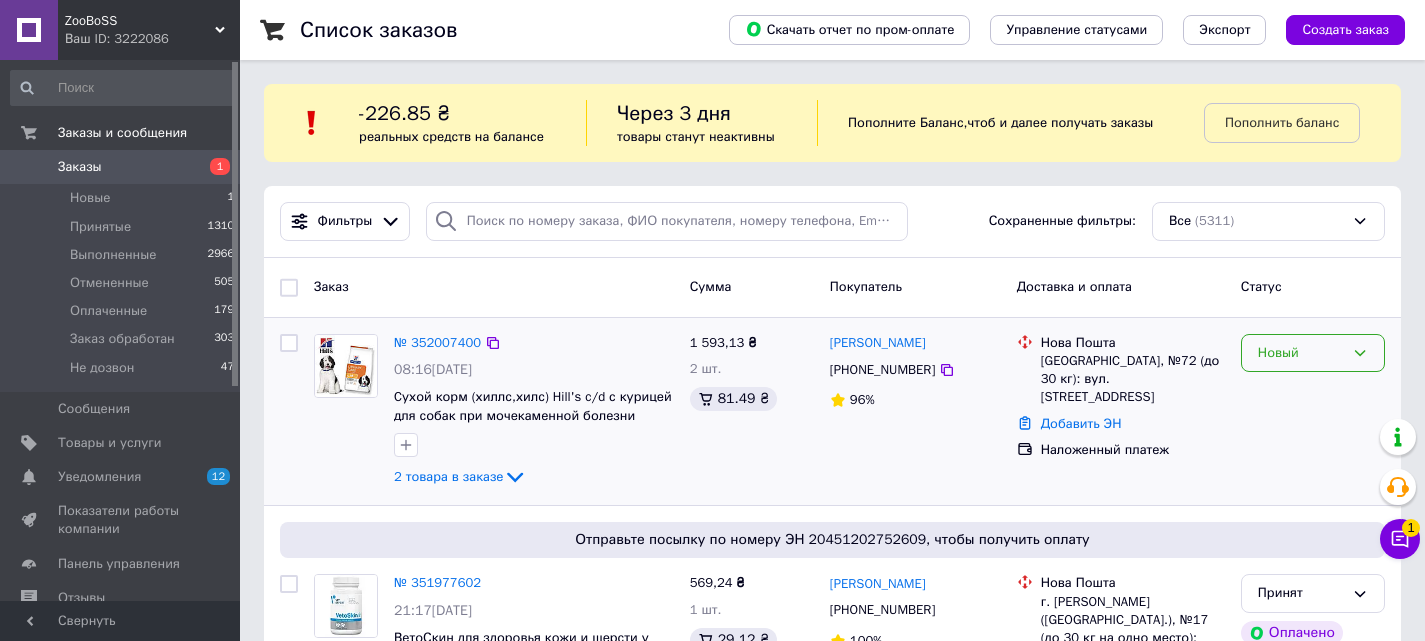 drag, startPoint x: 1312, startPoint y: 334, endPoint x: 1320, endPoint y: 355, distance: 22.472204 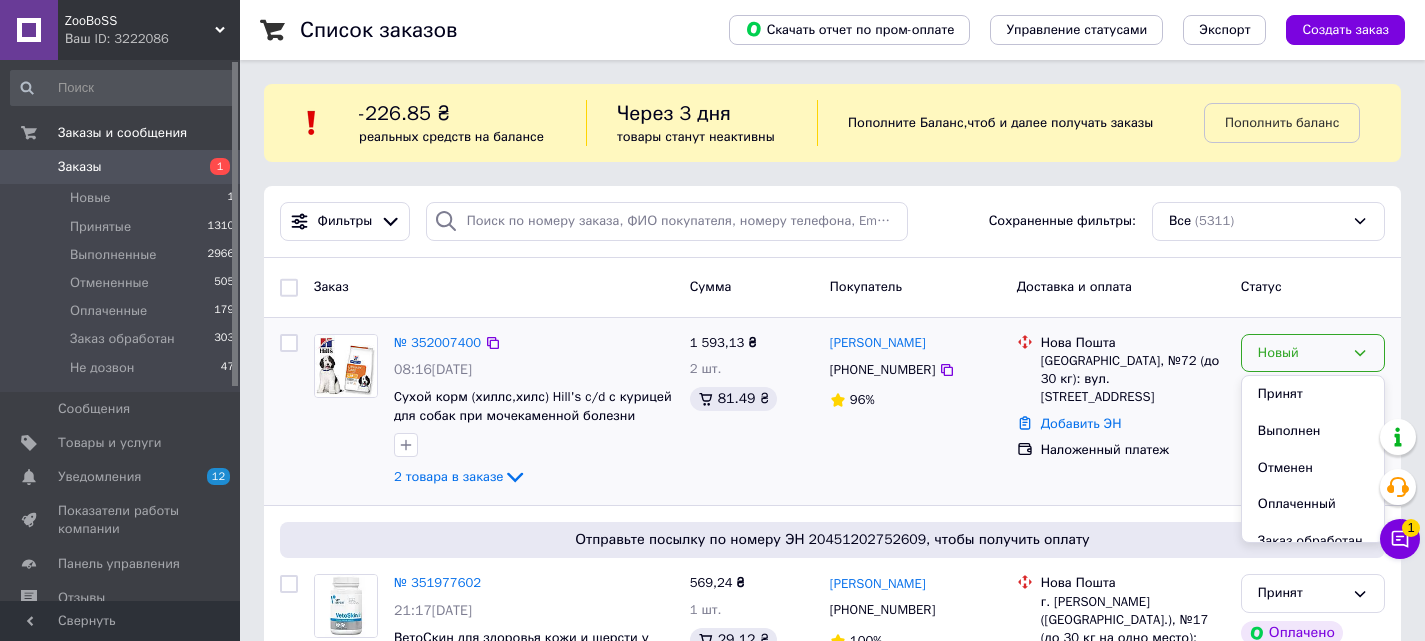 click on "Принят" at bounding box center (1313, 394) 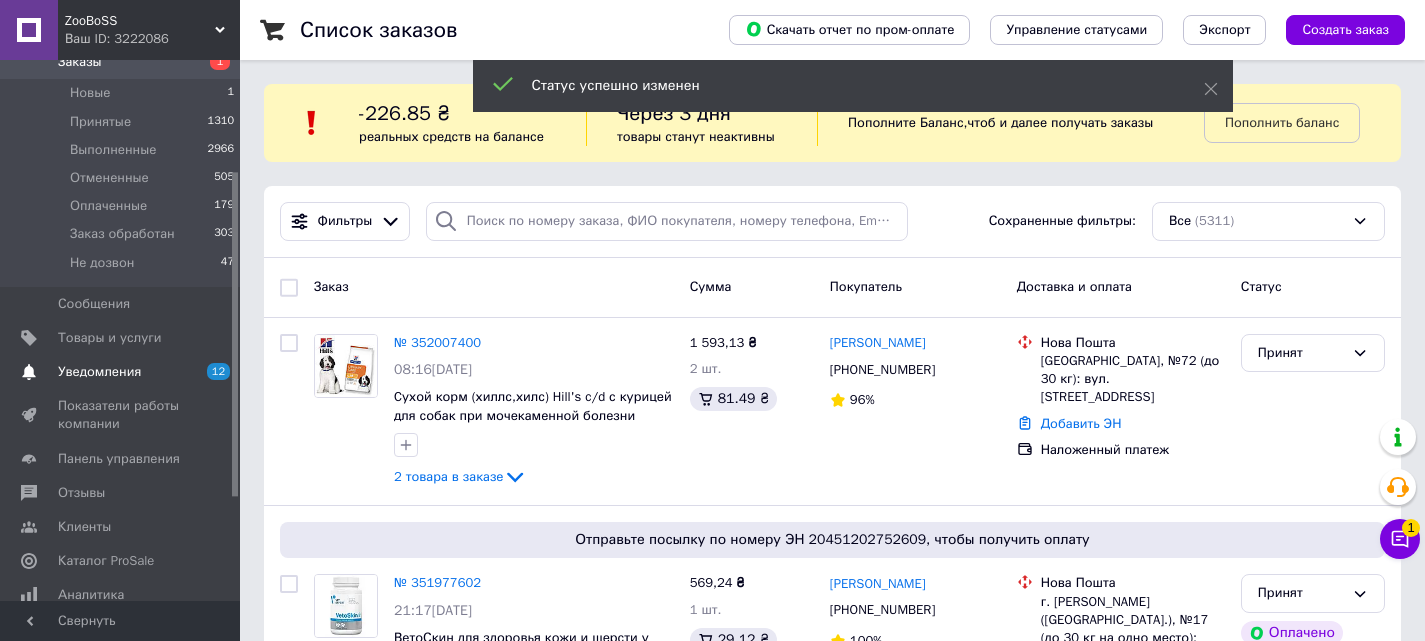 scroll, scrollTop: 200, scrollLeft: 0, axis: vertical 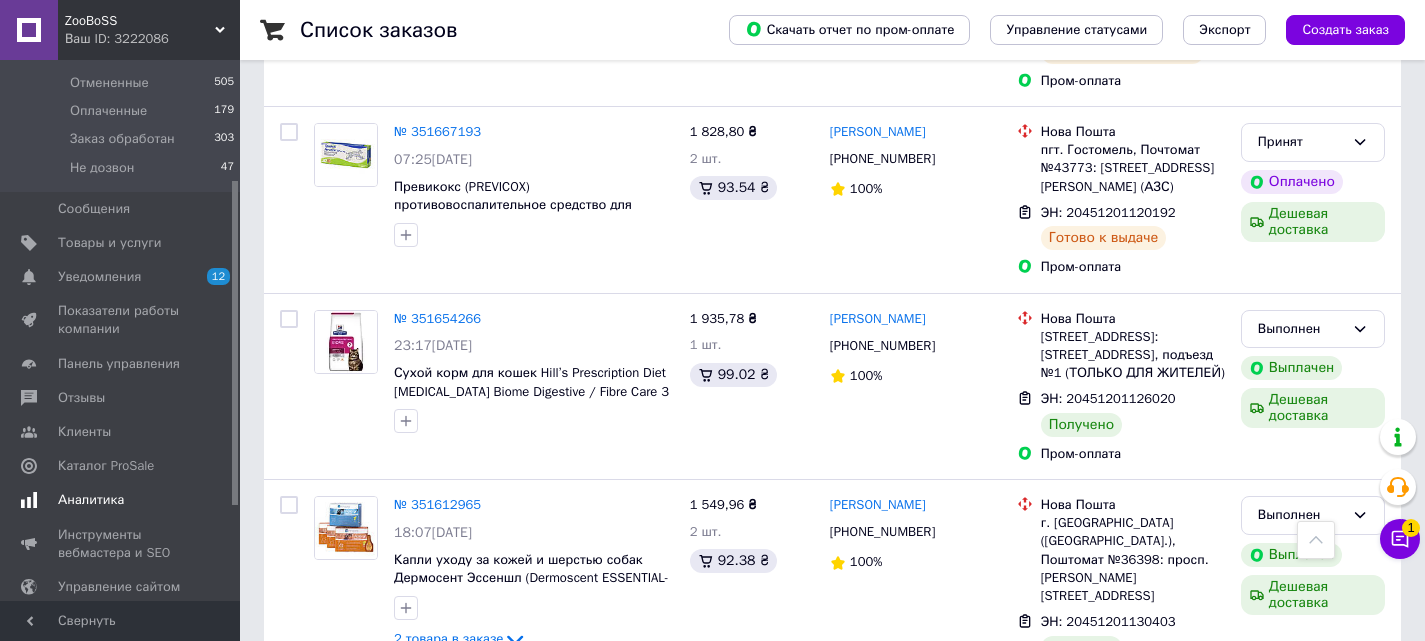 click at bounding box center [29, 500] 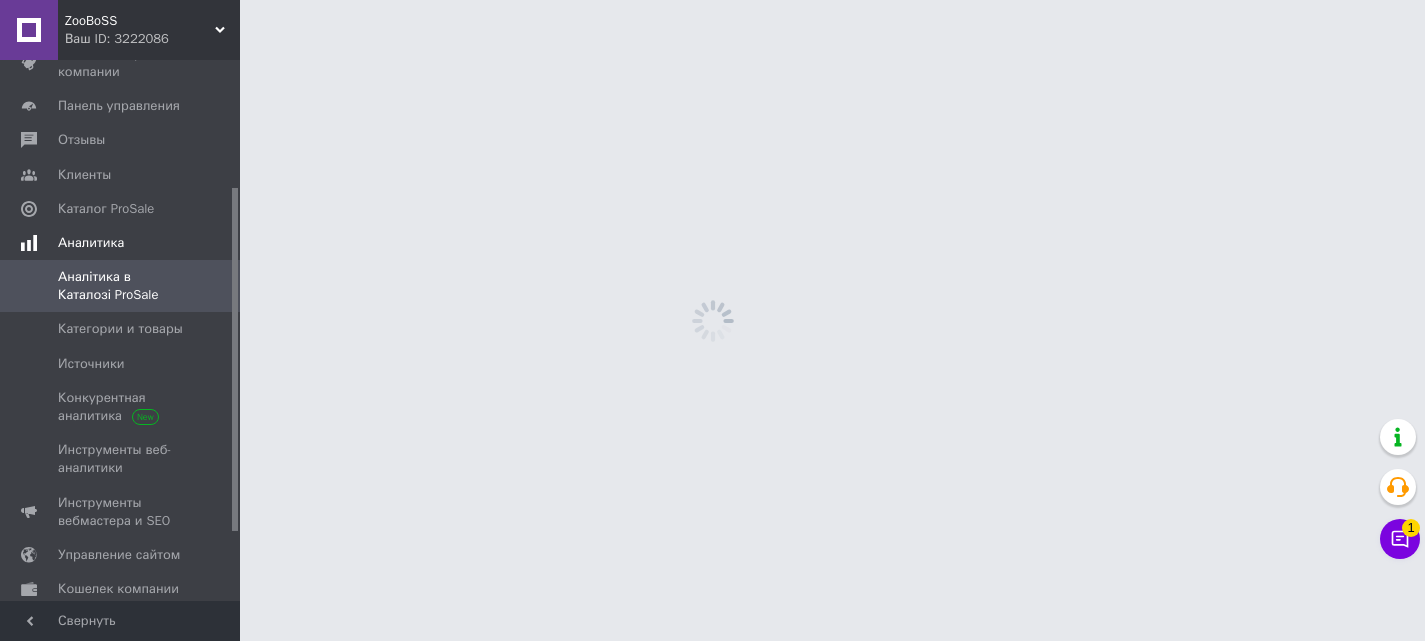 scroll, scrollTop: 0, scrollLeft: 0, axis: both 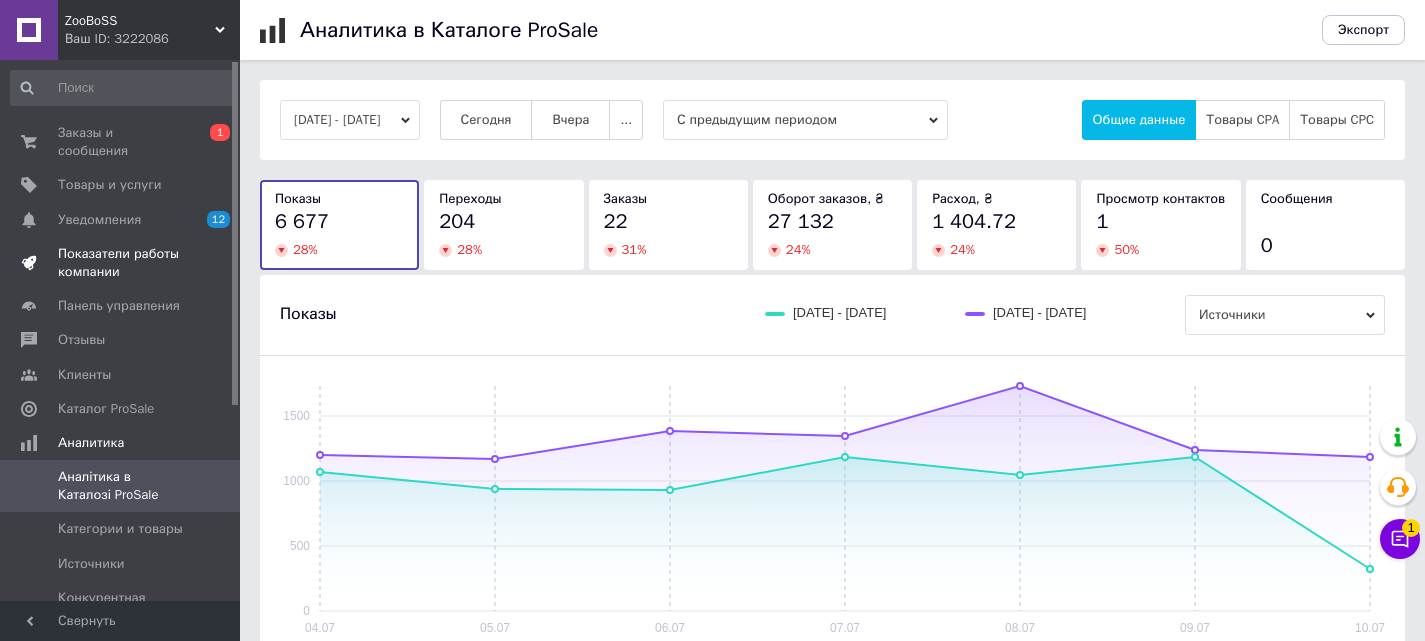 click on "Показатели работы компании" at bounding box center [121, 263] 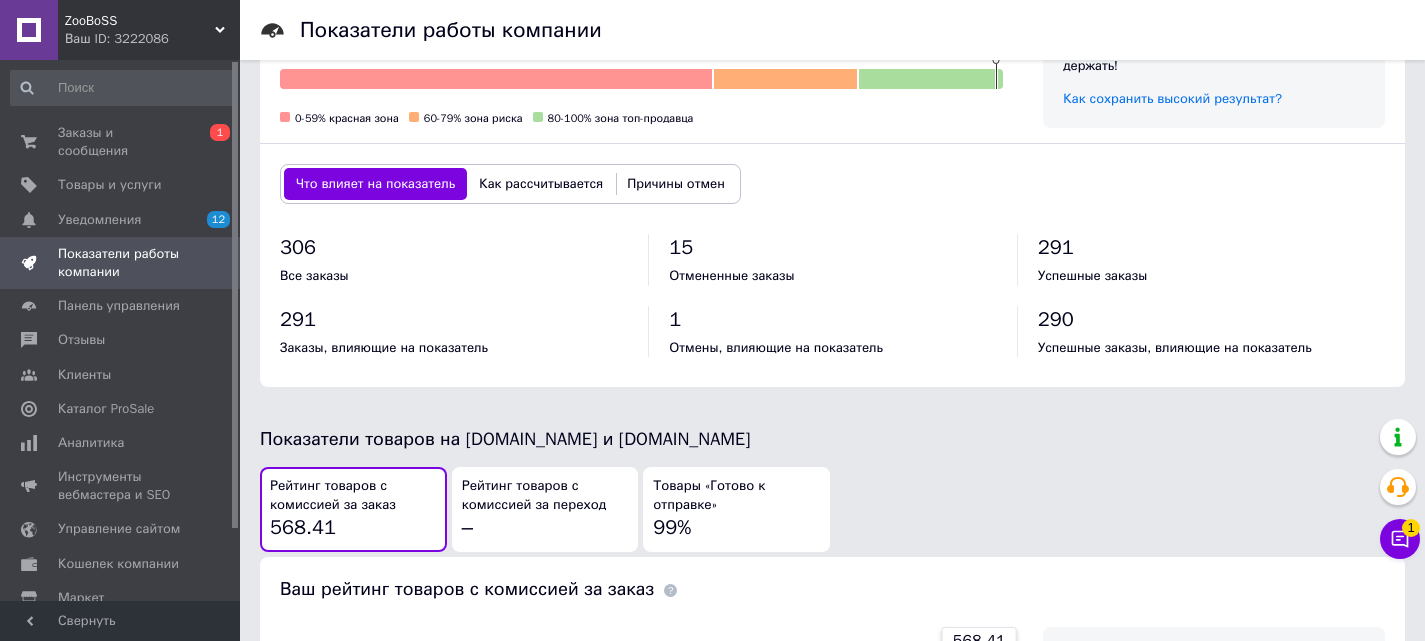 scroll, scrollTop: 700, scrollLeft: 0, axis: vertical 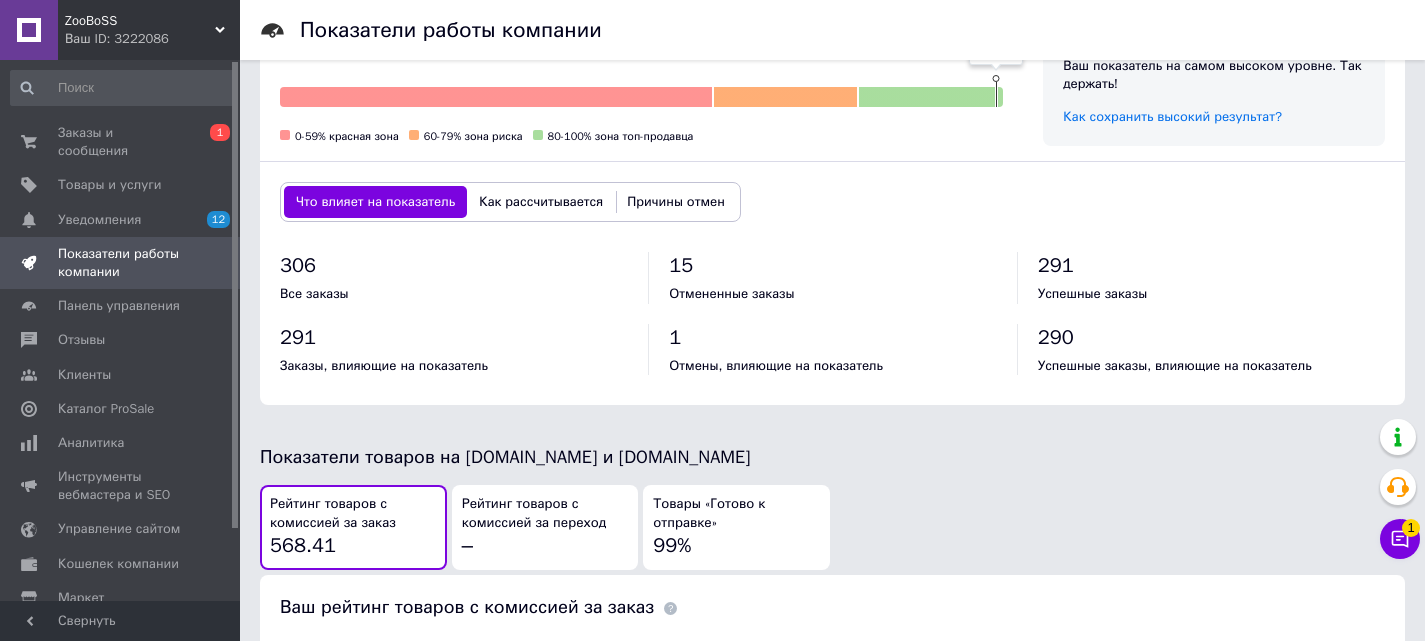 click on "Ваш ID: 3222086" at bounding box center [152, 39] 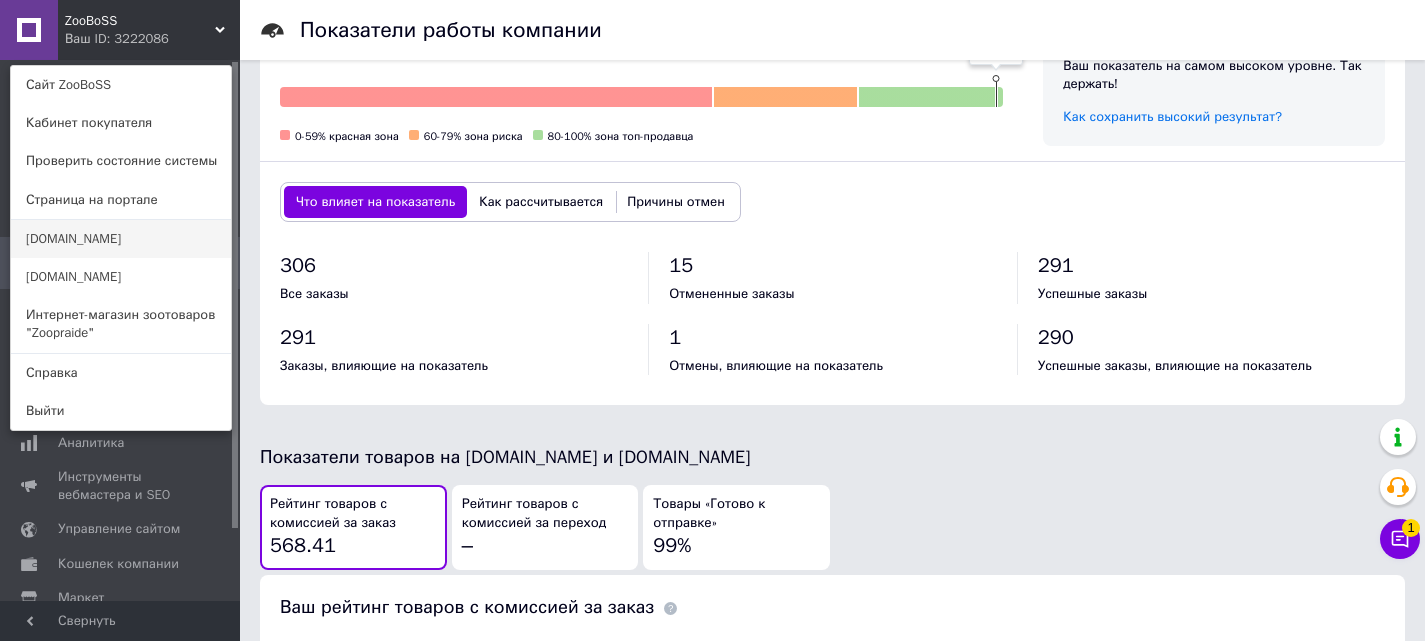 click on "[DOMAIN_NAME]" at bounding box center (121, 239) 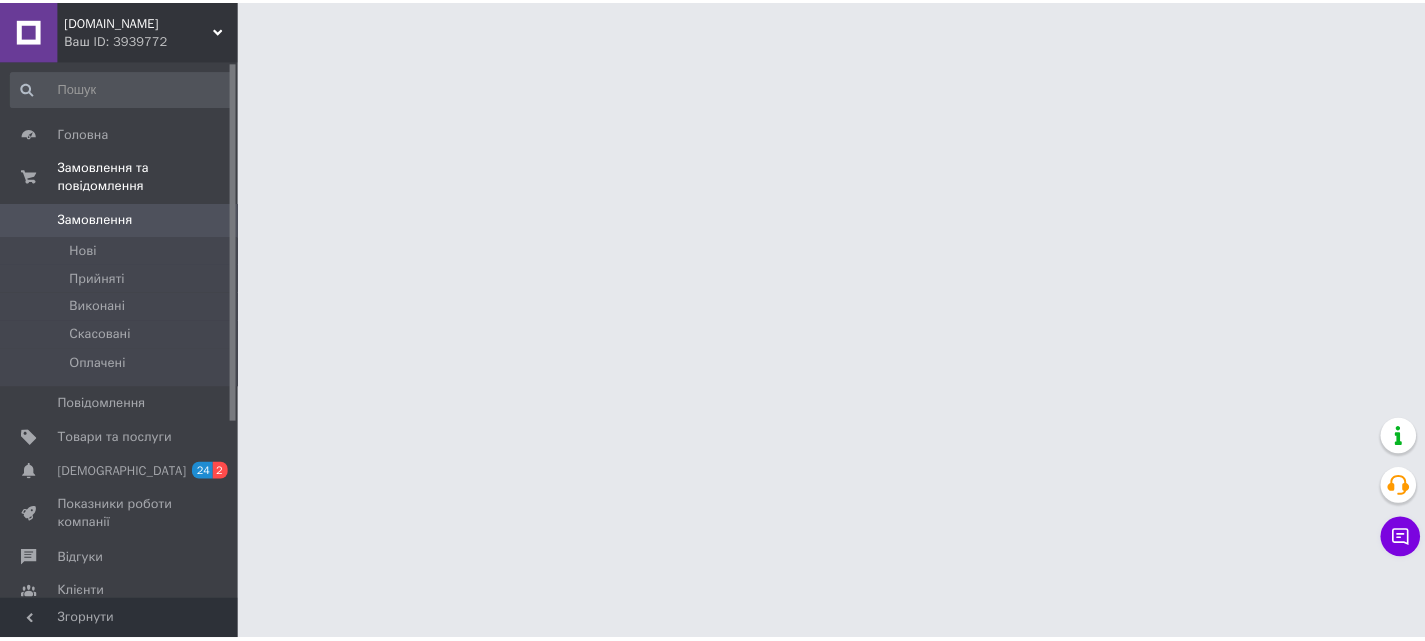 scroll, scrollTop: 0, scrollLeft: 0, axis: both 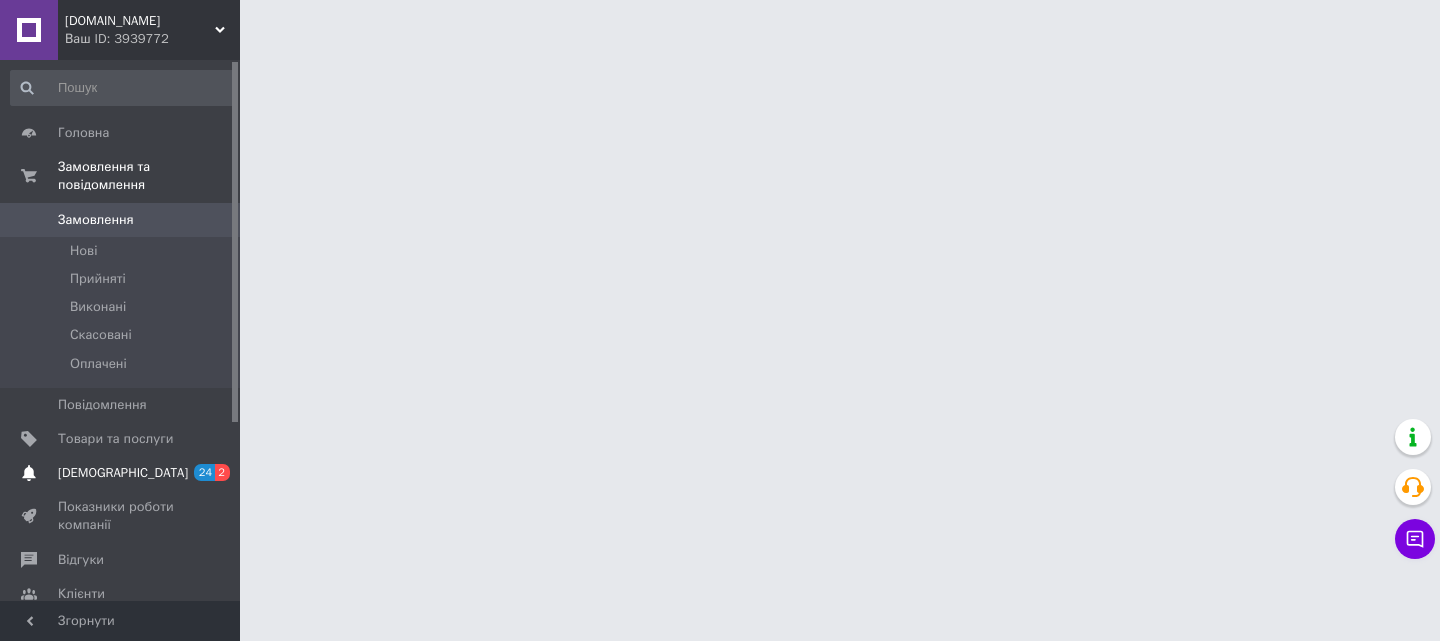 click on "[DEMOGRAPHIC_DATA]" at bounding box center (121, 473) 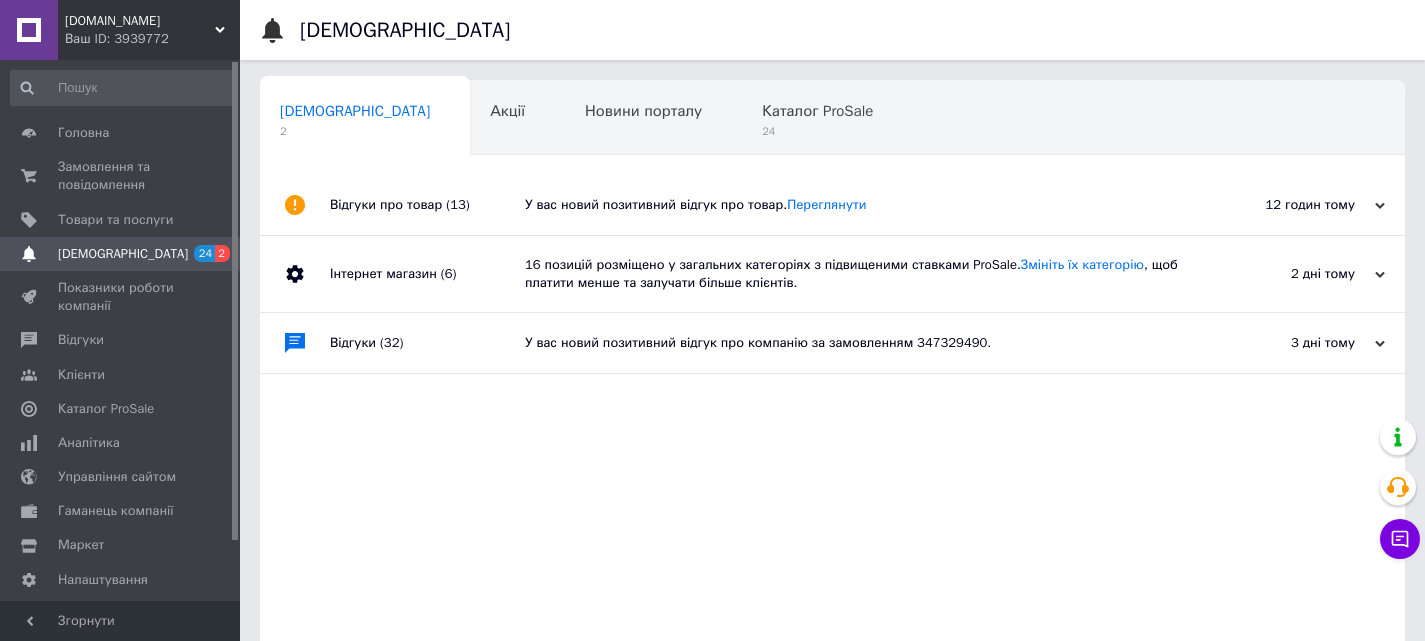 click on "Відгуки про товар   (13)" at bounding box center [427, 205] 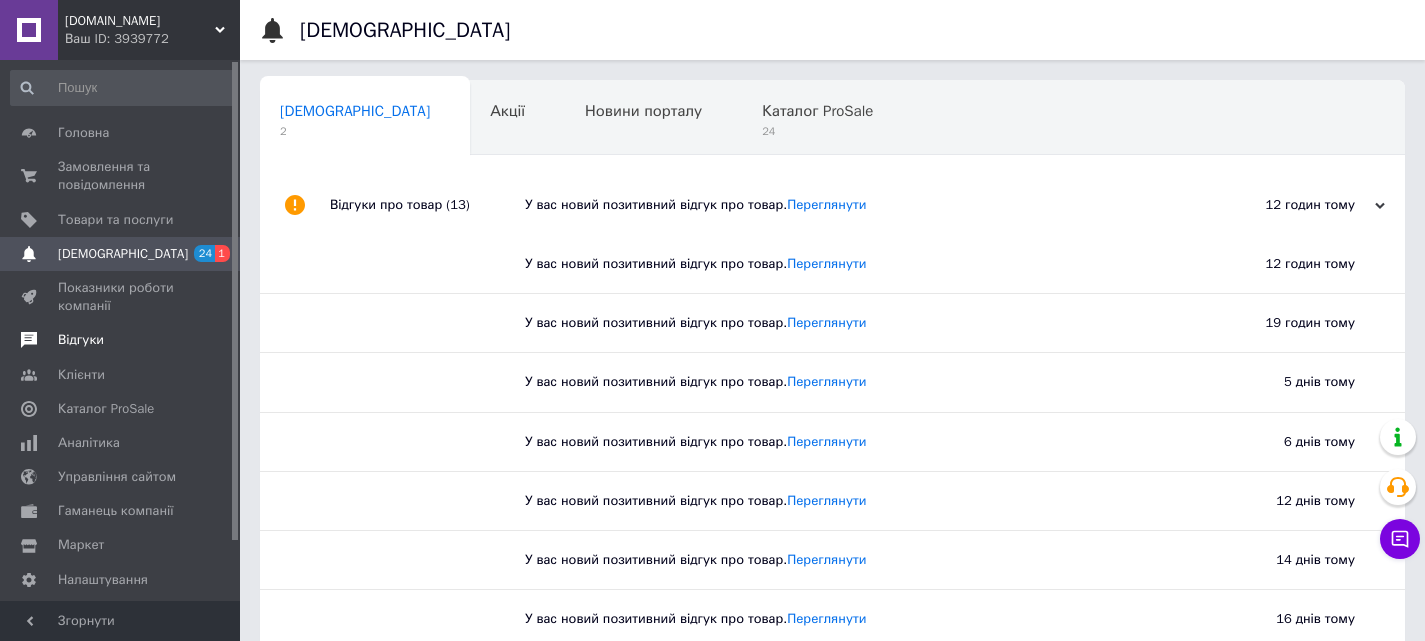 click on "Відгуки" at bounding box center [121, 340] 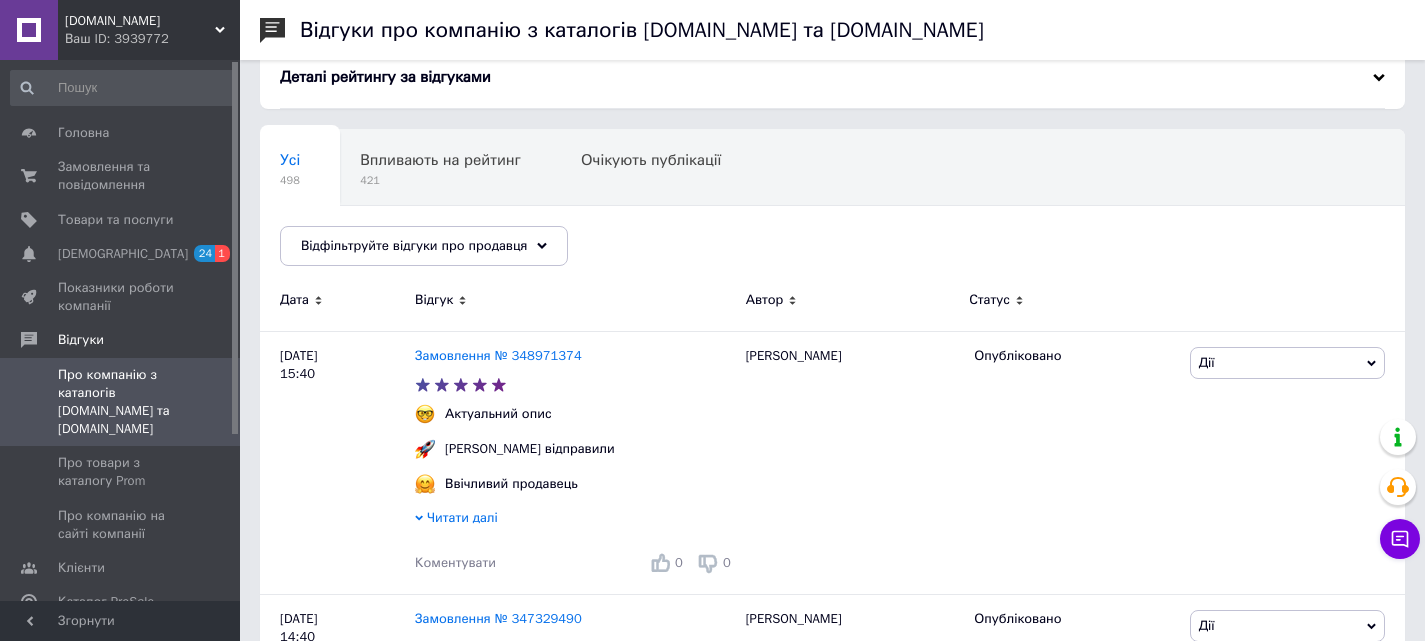 scroll, scrollTop: 0, scrollLeft: 0, axis: both 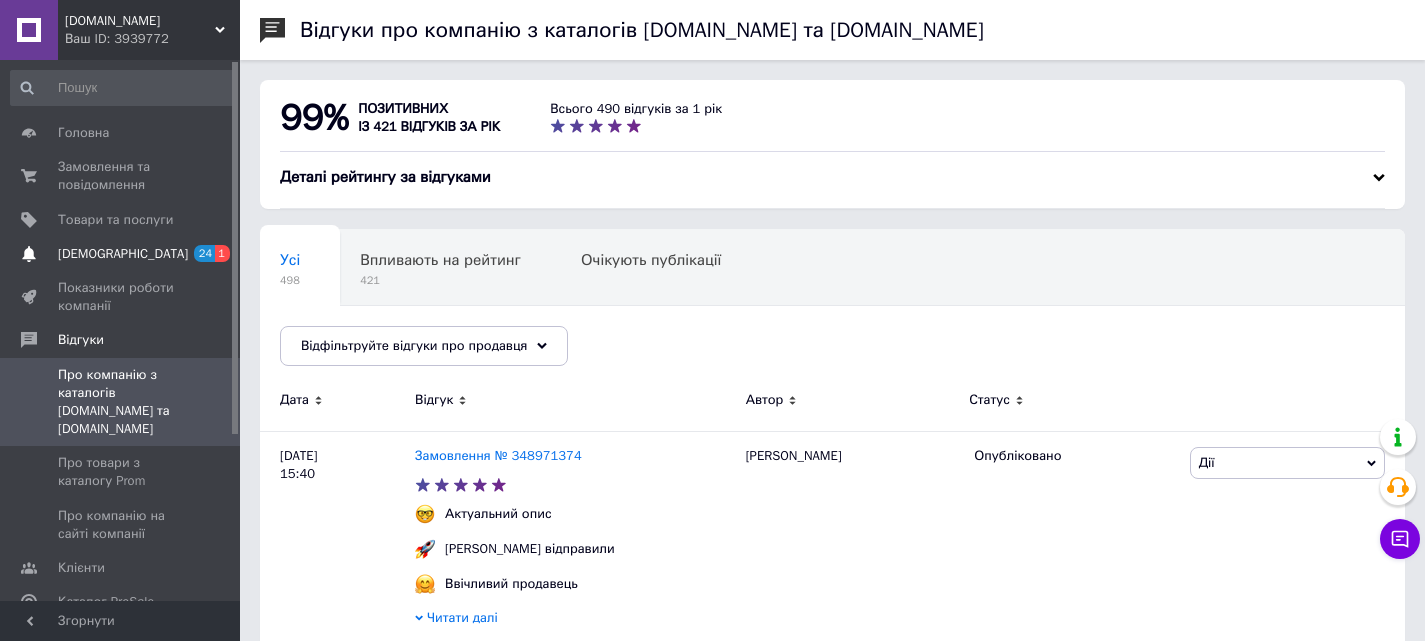 click on "[DEMOGRAPHIC_DATA] 24 1" at bounding box center (123, 254) 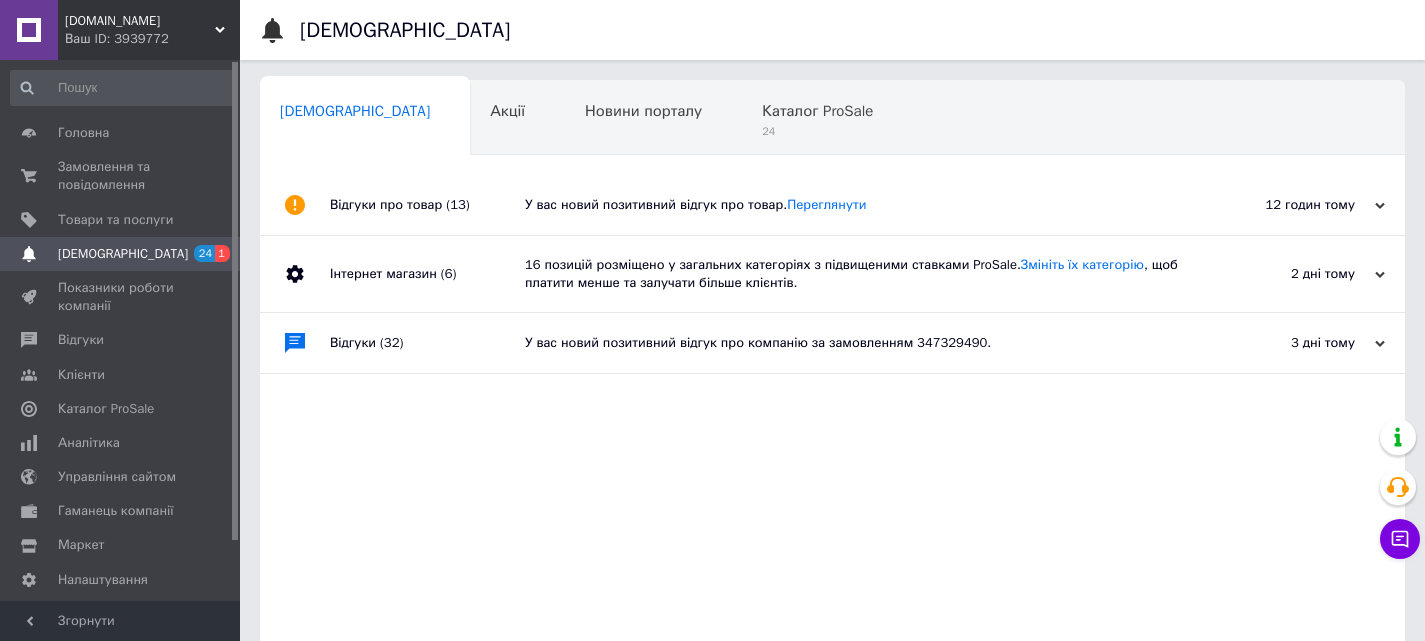 click on "У вас новий позитивний відгук про товар.  [GEOGRAPHIC_DATA]" at bounding box center (855, 205) 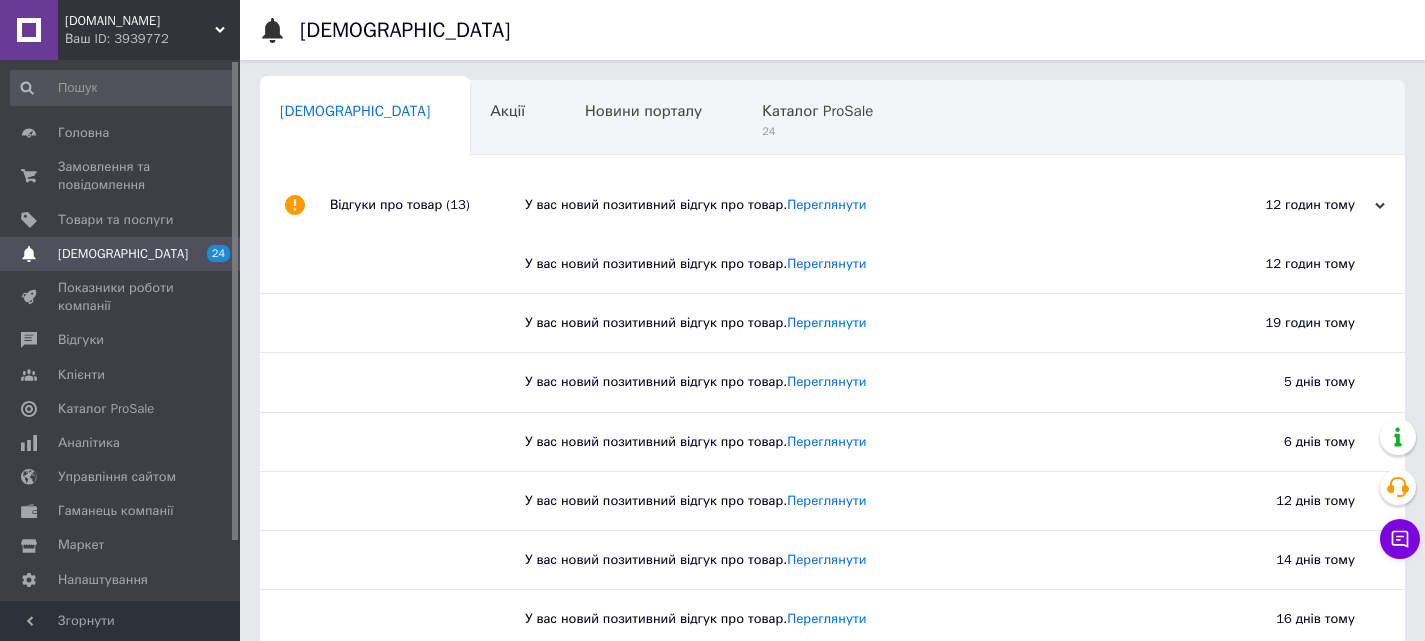 click on "У вас новий позитивний відгук про товар.  [GEOGRAPHIC_DATA]" at bounding box center (855, 205) 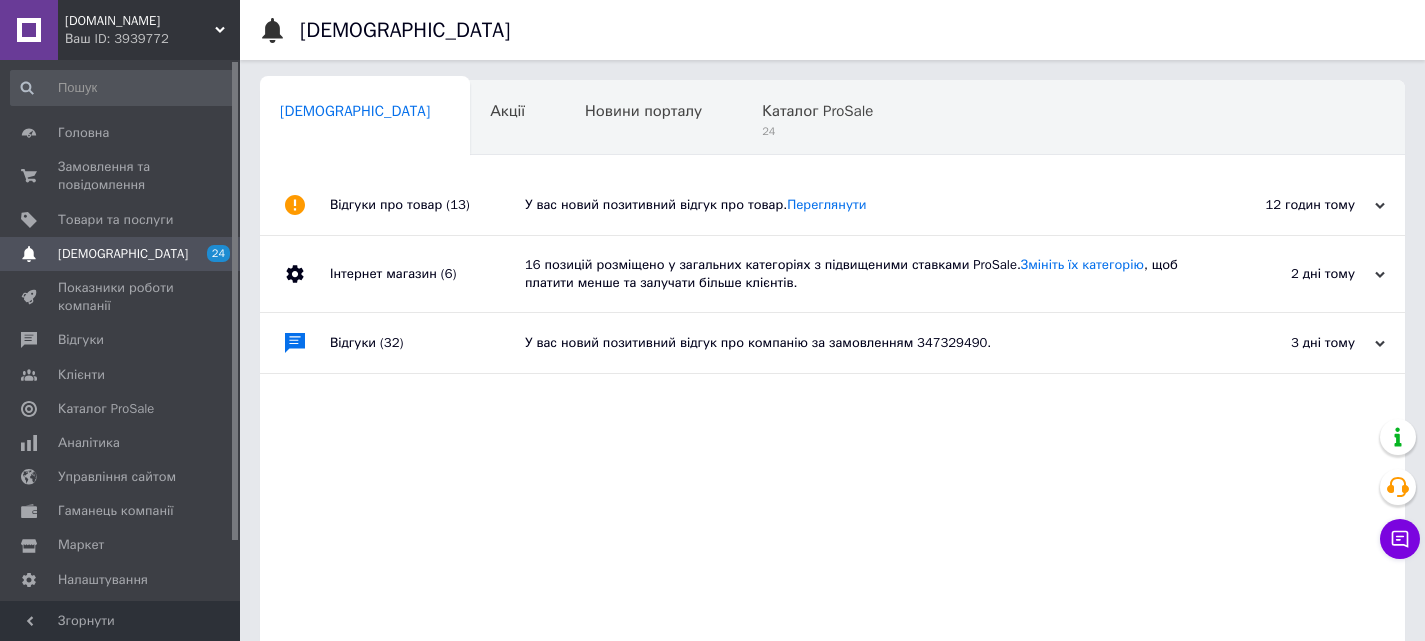click on "Ваш ID: 3939772" at bounding box center (152, 39) 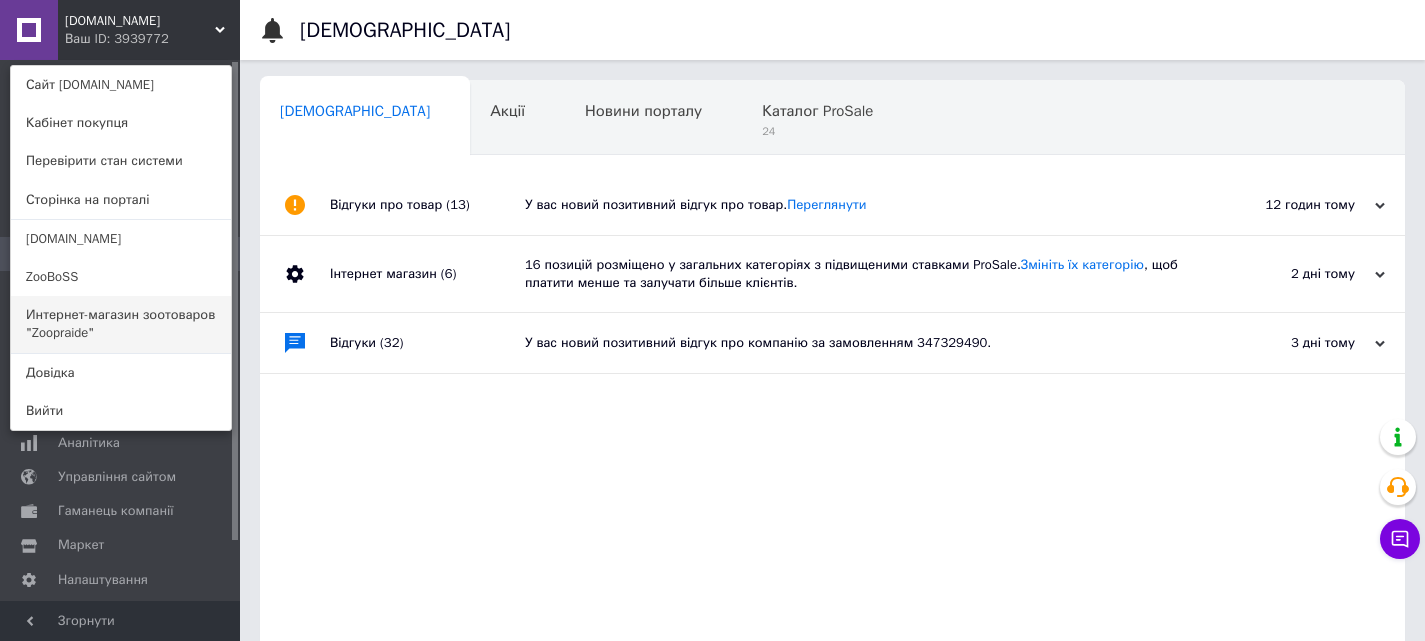click on "Интернет-магазин зоотоваров "Zoopraide"" at bounding box center [121, 324] 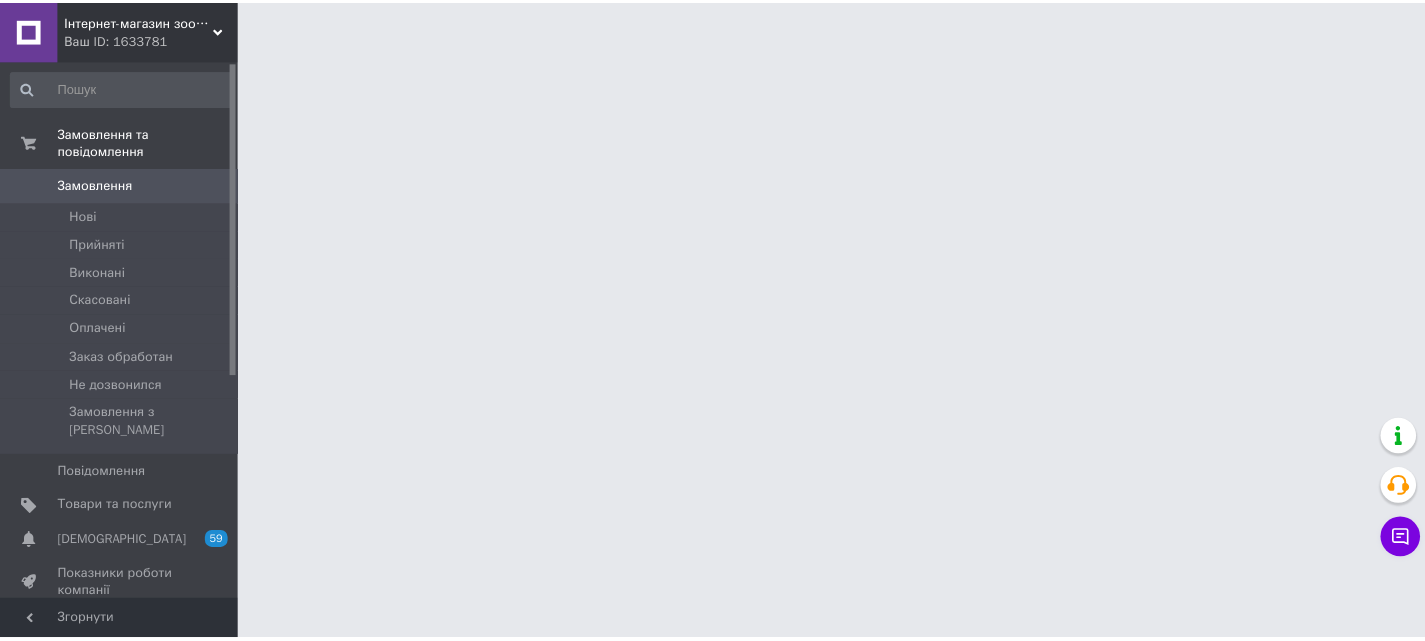 scroll, scrollTop: 0, scrollLeft: 0, axis: both 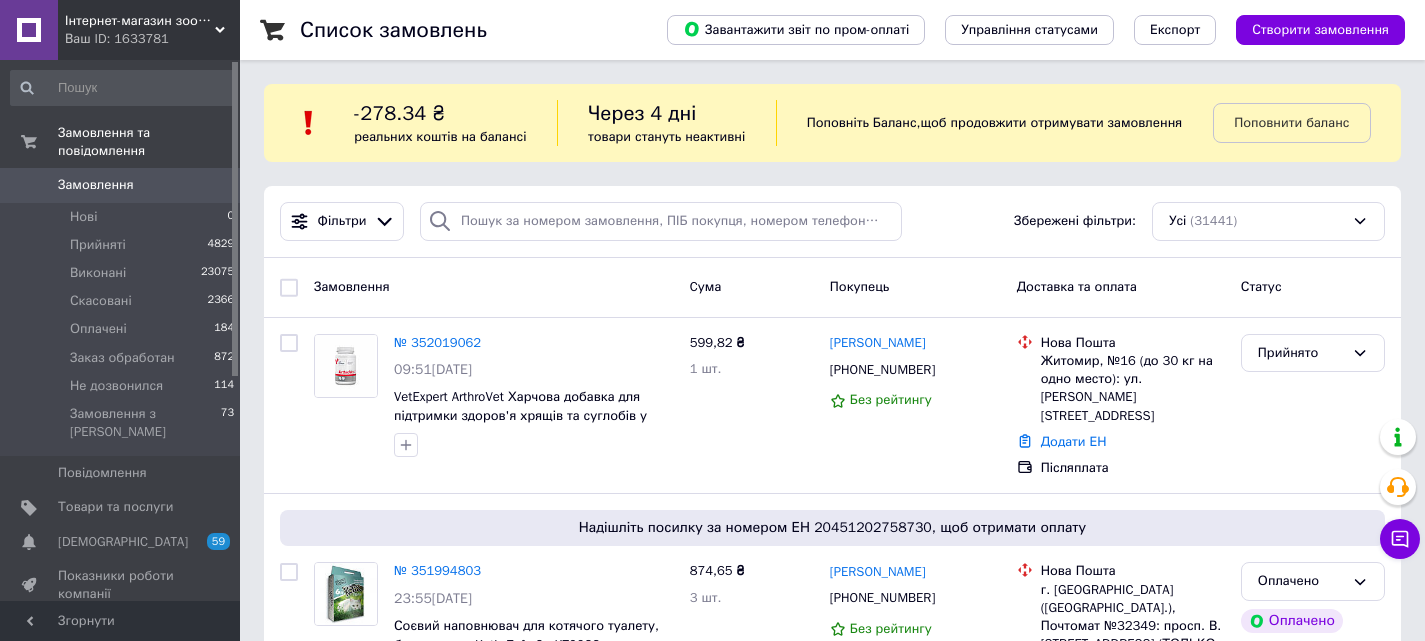 click on "Ваш ID: 1633781" at bounding box center (152, 39) 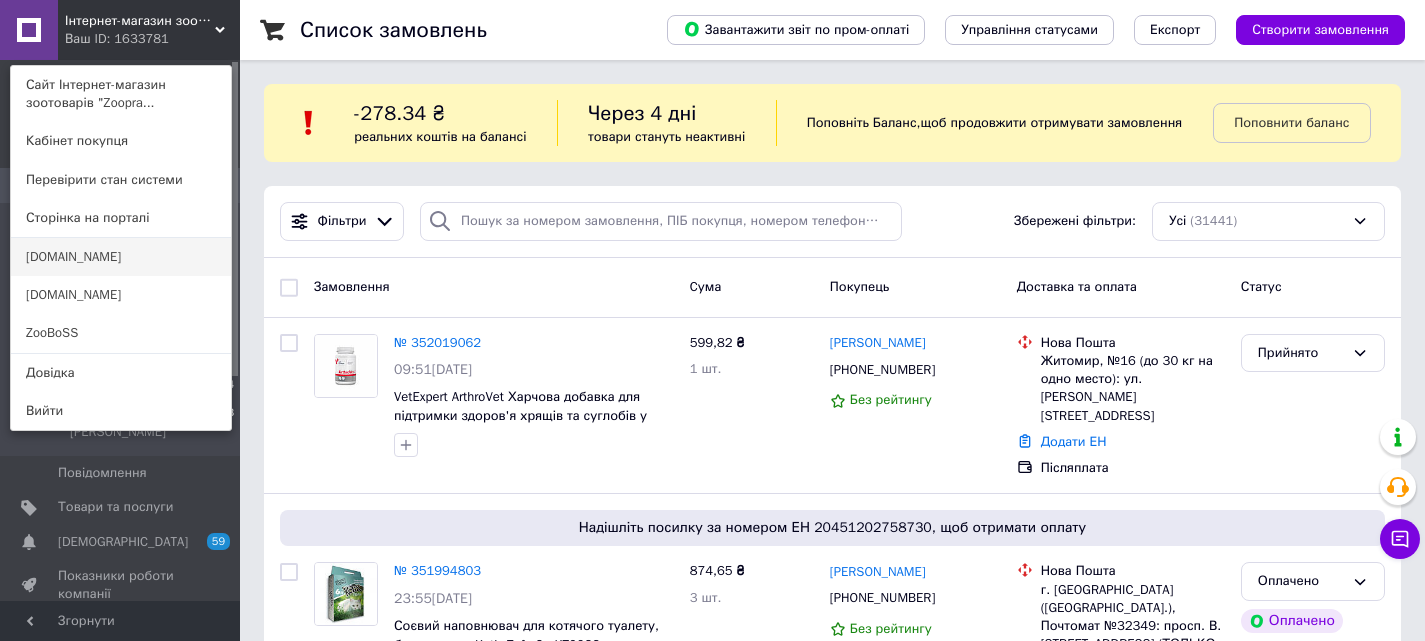 click on "[DOMAIN_NAME]" at bounding box center [121, 257] 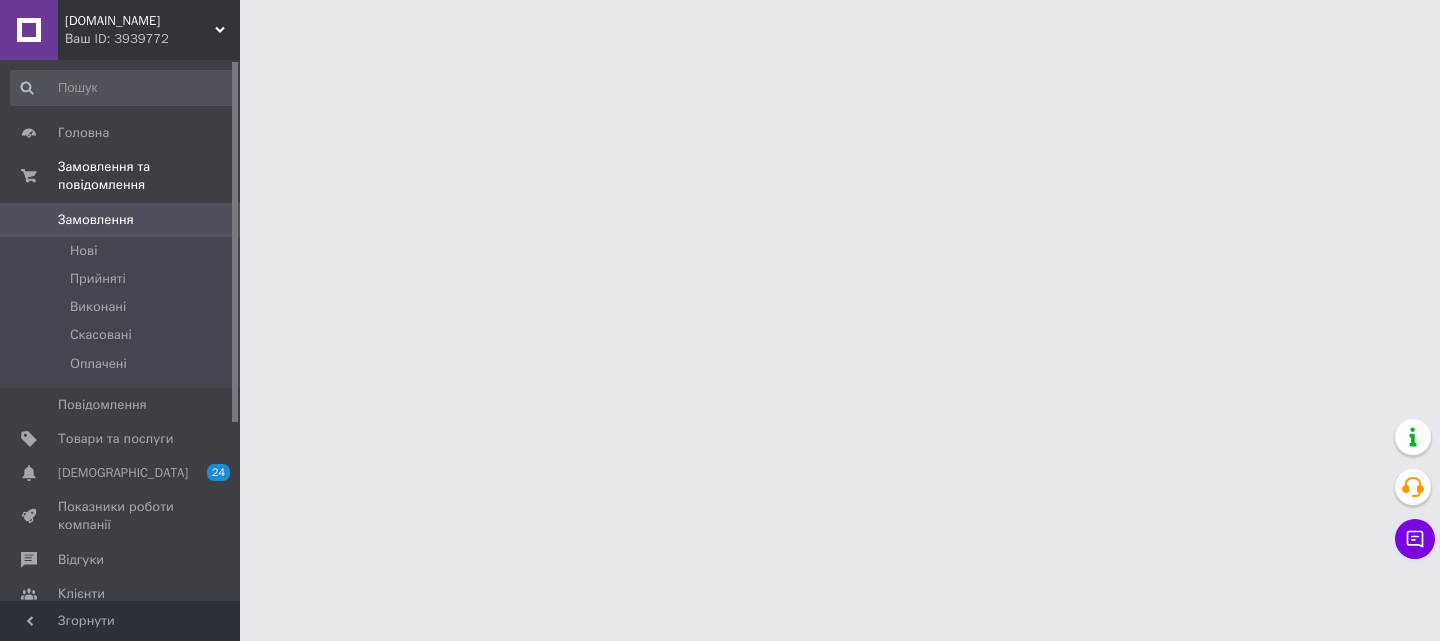 scroll, scrollTop: 0, scrollLeft: 0, axis: both 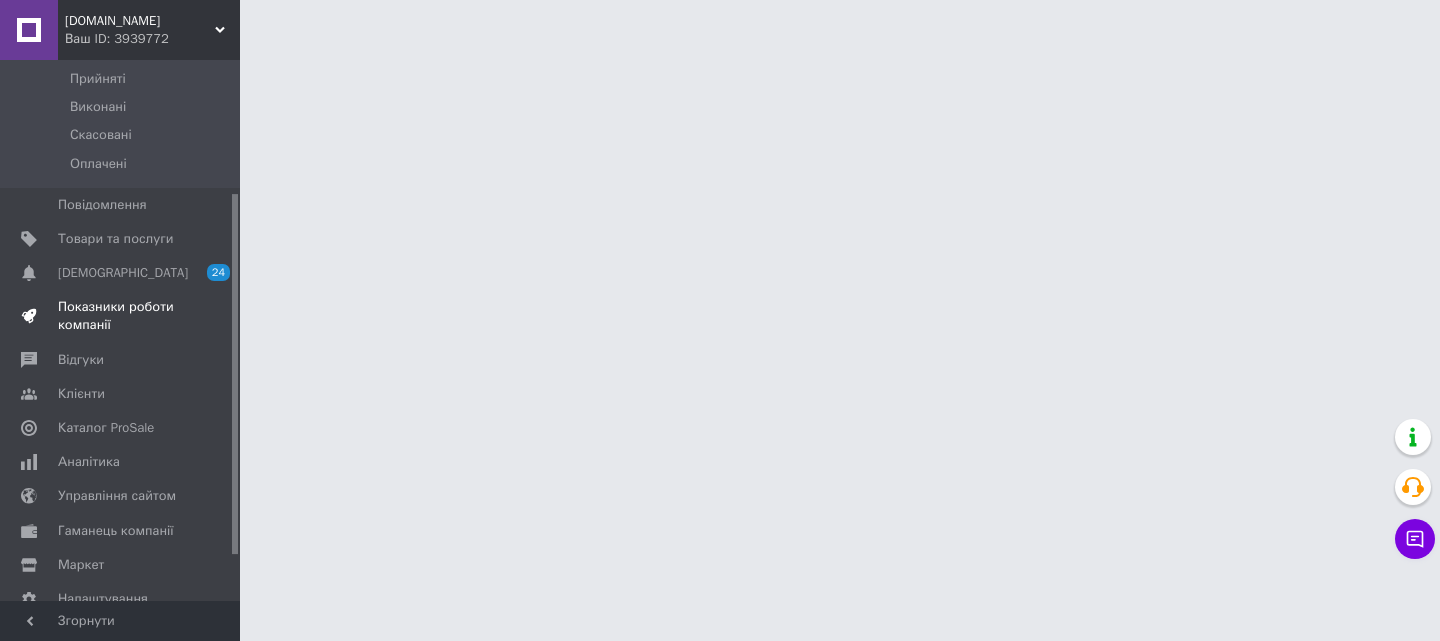 click on "Показники роботи компанії" at bounding box center [121, 316] 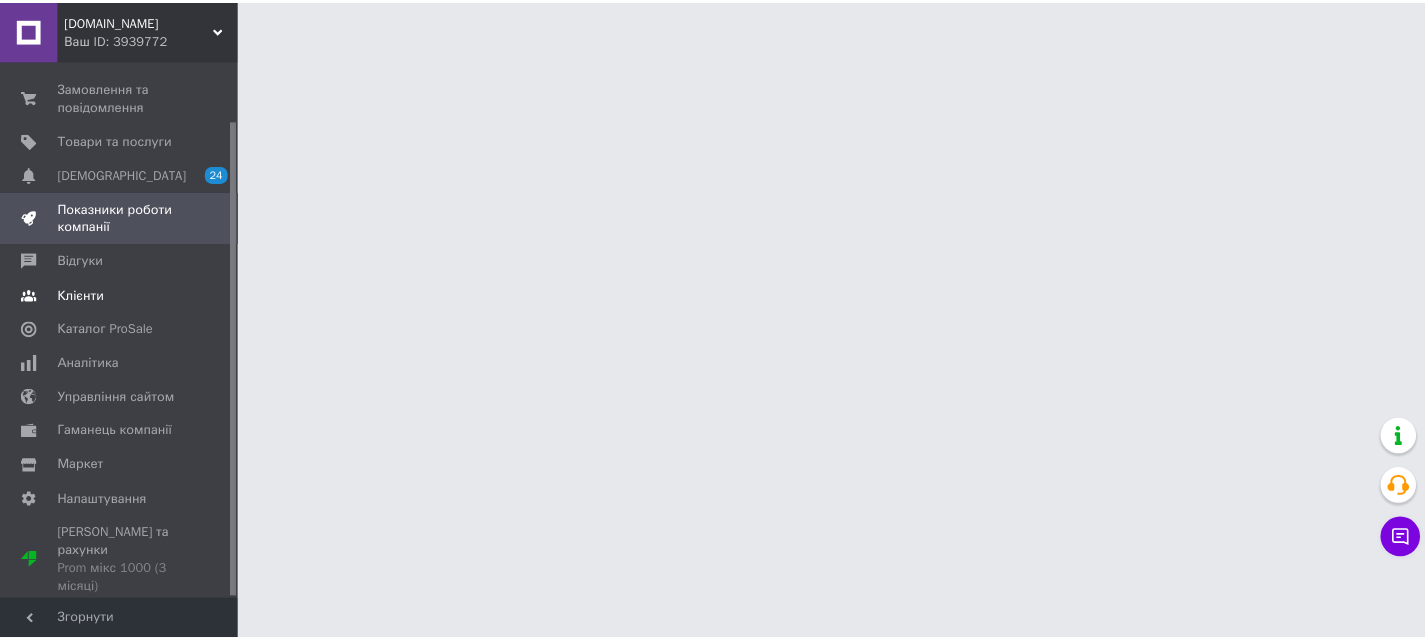 scroll, scrollTop: 66, scrollLeft: 0, axis: vertical 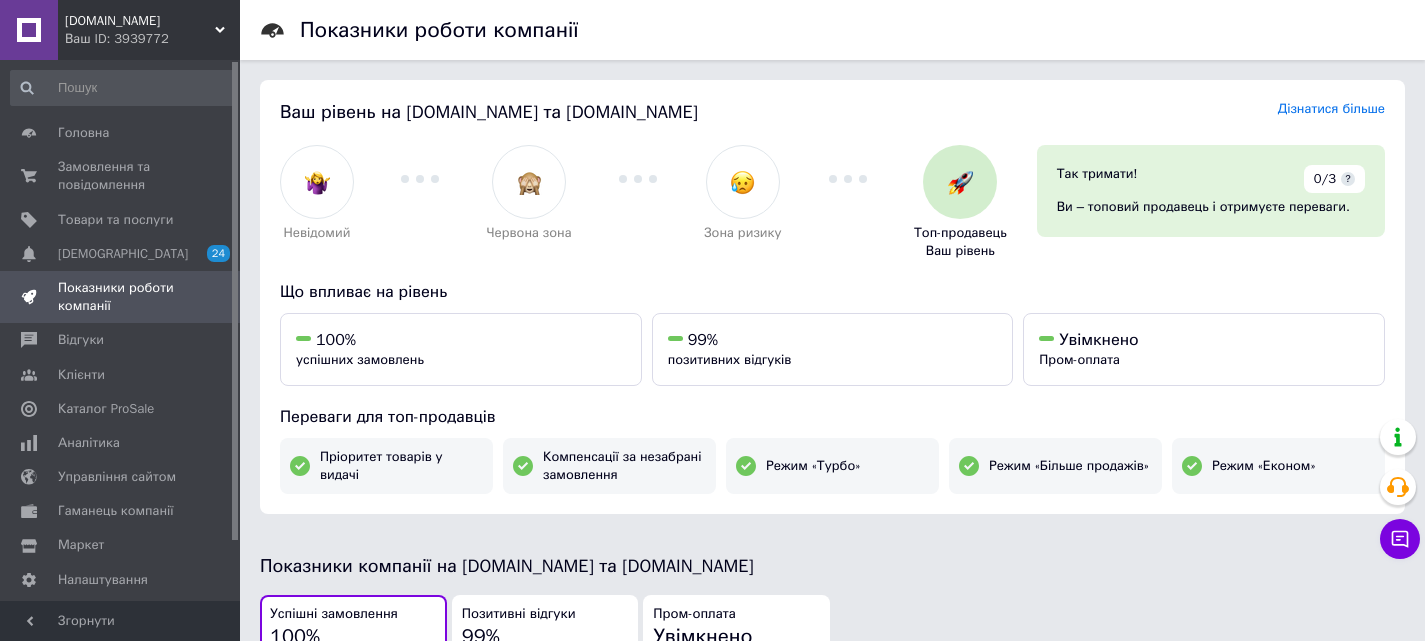 click on "[DOMAIN_NAME]" at bounding box center [140, 21] 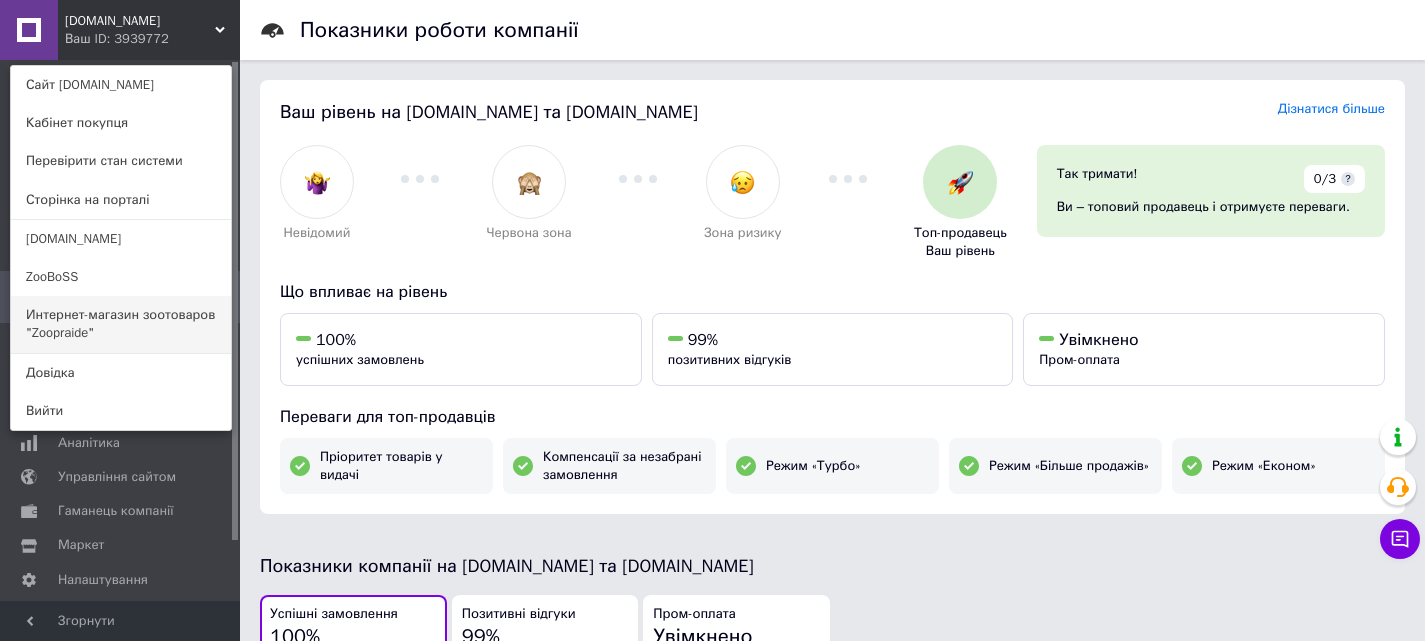 click on "Интернет-магазин зоотоваров "Zoopraide"" at bounding box center (121, 324) 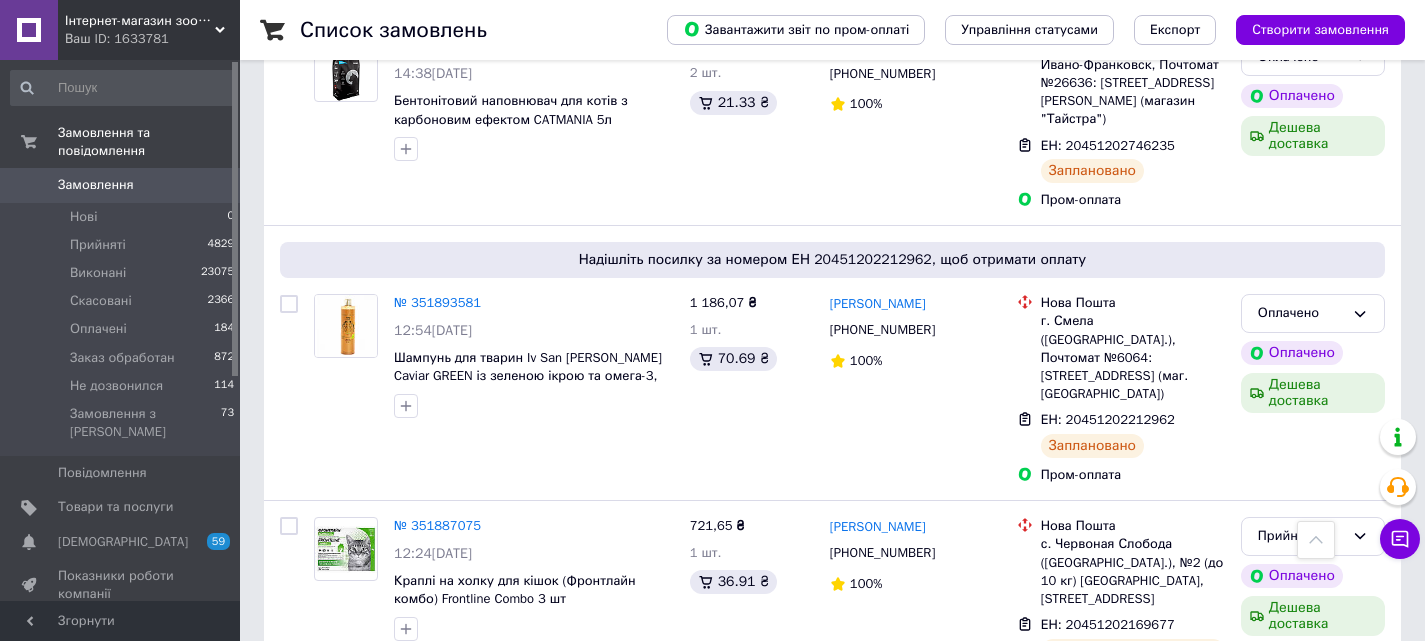scroll, scrollTop: 3000, scrollLeft: 0, axis: vertical 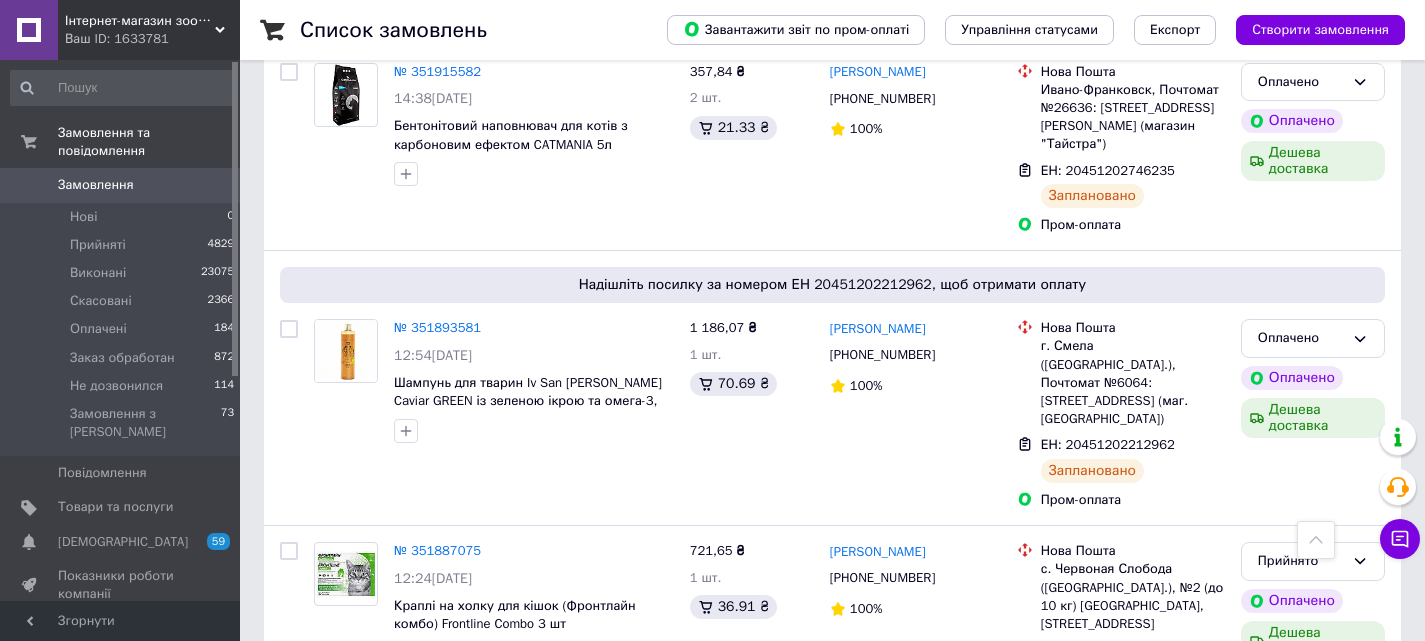 click on "Замовлення" at bounding box center (121, 185) 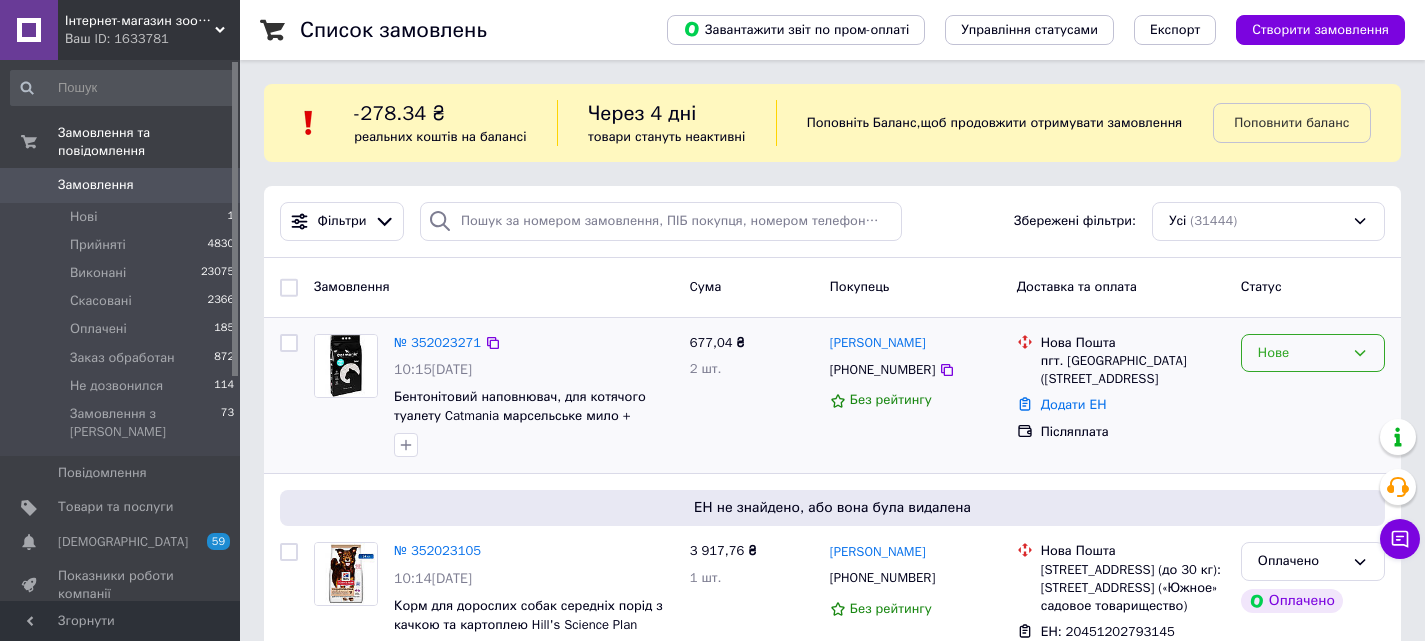click on "Нове" at bounding box center (1301, 353) 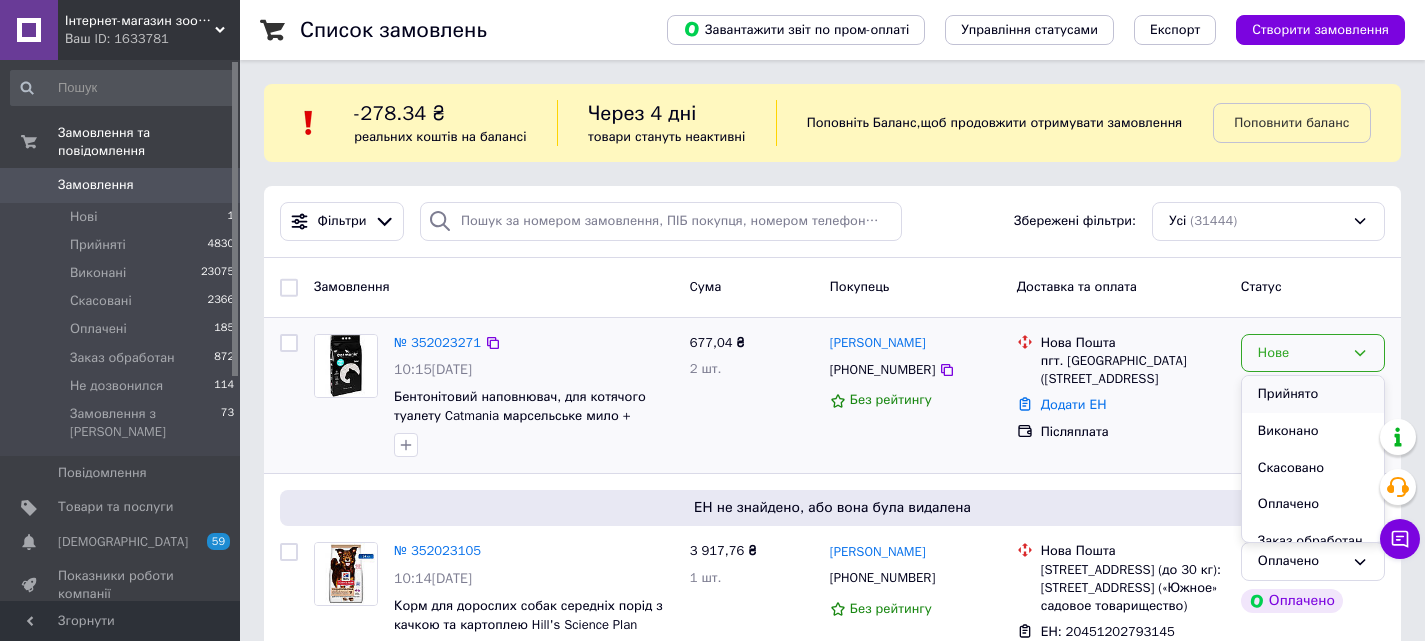 click on "Прийнято" at bounding box center (1313, 394) 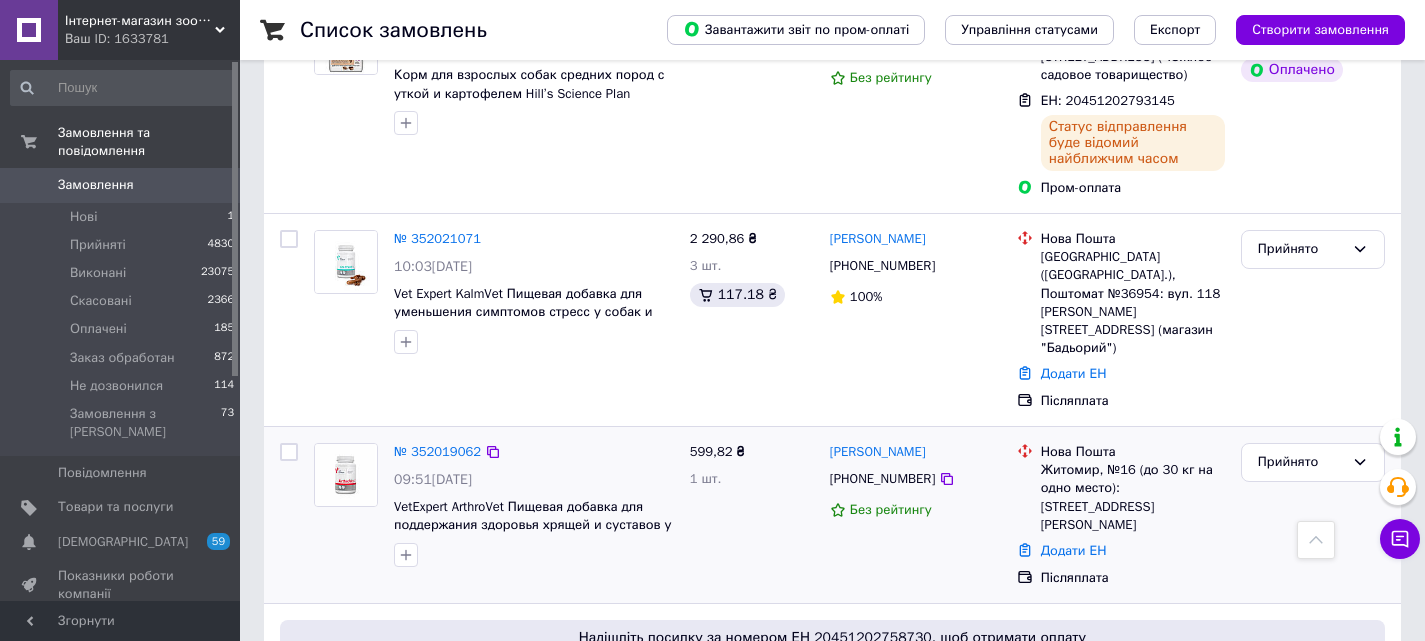 scroll, scrollTop: 0, scrollLeft: 0, axis: both 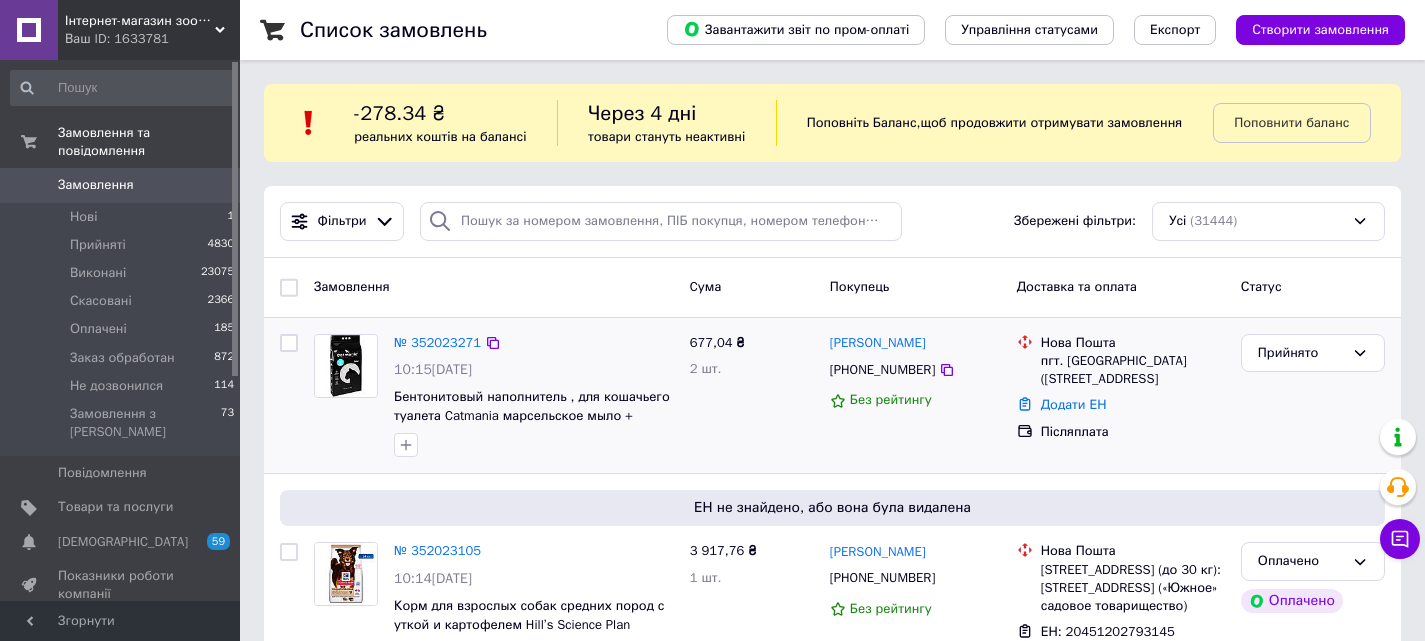 click on "Замовлення" at bounding box center (96, 185) 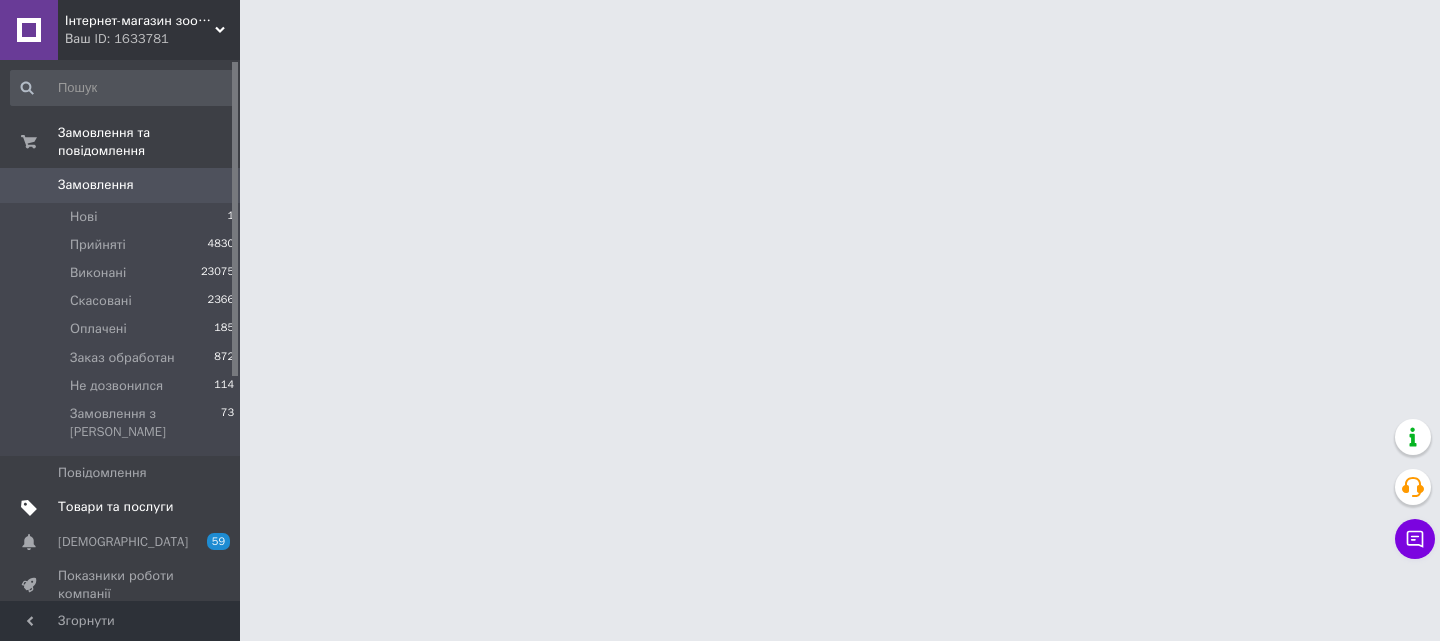 click on "Товари та послуги" at bounding box center (115, 507) 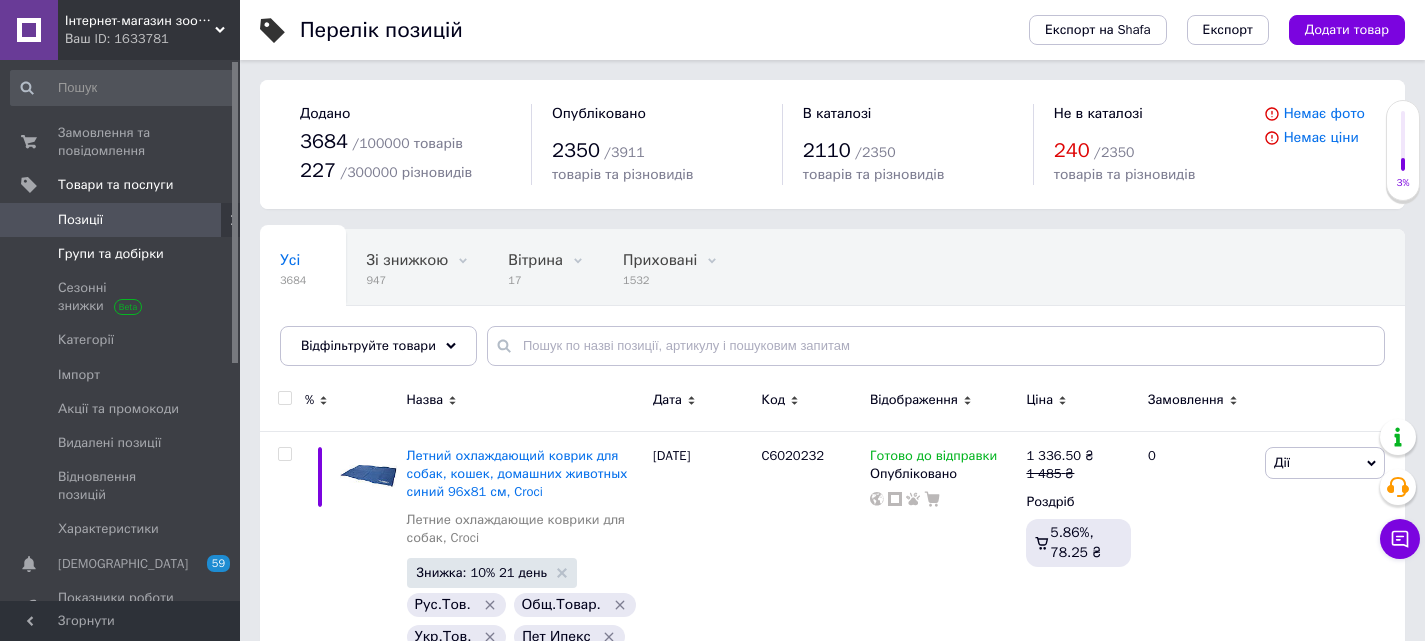 click on "Позиції Групи та добірки Сезонні знижки Категорії Імпорт Акції та промокоди Видалені позиції Відновлення позицій Характеристики" at bounding box center (123, 375) 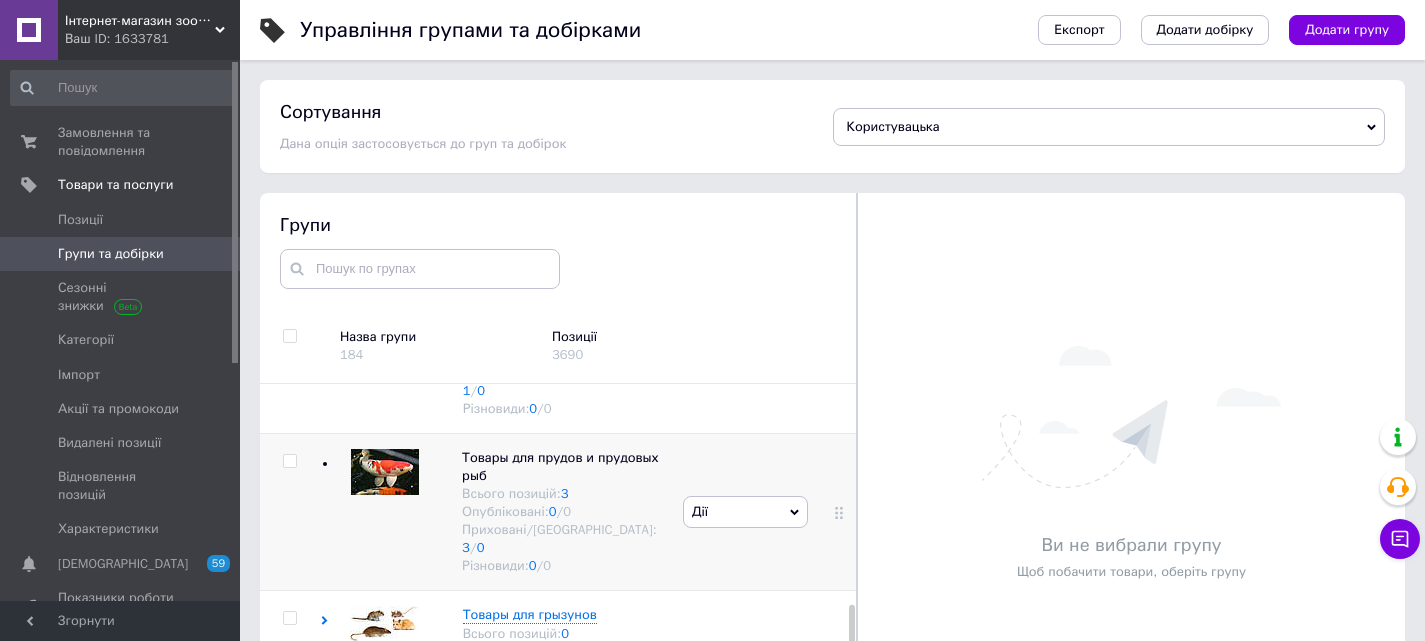 scroll, scrollTop: 643, scrollLeft: 0, axis: vertical 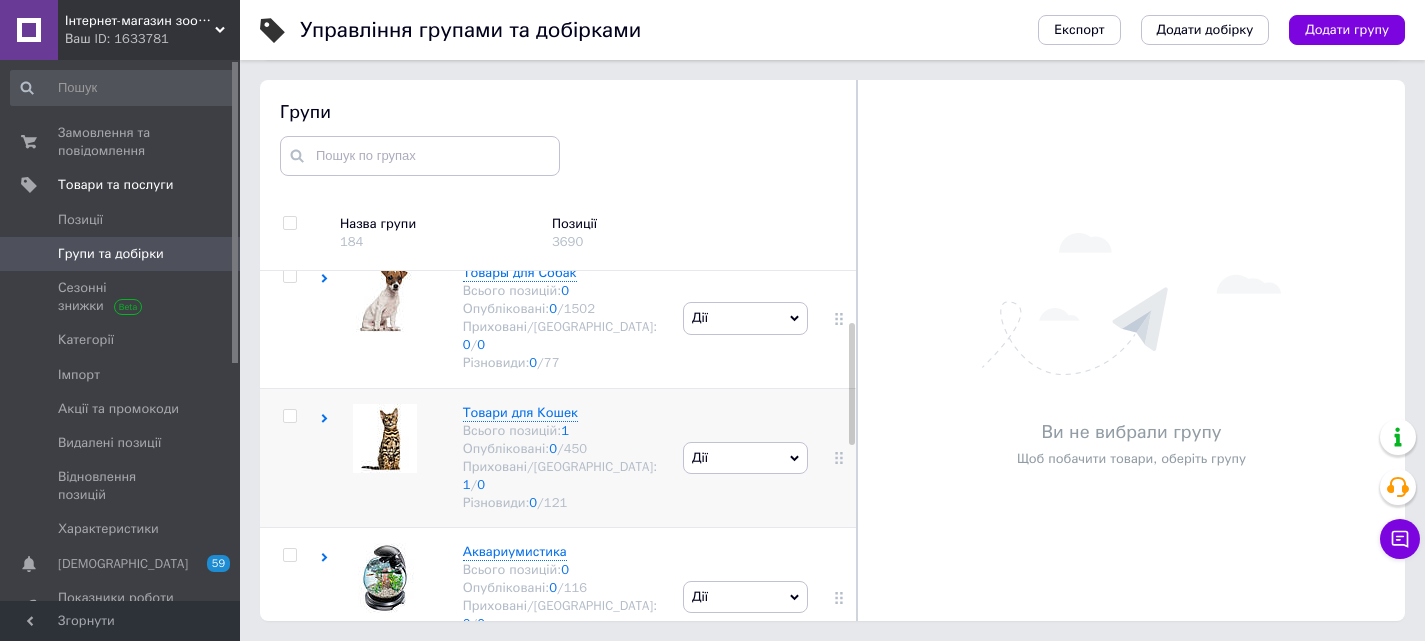 click on "Товари для Кошек Всього позицій:  1 Опубліковані:  0  /  450 Приховані/Видалені:  1  /  0 Різновиди:  0  /  121" at bounding box center (499, 457) 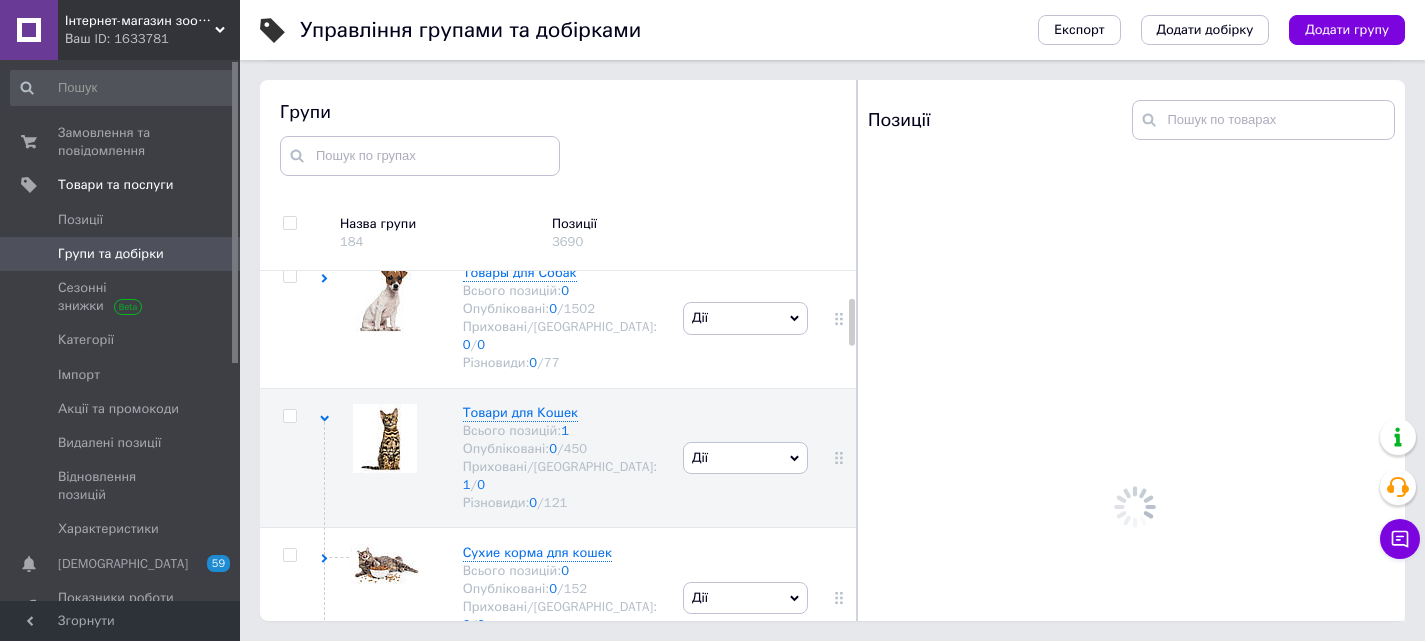 scroll, scrollTop: 243, scrollLeft: 0, axis: vertical 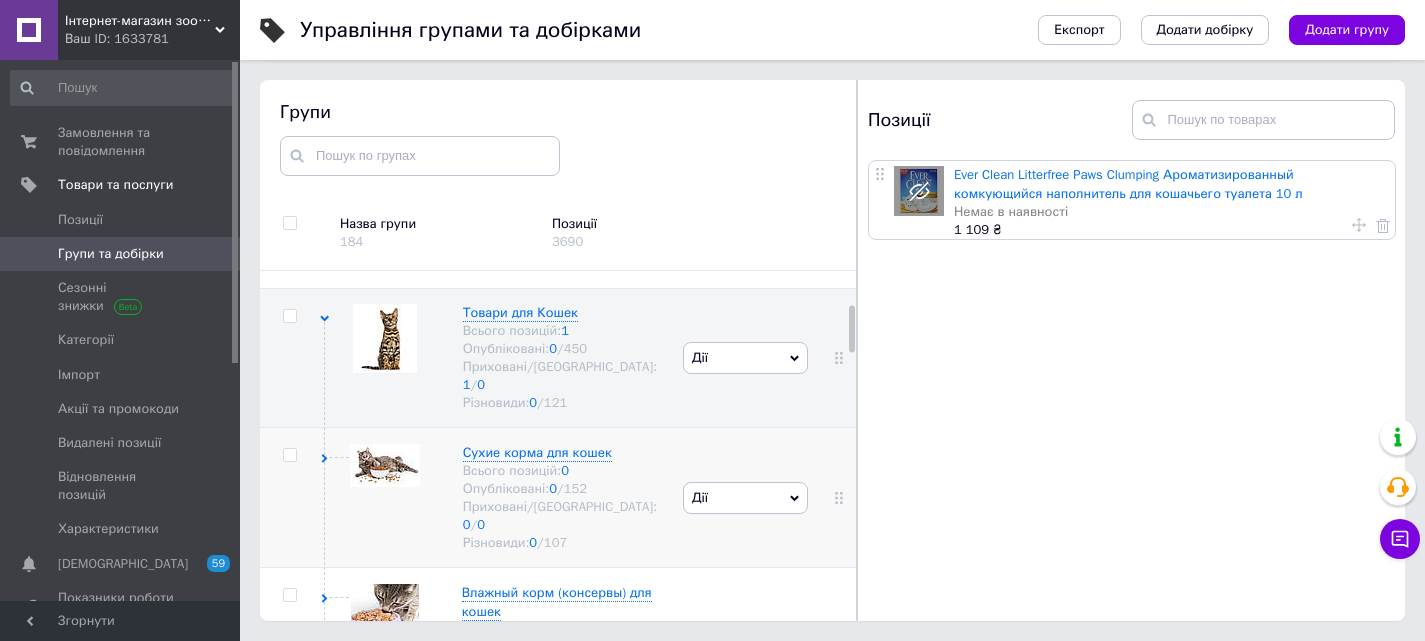 click at bounding box center (385, 465) 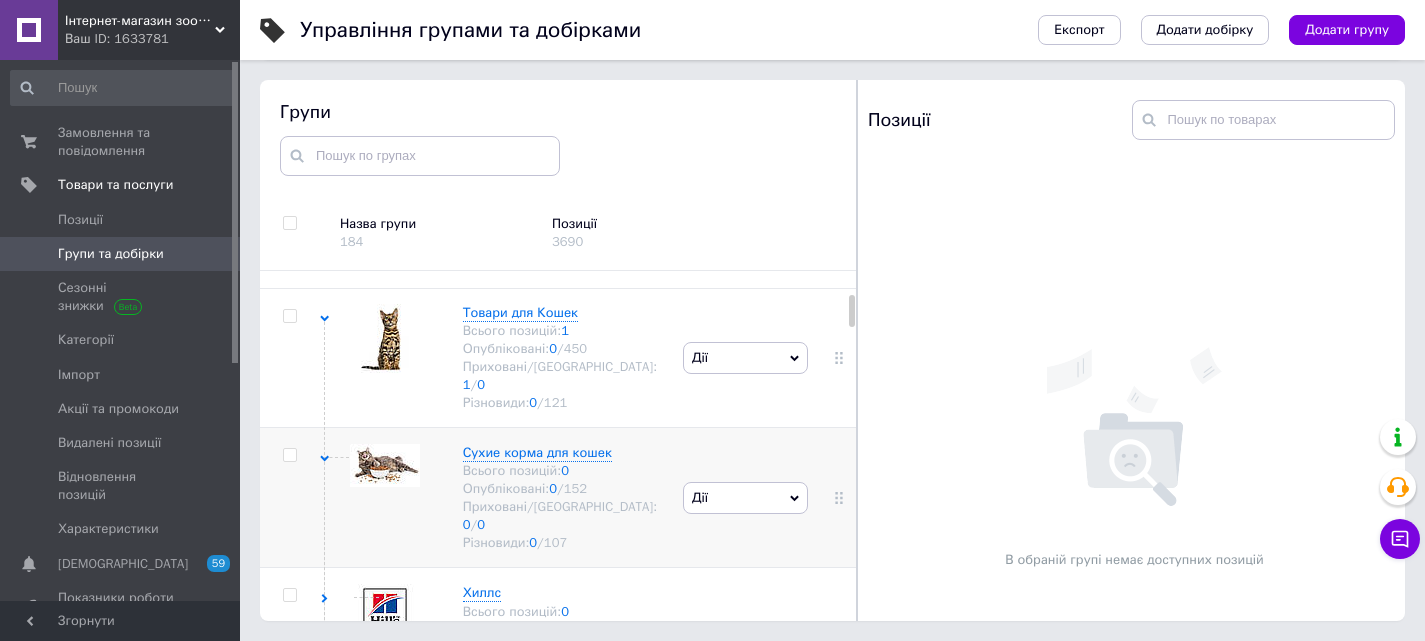 scroll, scrollTop: 343, scrollLeft: 0, axis: vertical 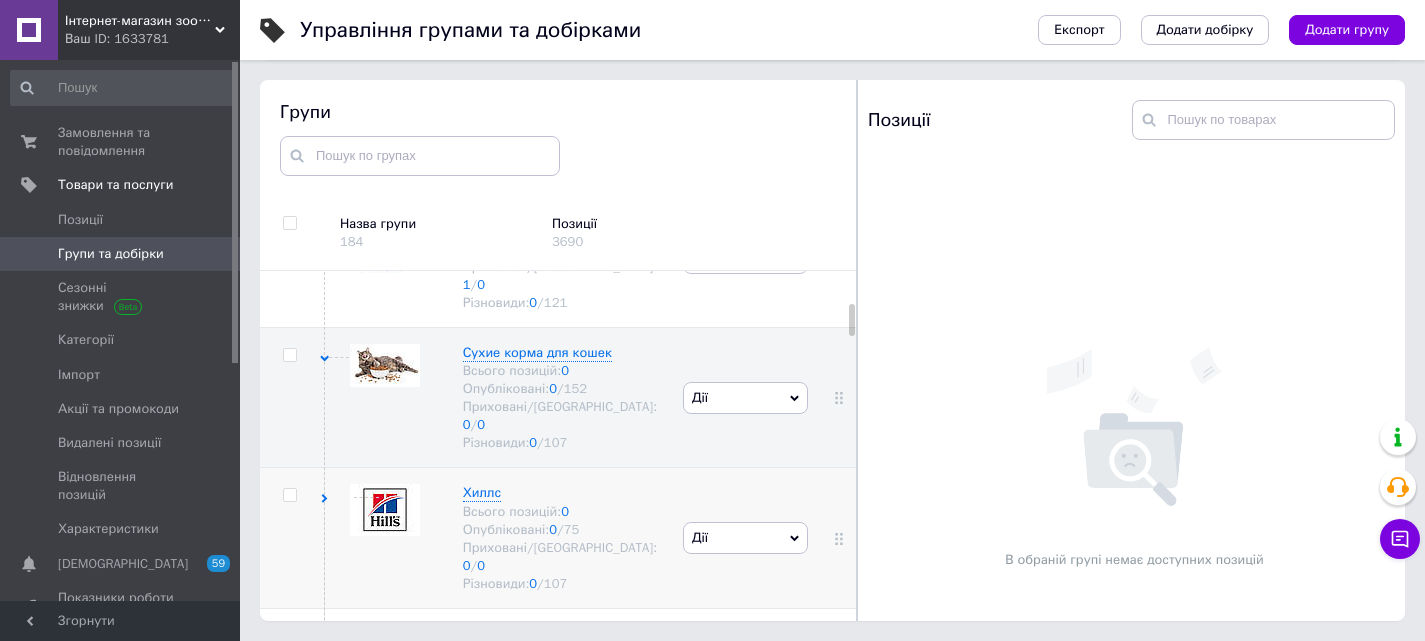 click at bounding box center (385, 510) 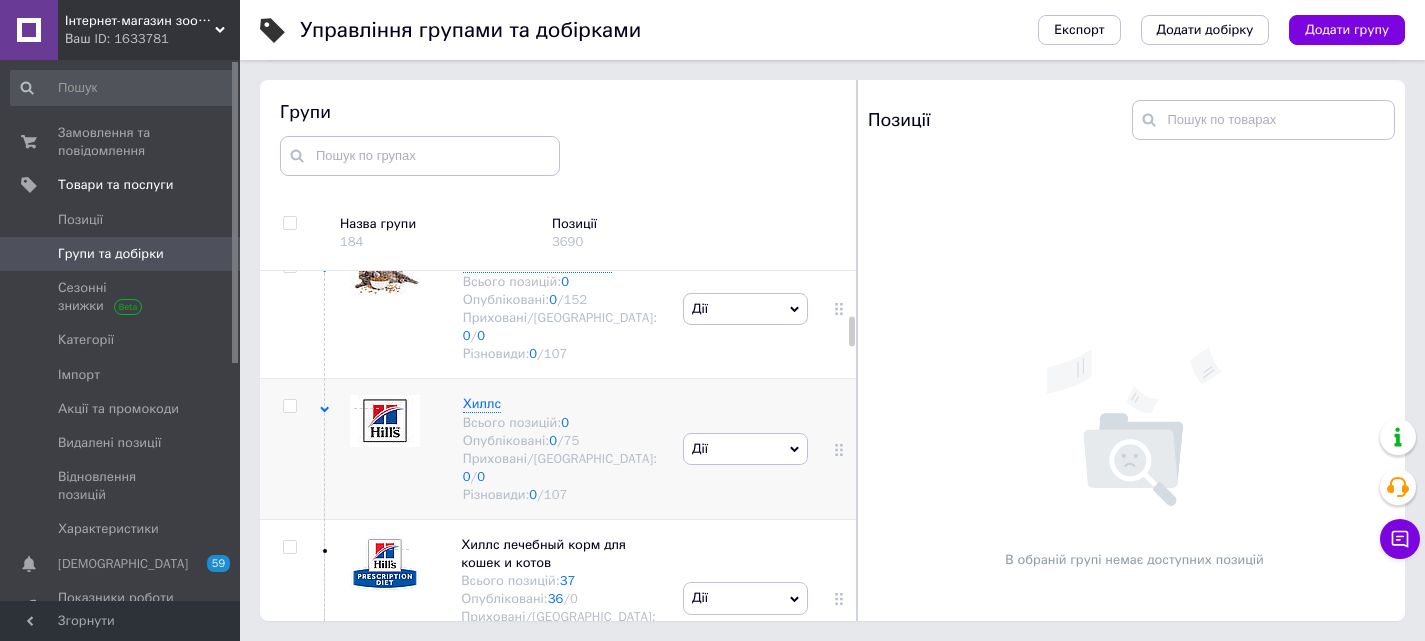 scroll, scrollTop: 543, scrollLeft: 0, axis: vertical 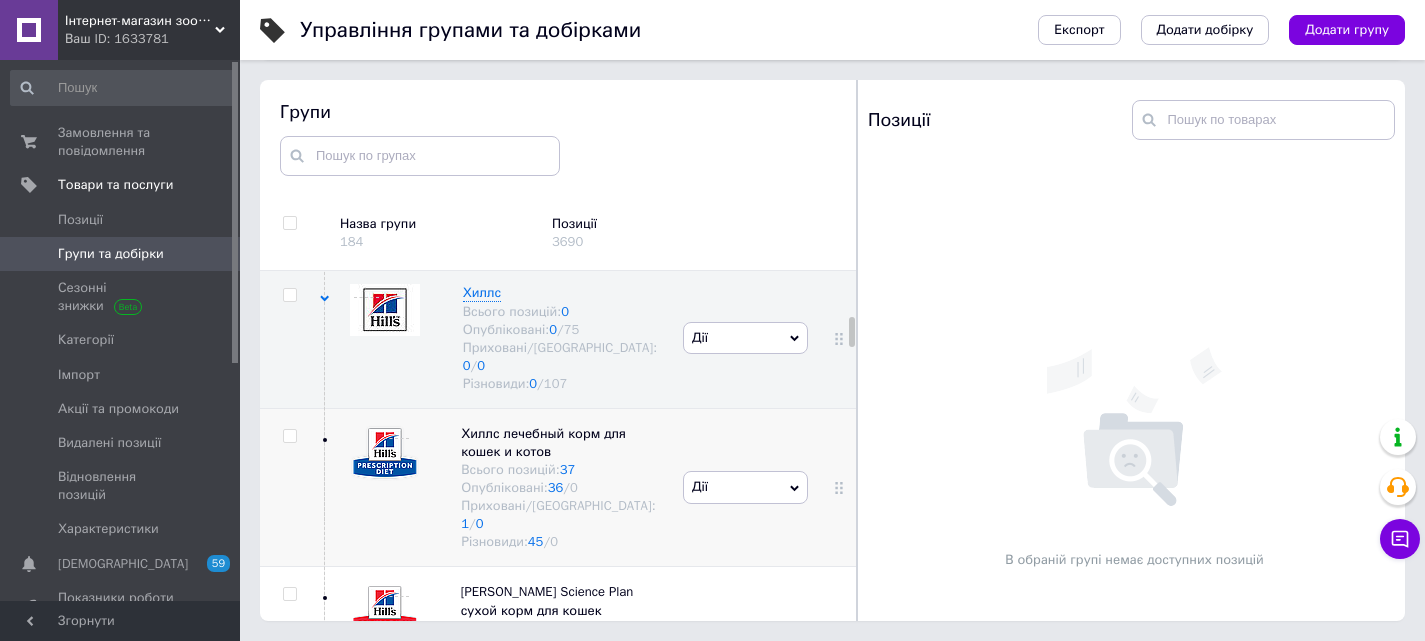 click at bounding box center [385, 462] 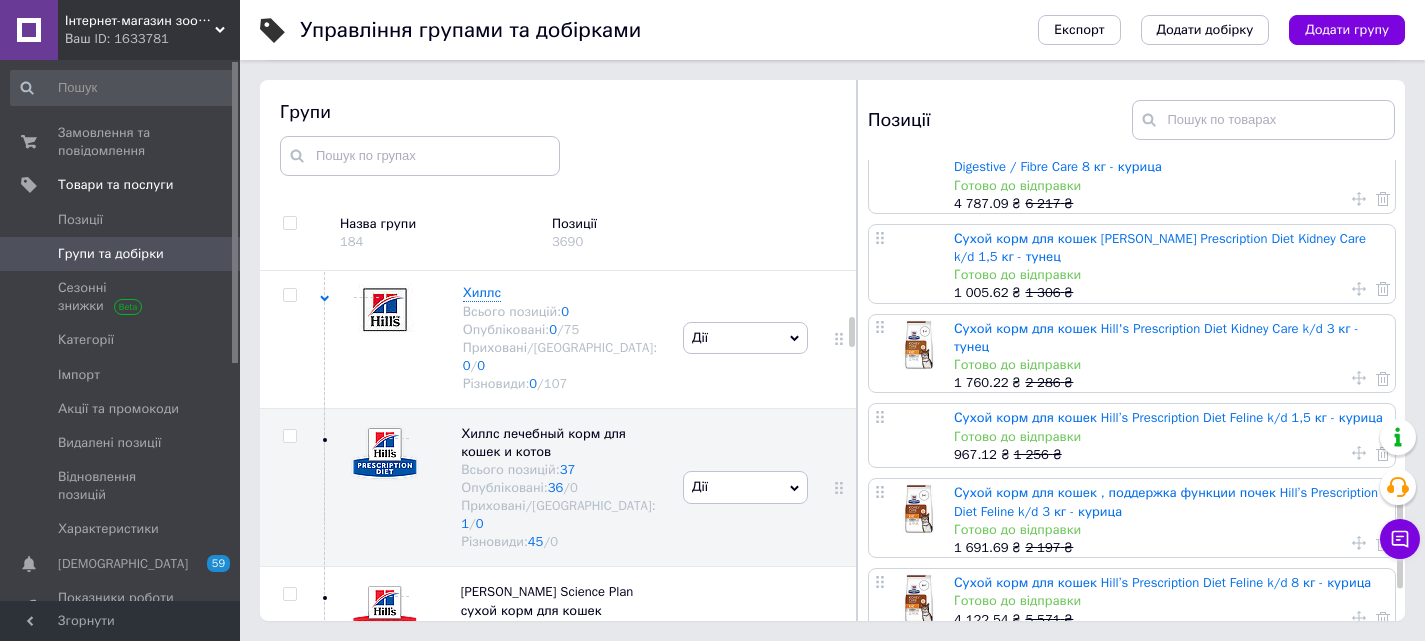 scroll, scrollTop: 1338, scrollLeft: 0, axis: vertical 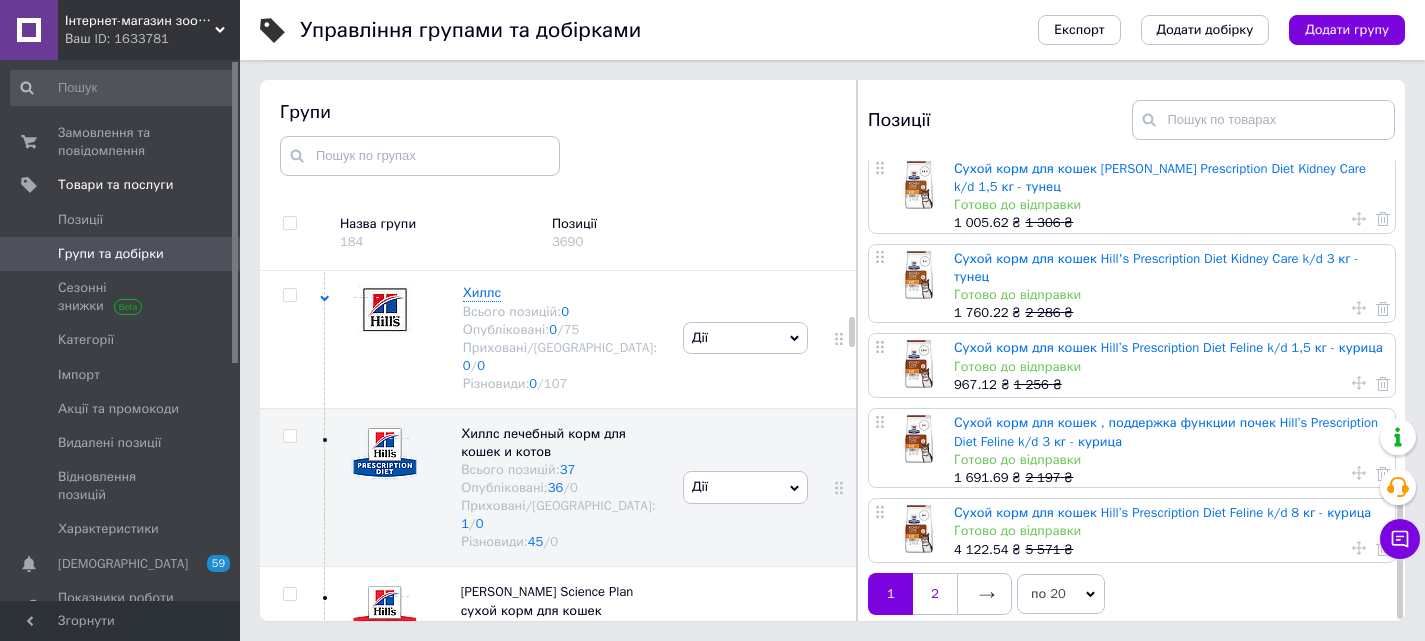 click on "2" at bounding box center [935, 594] 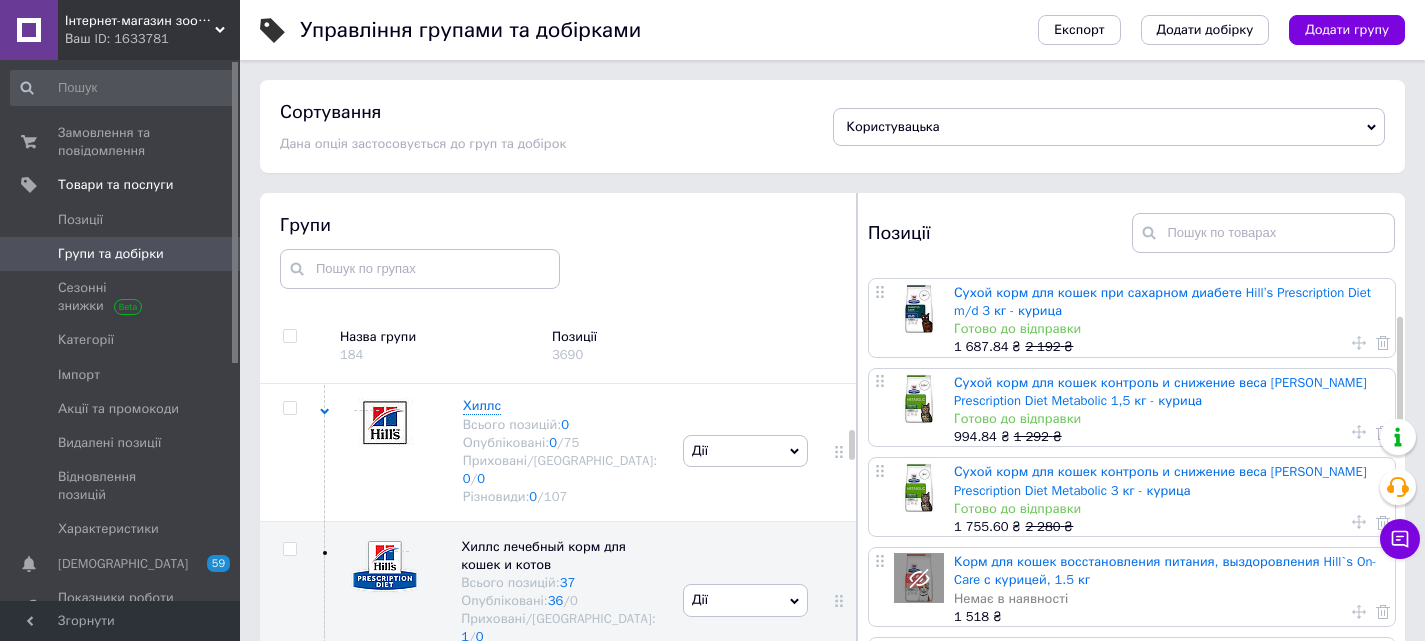 scroll, scrollTop: 200, scrollLeft: 0, axis: vertical 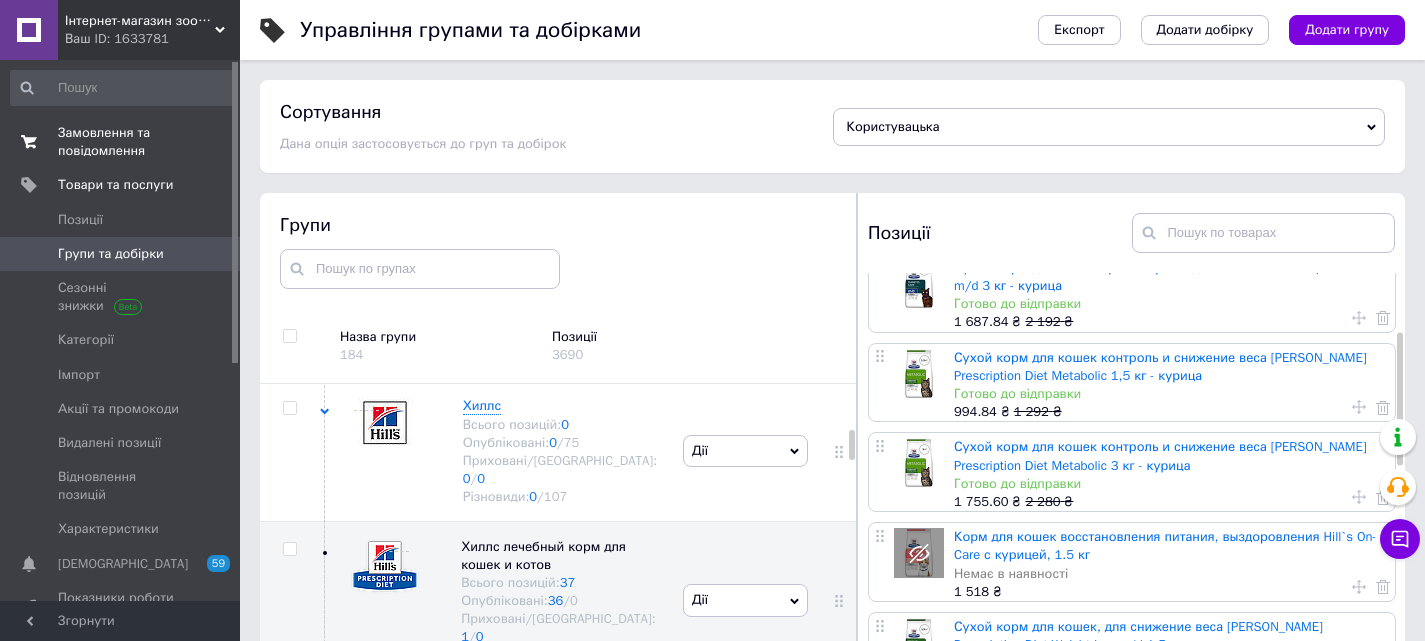 click on "Замовлення та повідомлення" at bounding box center [121, 142] 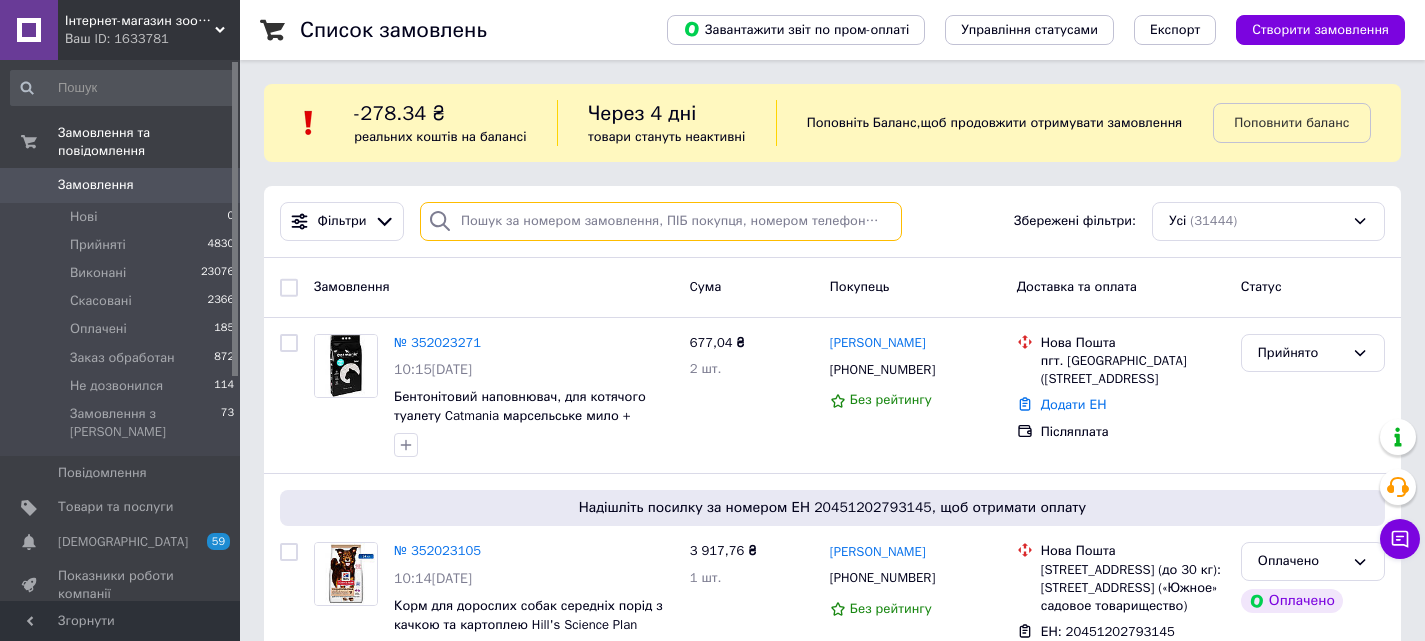 click at bounding box center (661, 221) 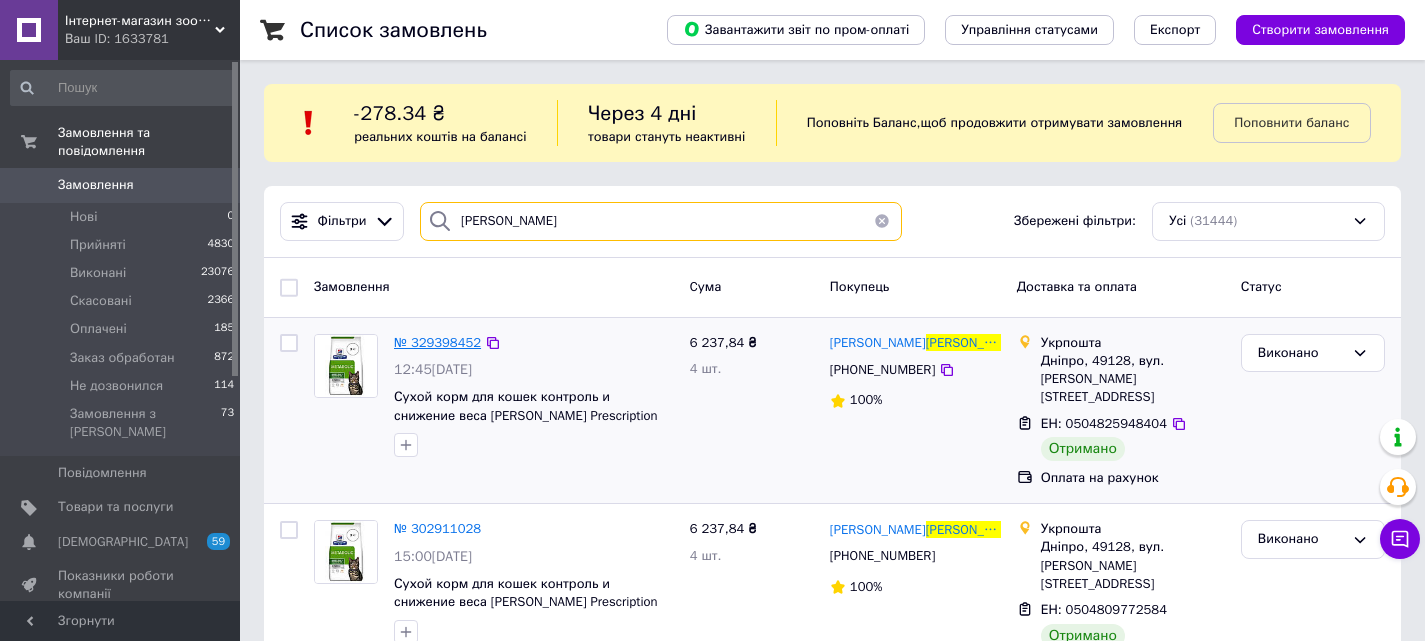 type on "Сиденко" 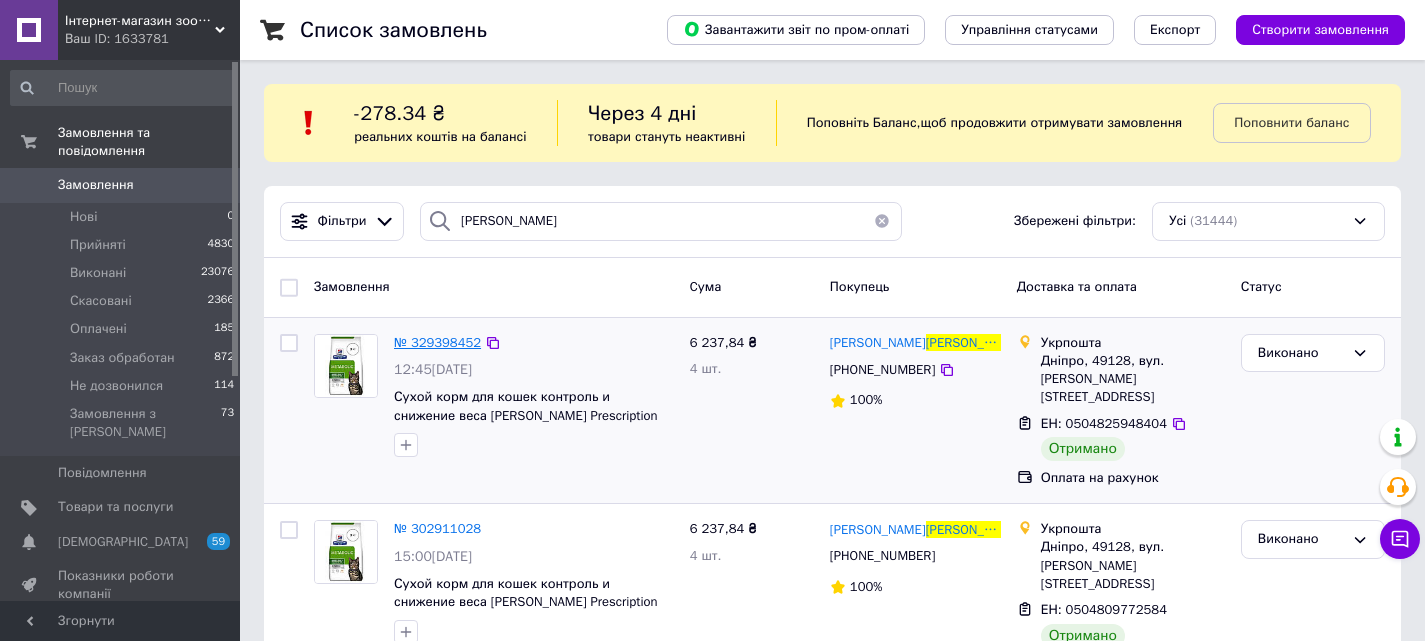 click on "№ 329398452" at bounding box center [437, 342] 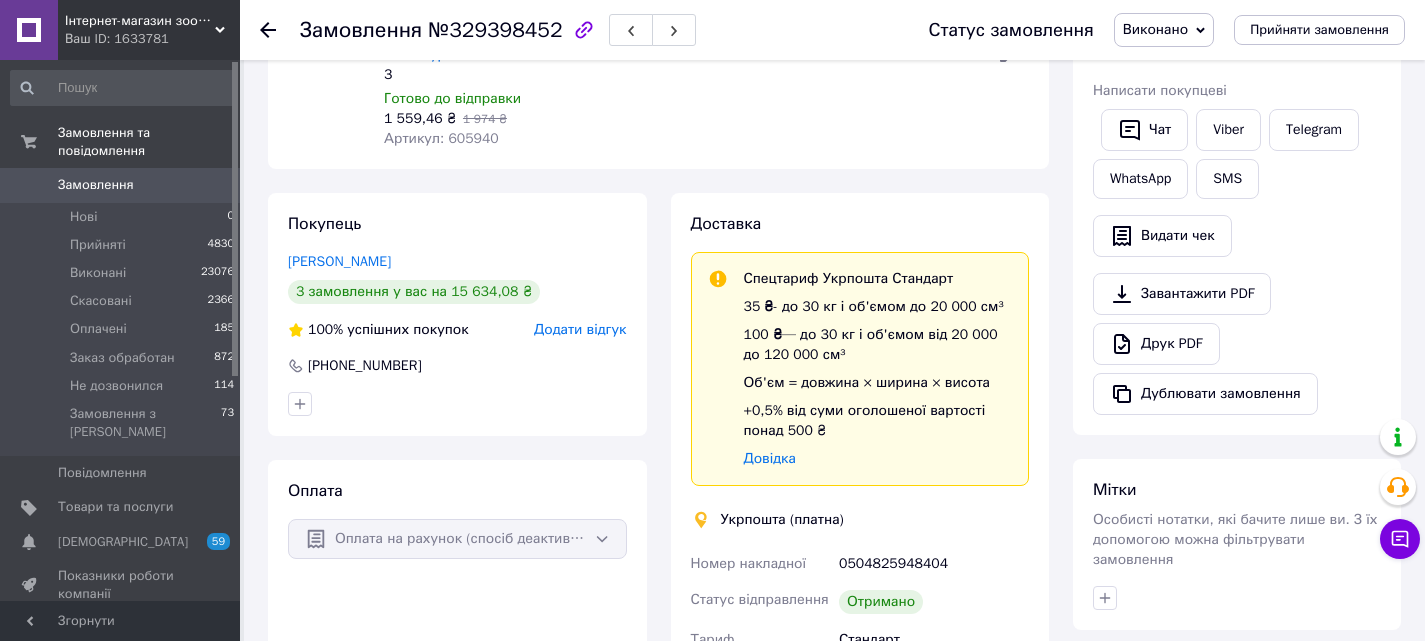 scroll, scrollTop: 300, scrollLeft: 0, axis: vertical 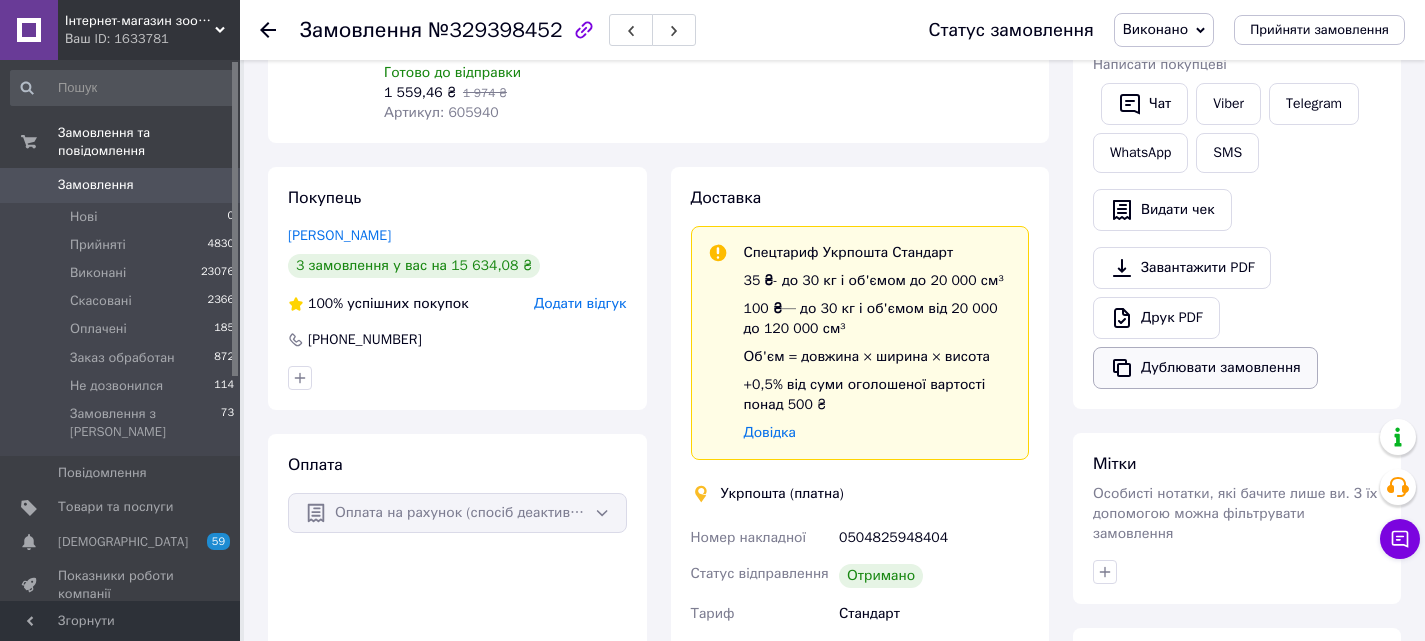 click on "Дублювати замовлення" at bounding box center [1205, 368] 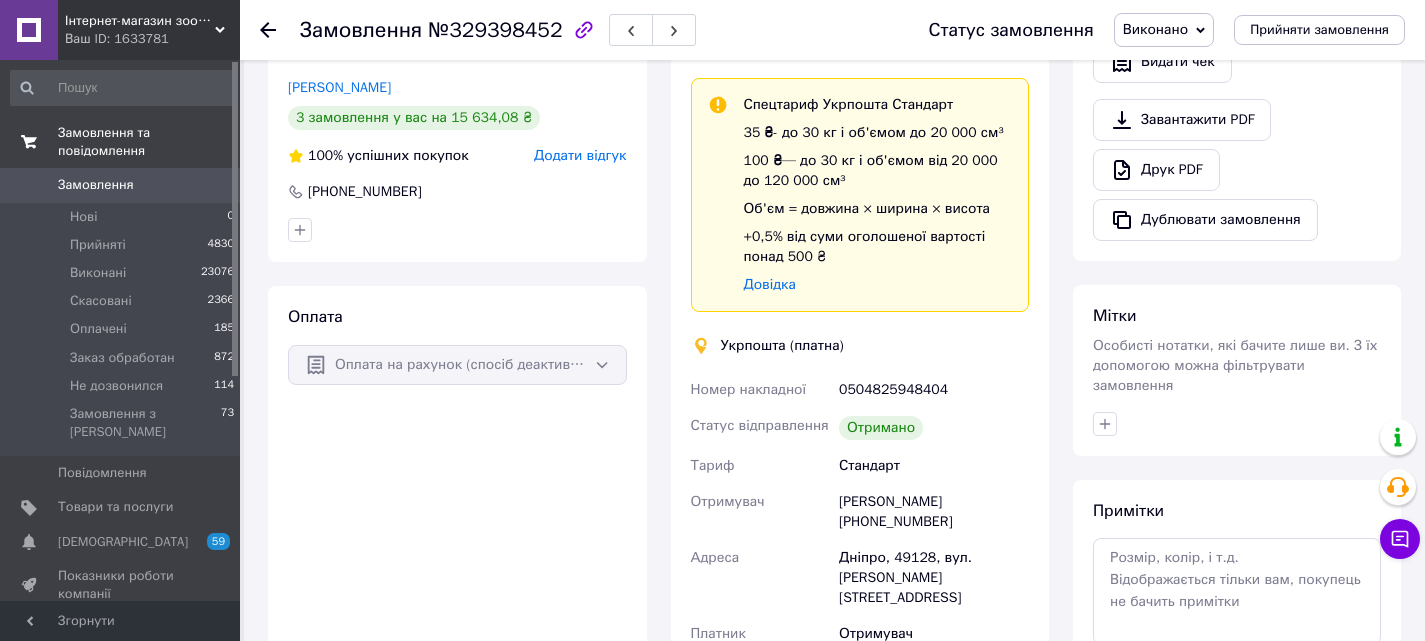 scroll, scrollTop: 300, scrollLeft: 0, axis: vertical 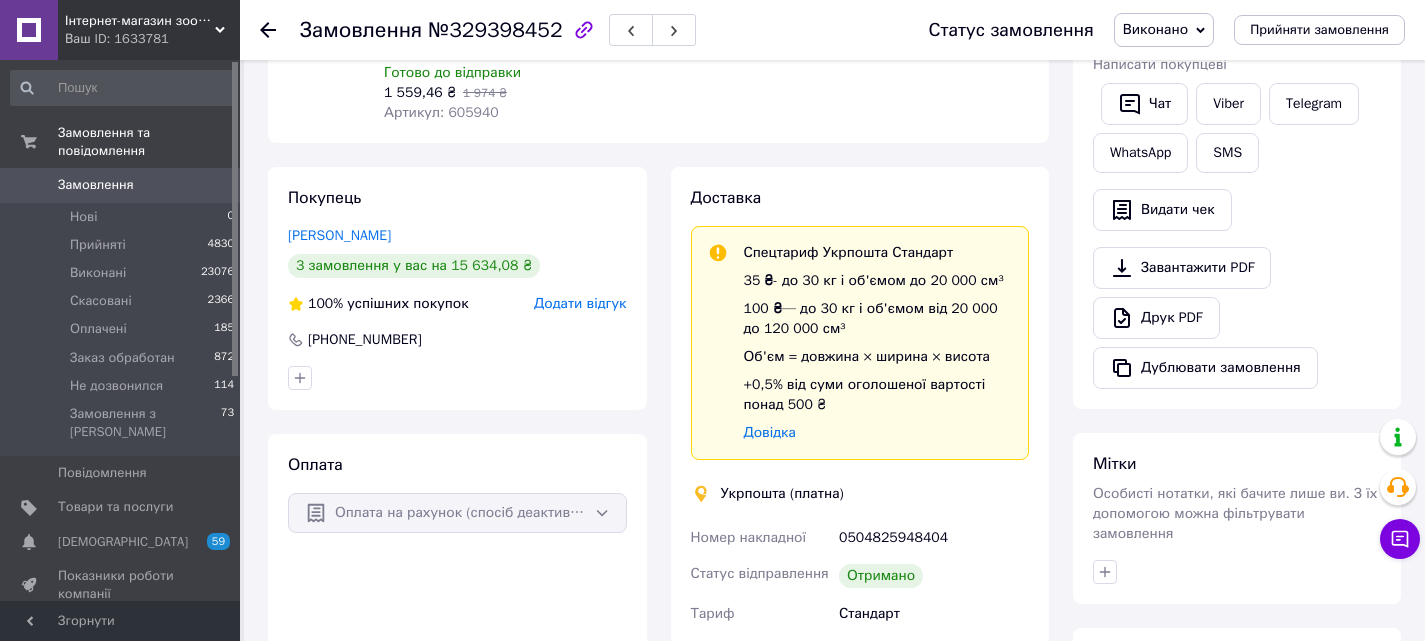 click on "Замовлення" at bounding box center (96, 185) 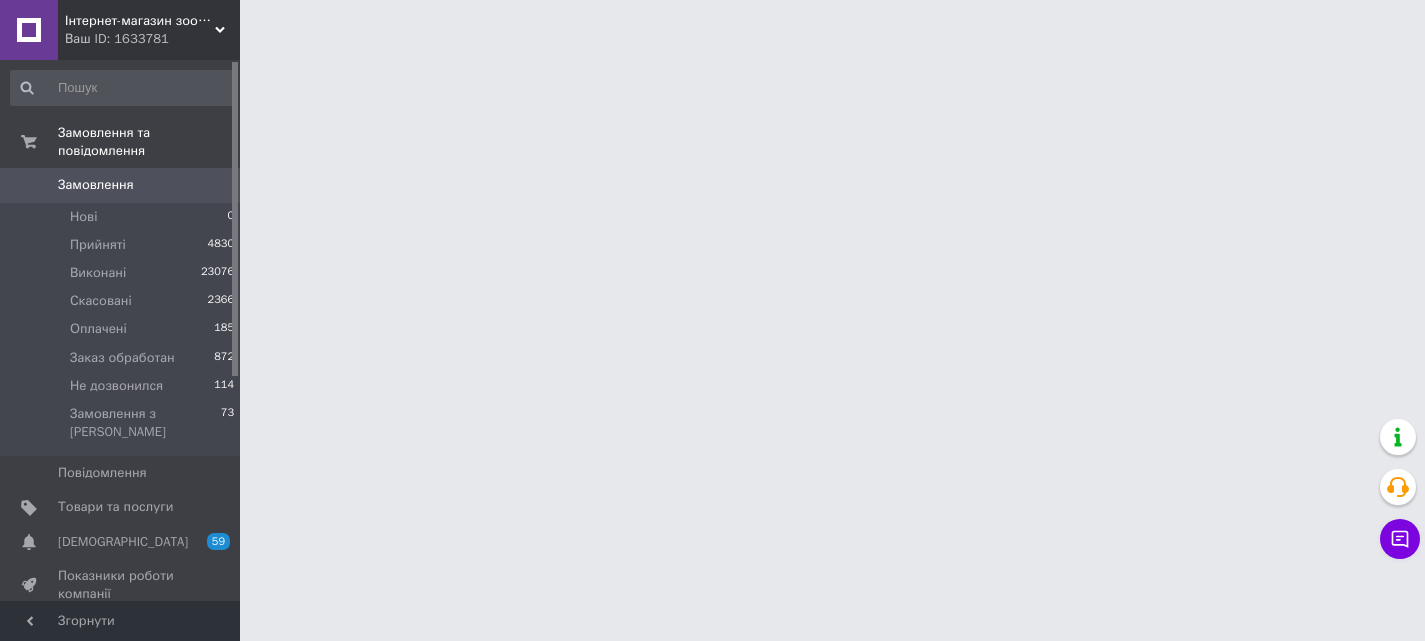 scroll, scrollTop: 0, scrollLeft: 0, axis: both 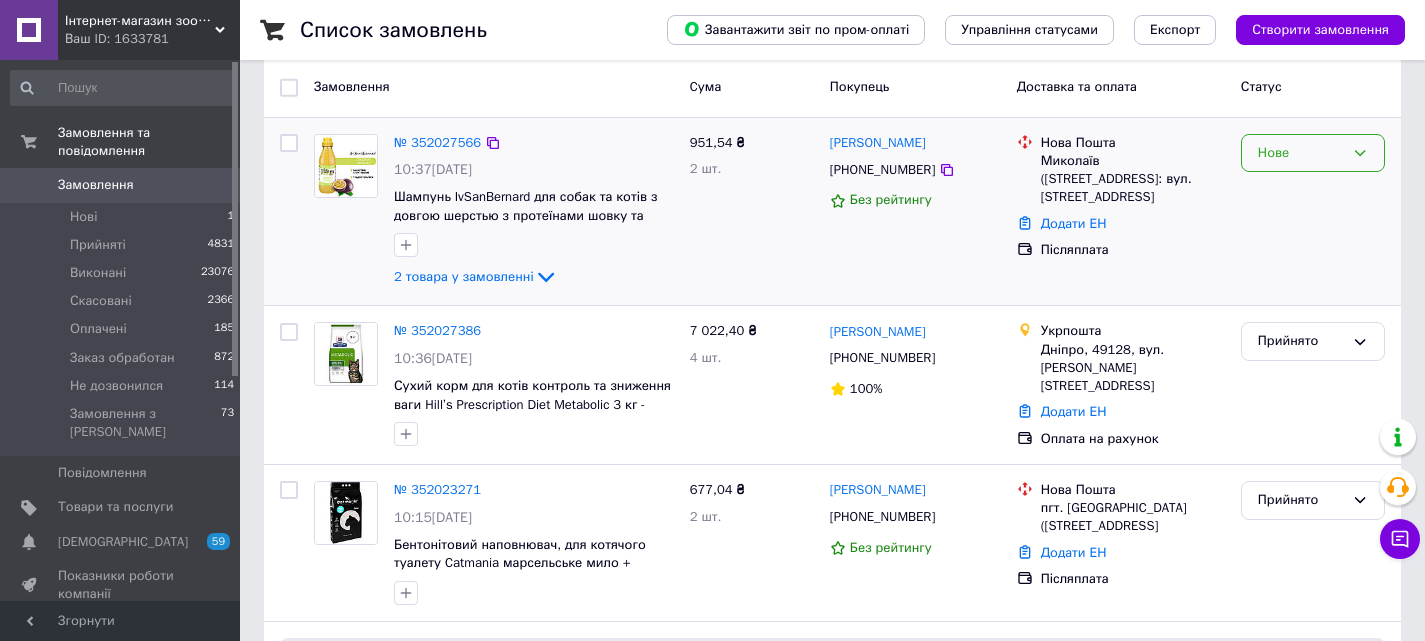 click on "Нове" at bounding box center [1313, 153] 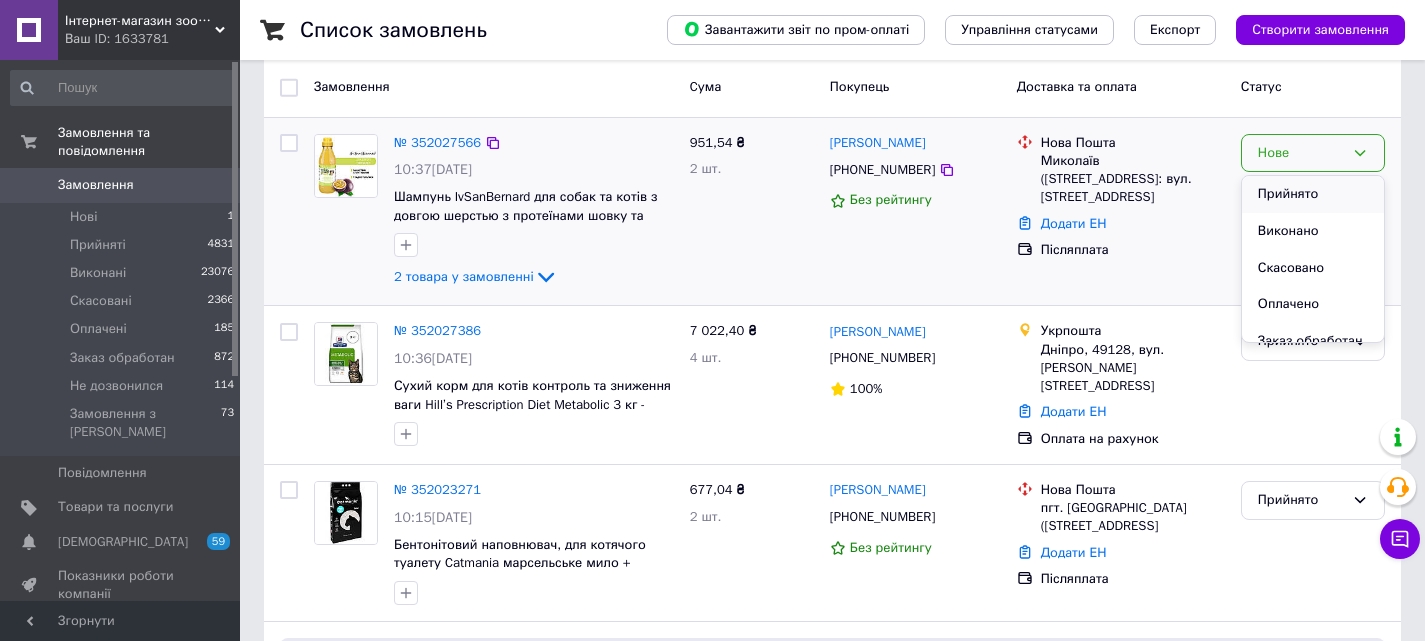 click on "Прийнято" at bounding box center (1313, 194) 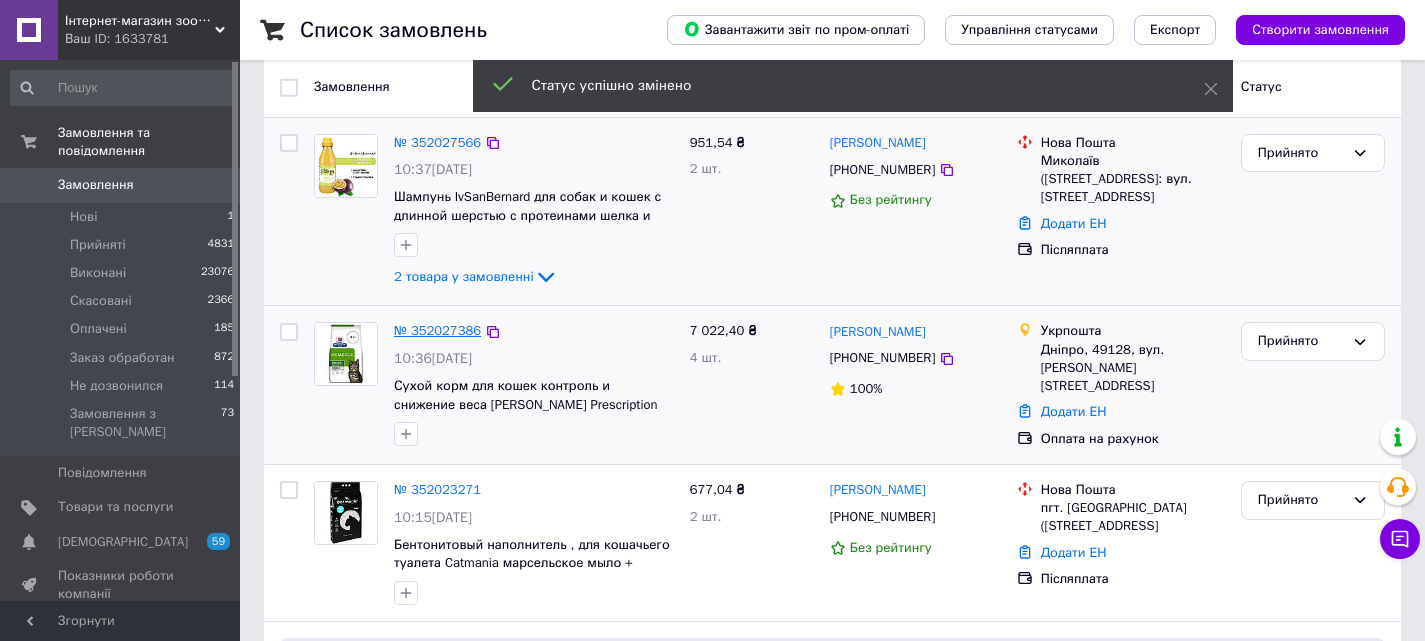 click on "№ 352027386" at bounding box center [437, 330] 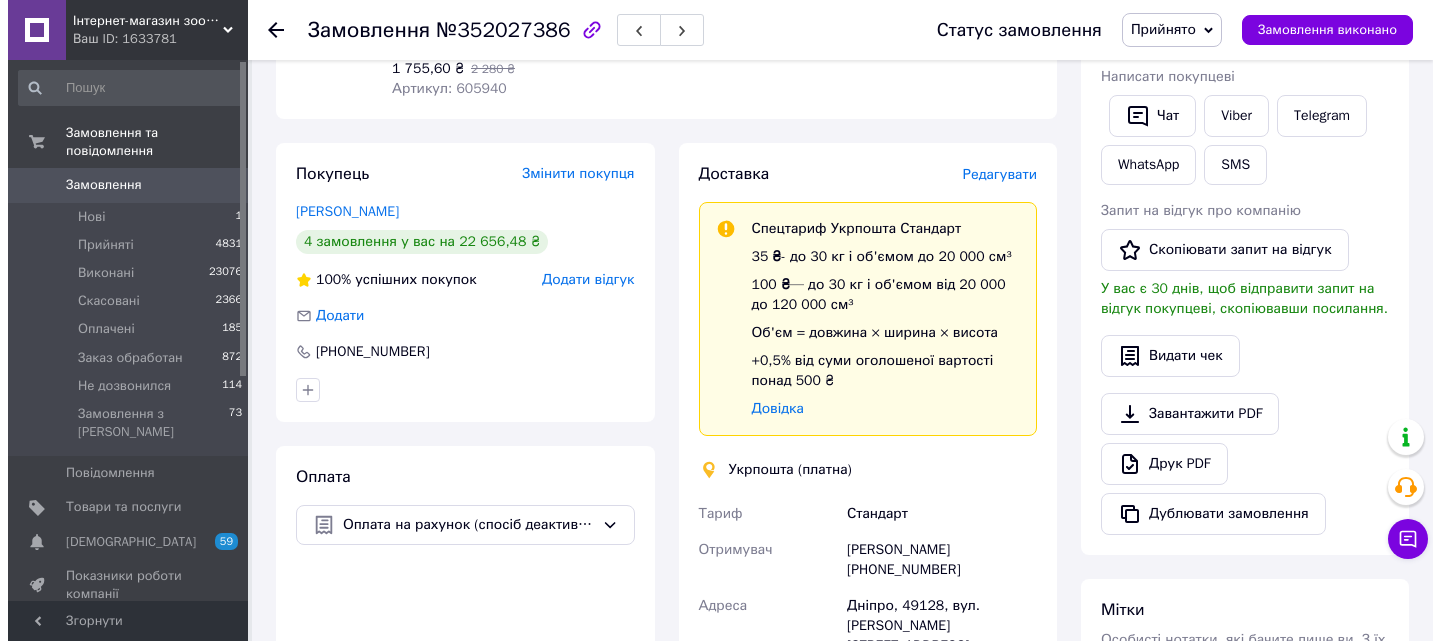 scroll, scrollTop: 300, scrollLeft: 0, axis: vertical 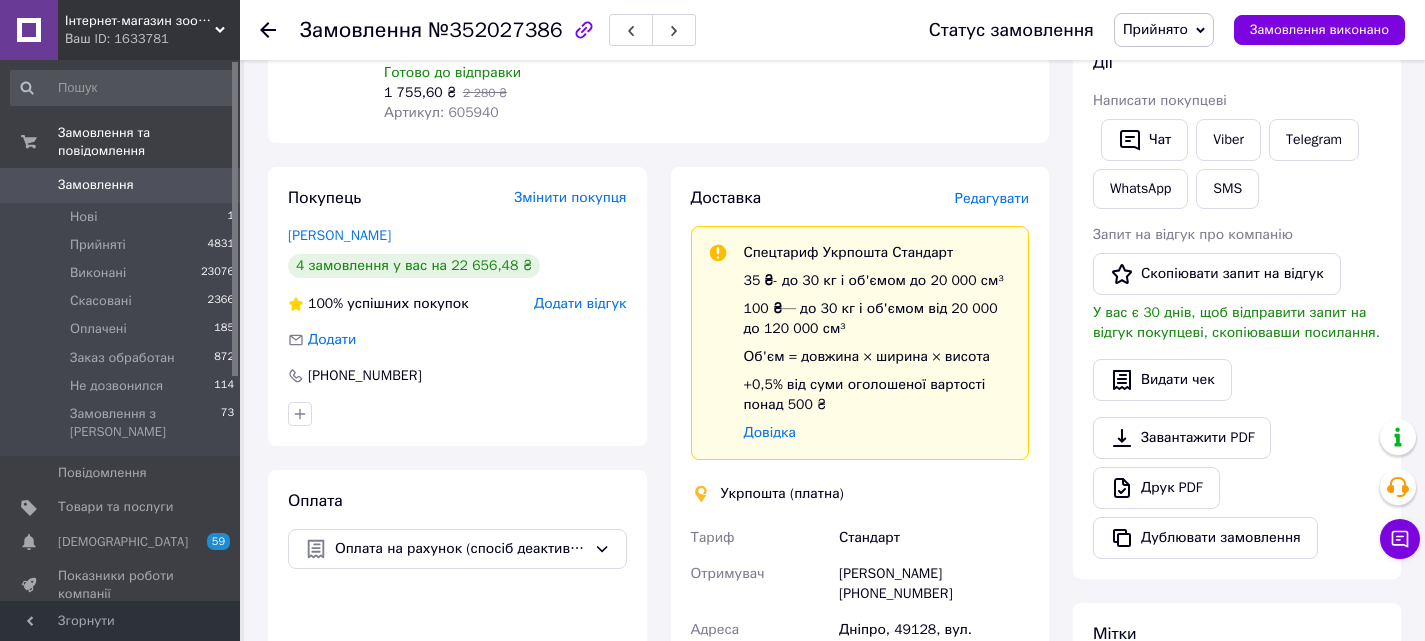 click on "Доставка Редагувати" at bounding box center (860, 198) 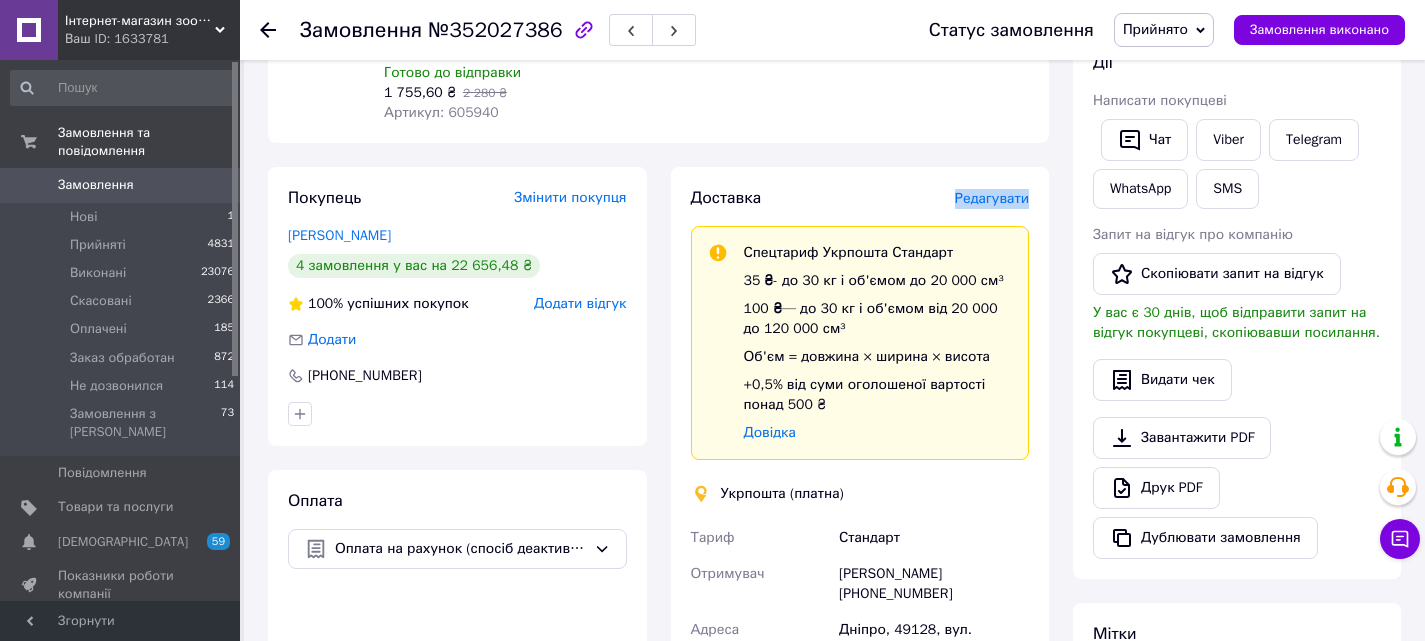 click on "Доставка Редагувати" at bounding box center (860, 198) 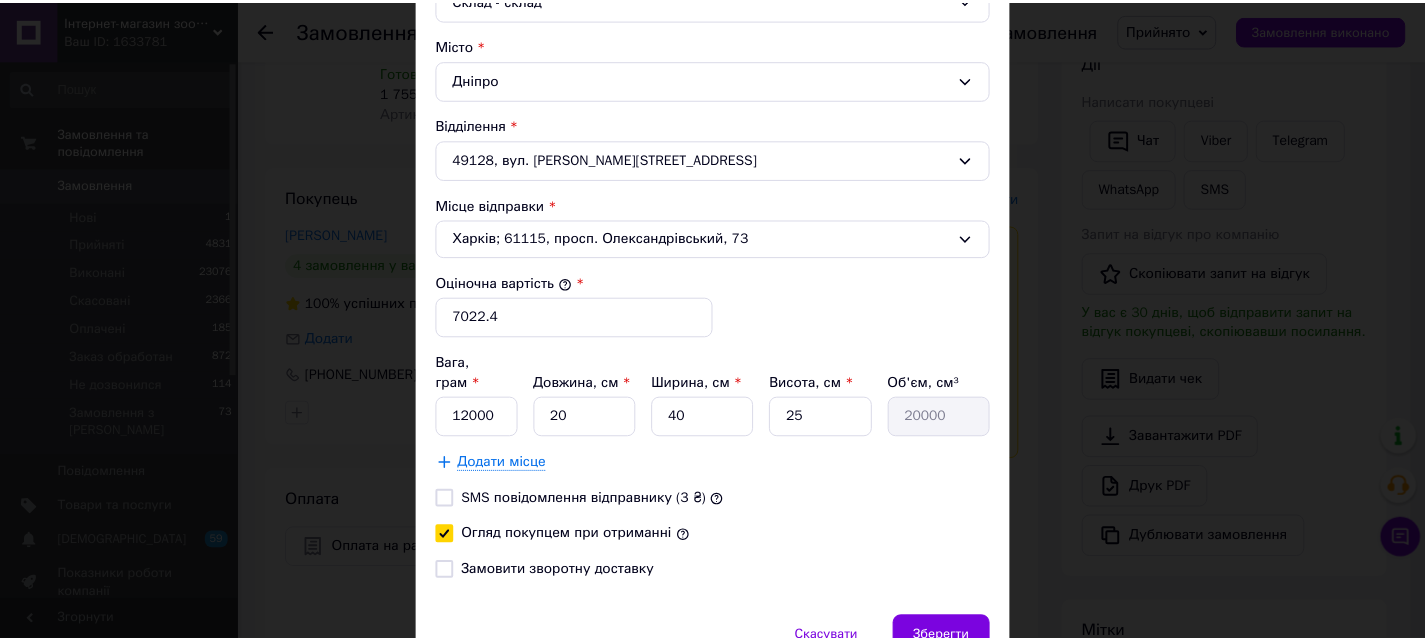 scroll, scrollTop: 600, scrollLeft: 0, axis: vertical 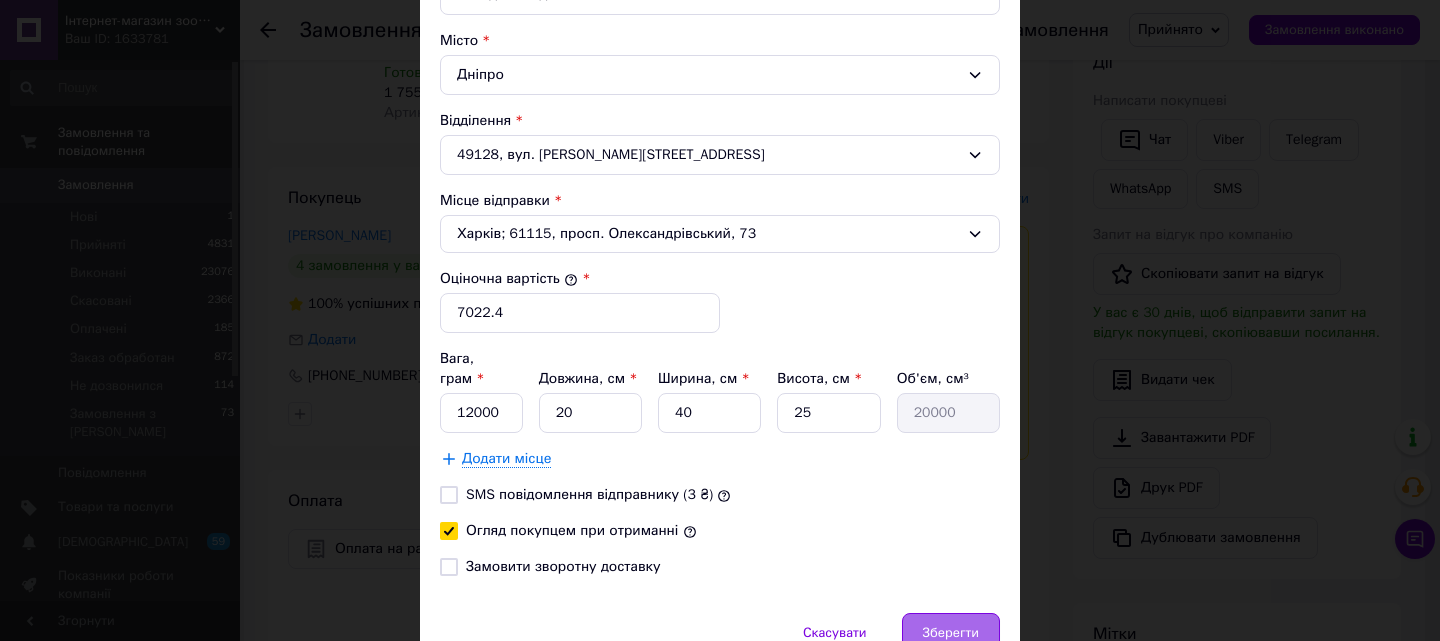 click on "Зберегти" at bounding box center [951, 633] 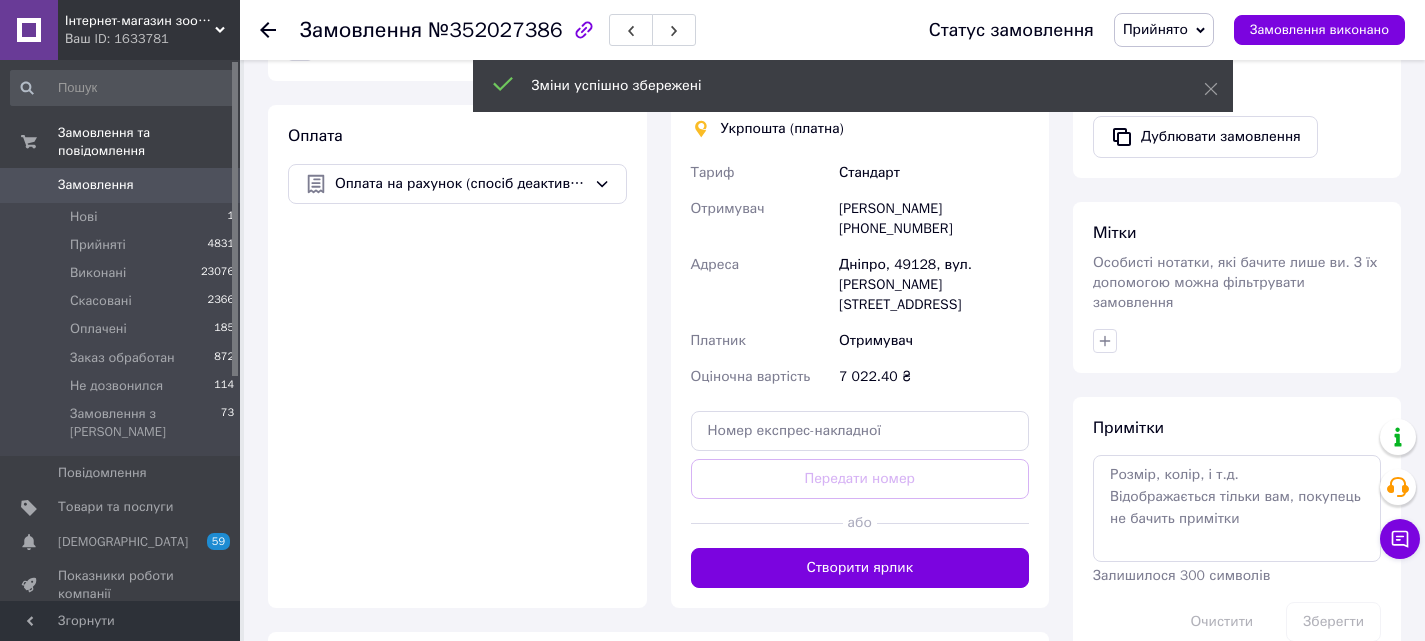 scroll, scrollTop: 700, scrollLeft: 0, axis: vertical 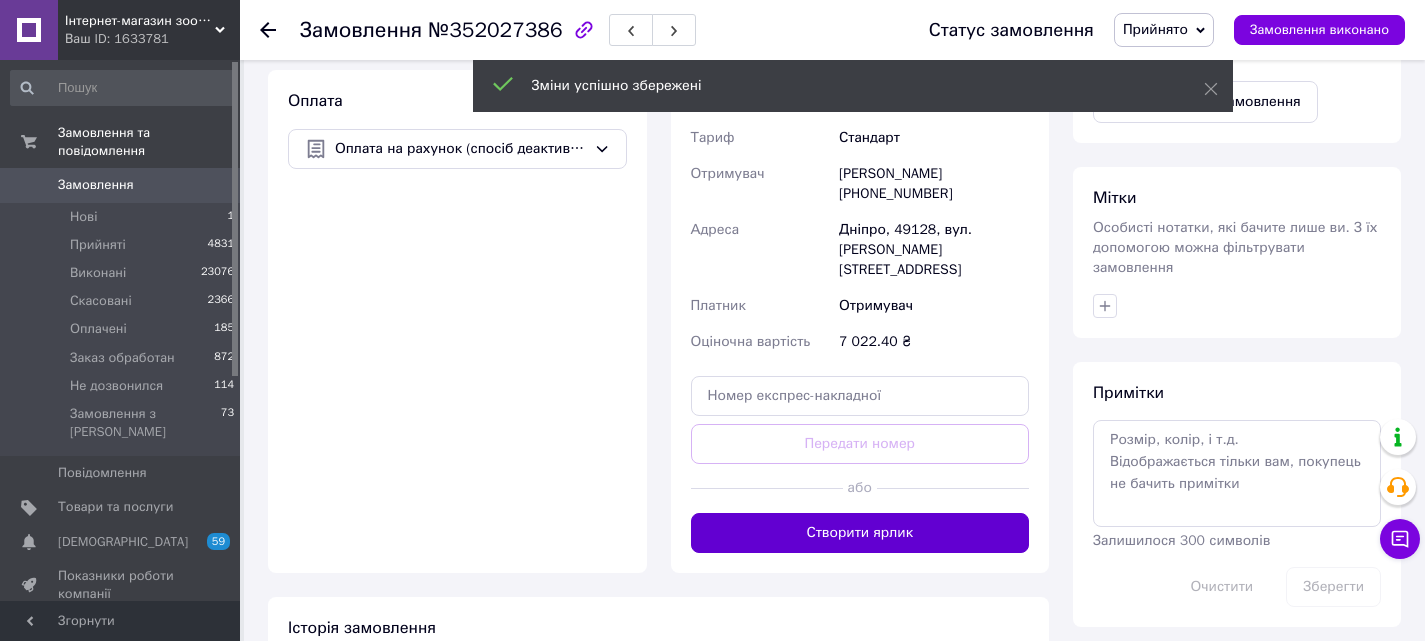 click on "Створити ярлик" at bounding box center (860, 533) 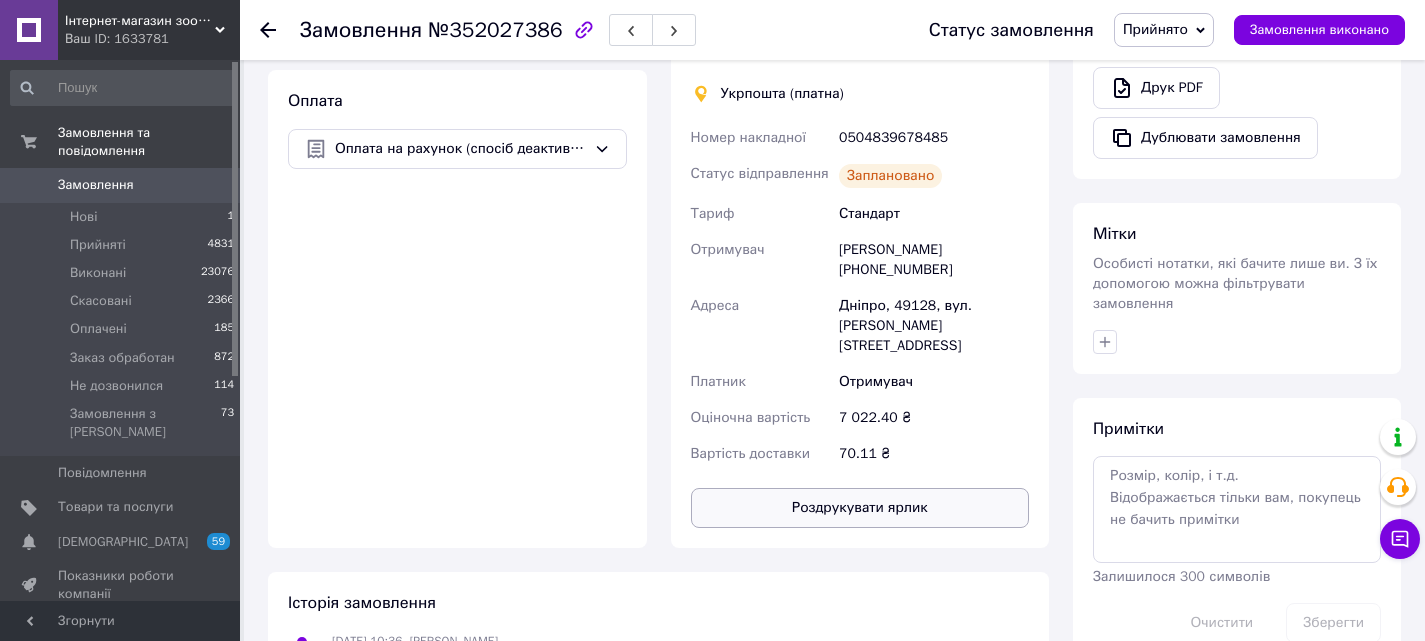 click on "Роздрукувати ярлик" at bounding box center [860, 508] 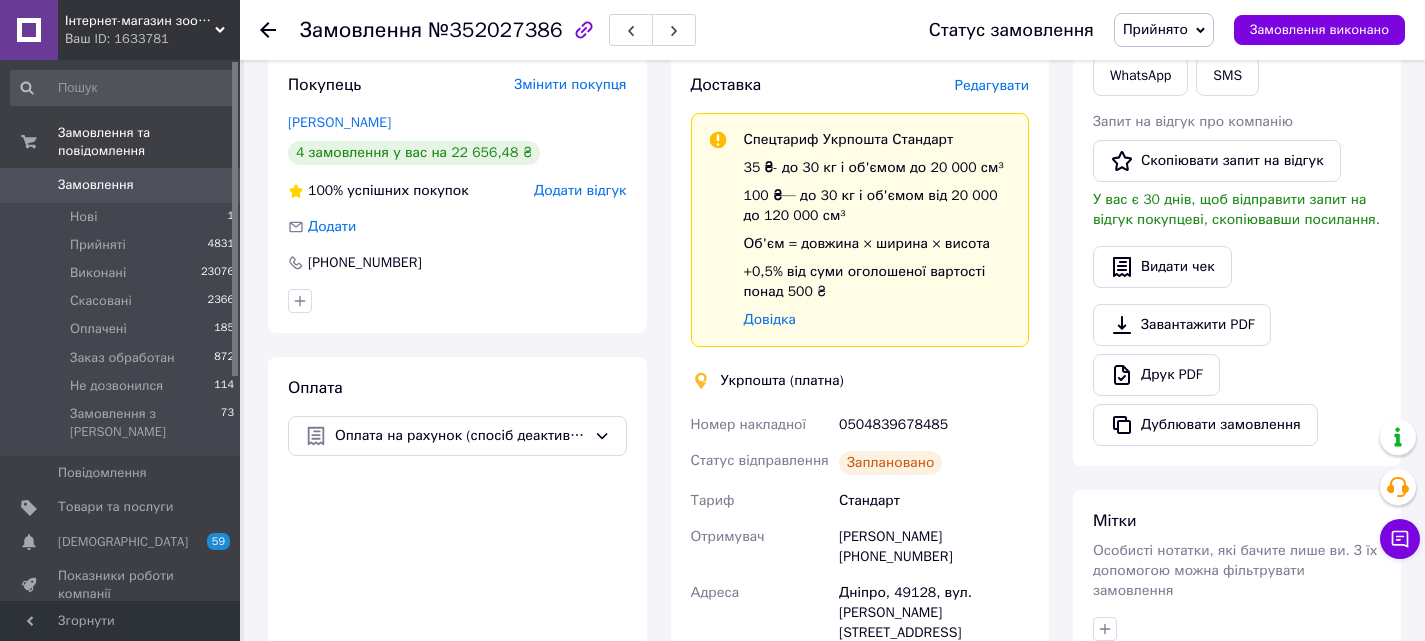 scroll, scrollTop: 400, scrollLeft: 0, axis: vertical 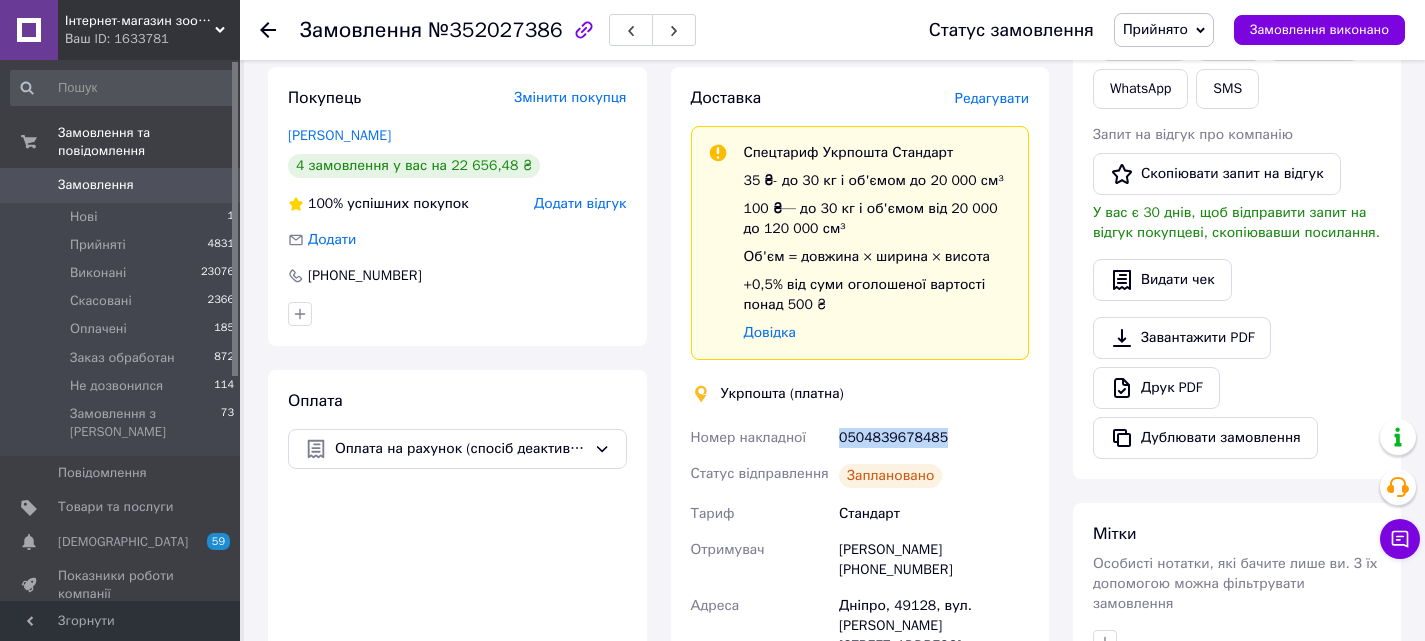 copy on "0504839678485" 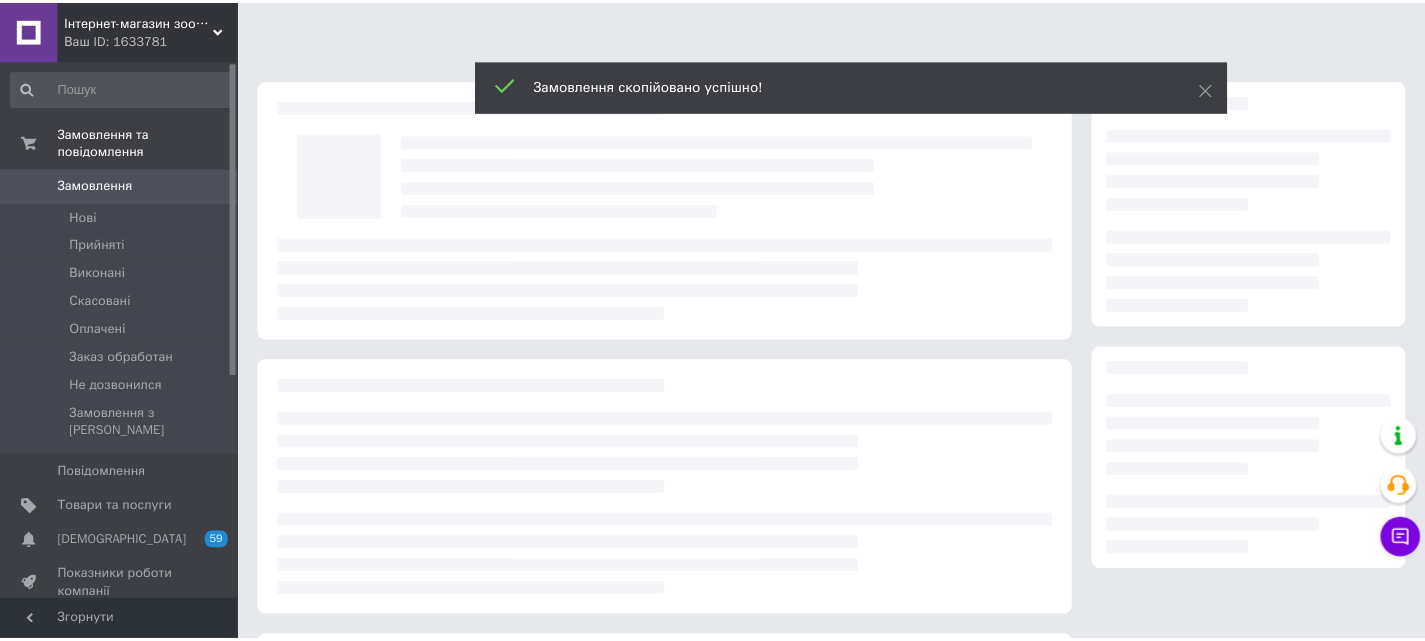 scroll, scrollTop: 0, scrollLeft: 0, axis: both 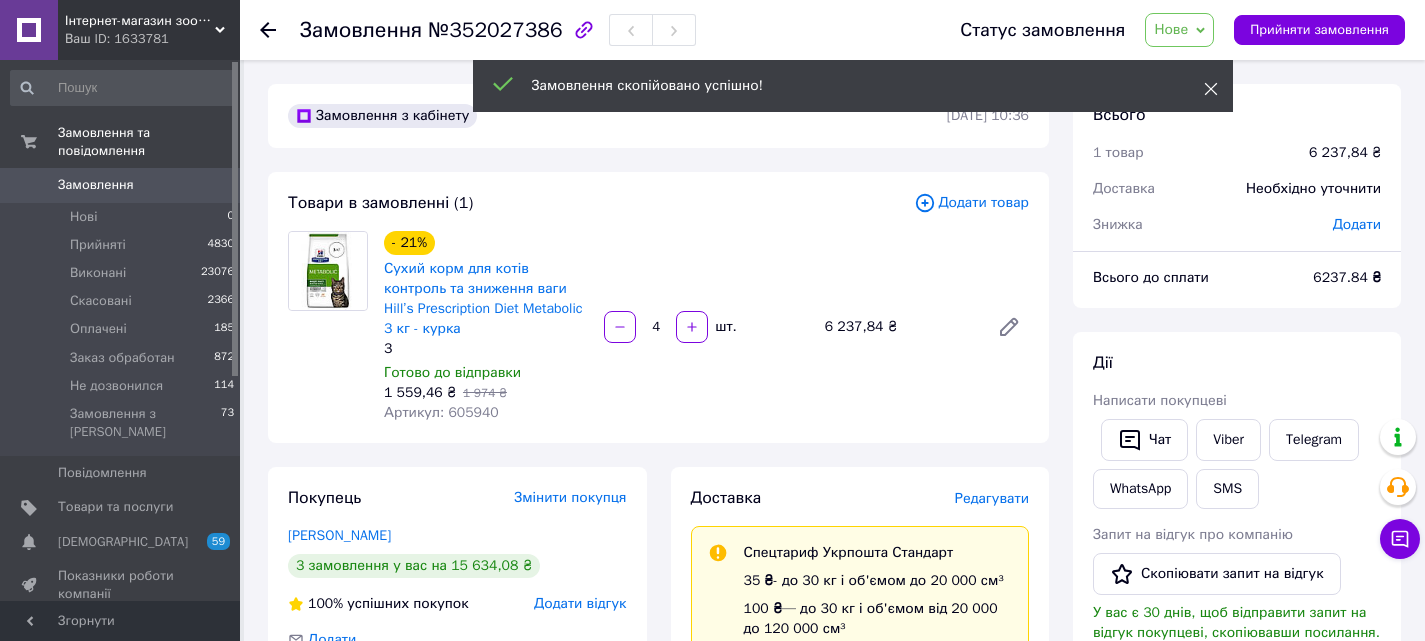 click 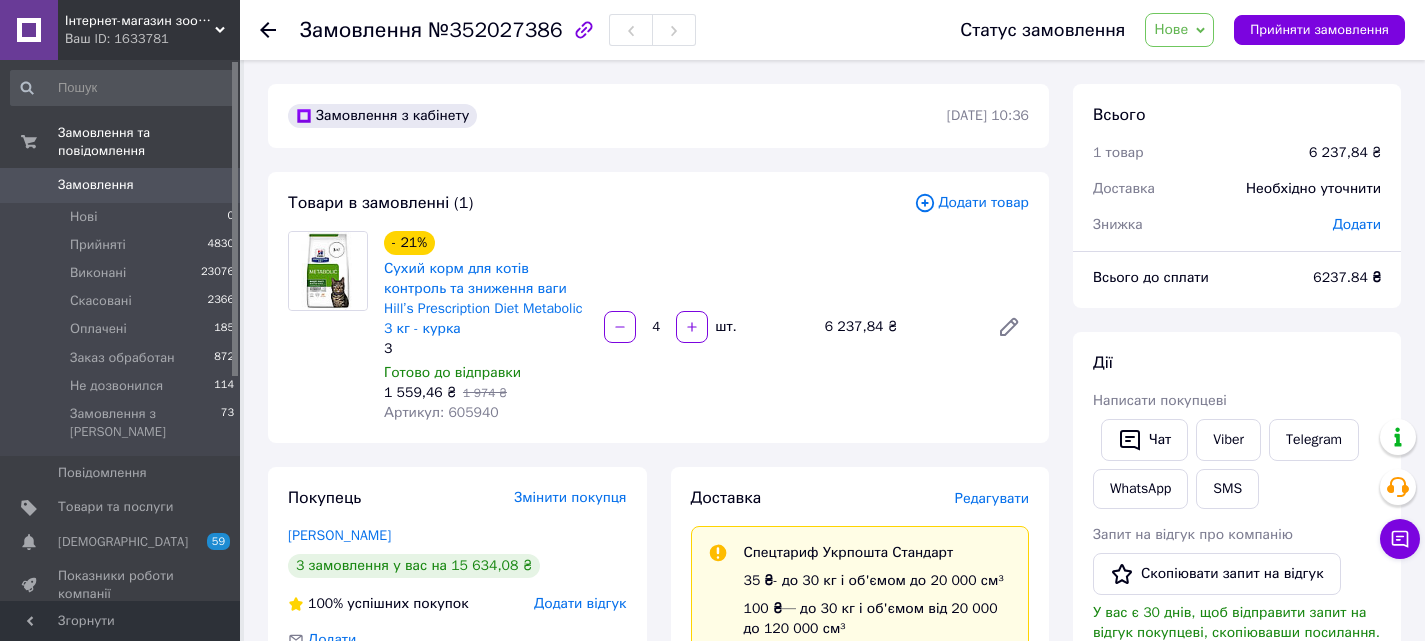 click on "Нове" at bounding box center [1171, 29] 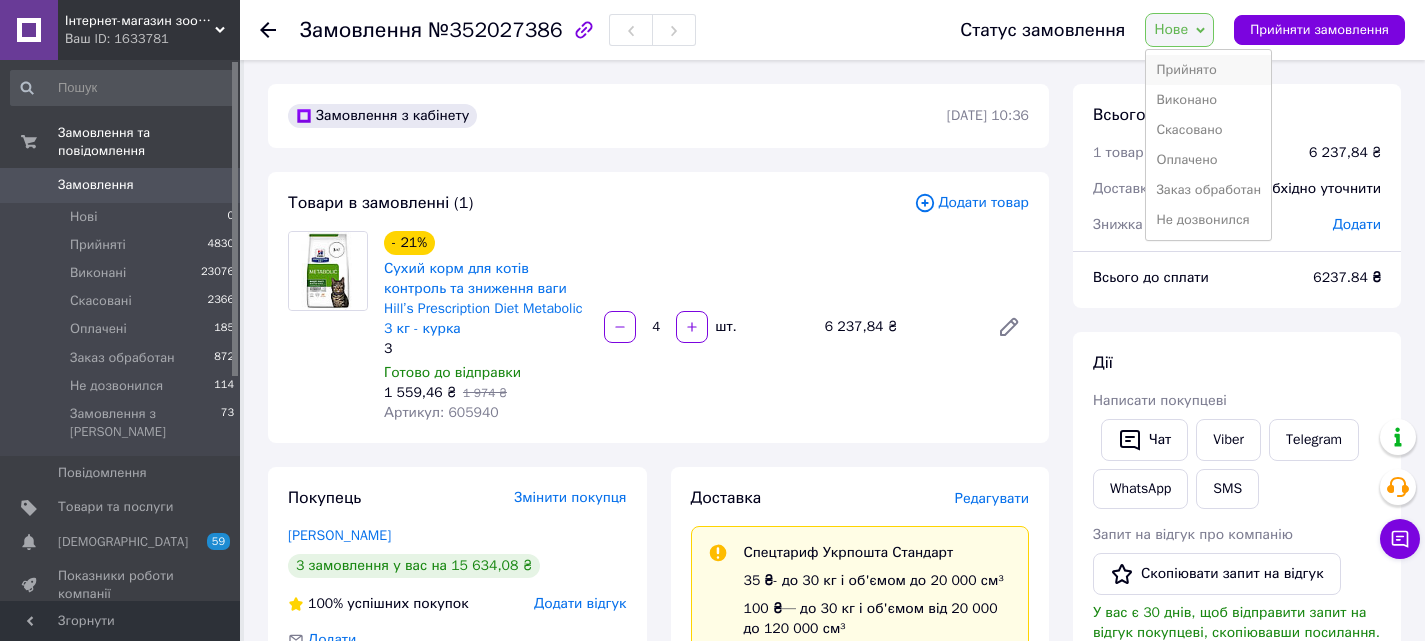 click on "Прийнято" at bounding box center (1208, 70) 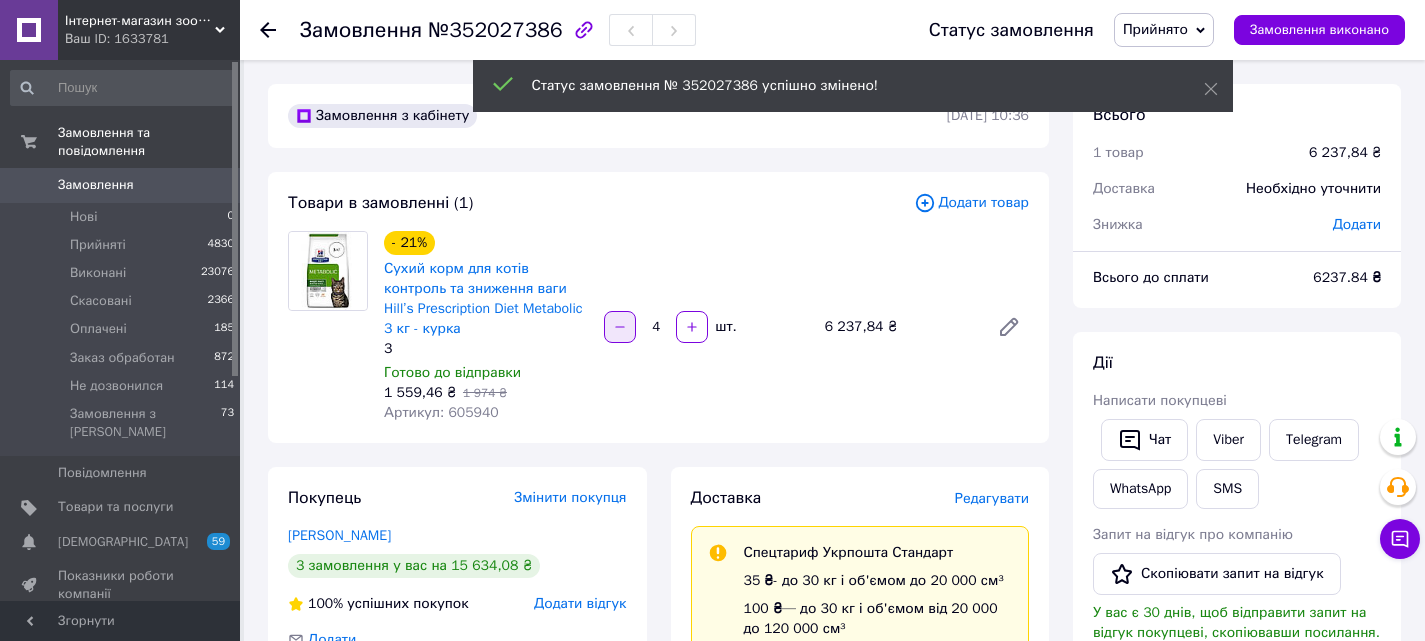 click at bounding box center [620, 327] 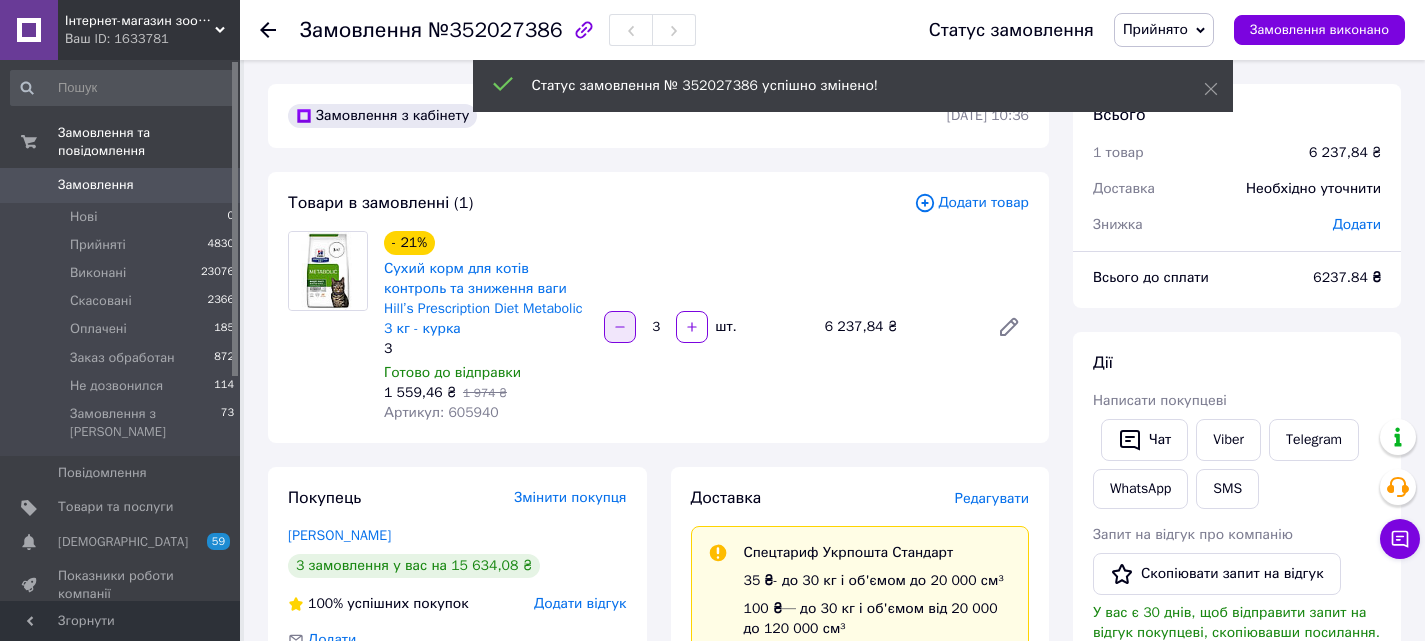 click at bounding box center (620, 327) 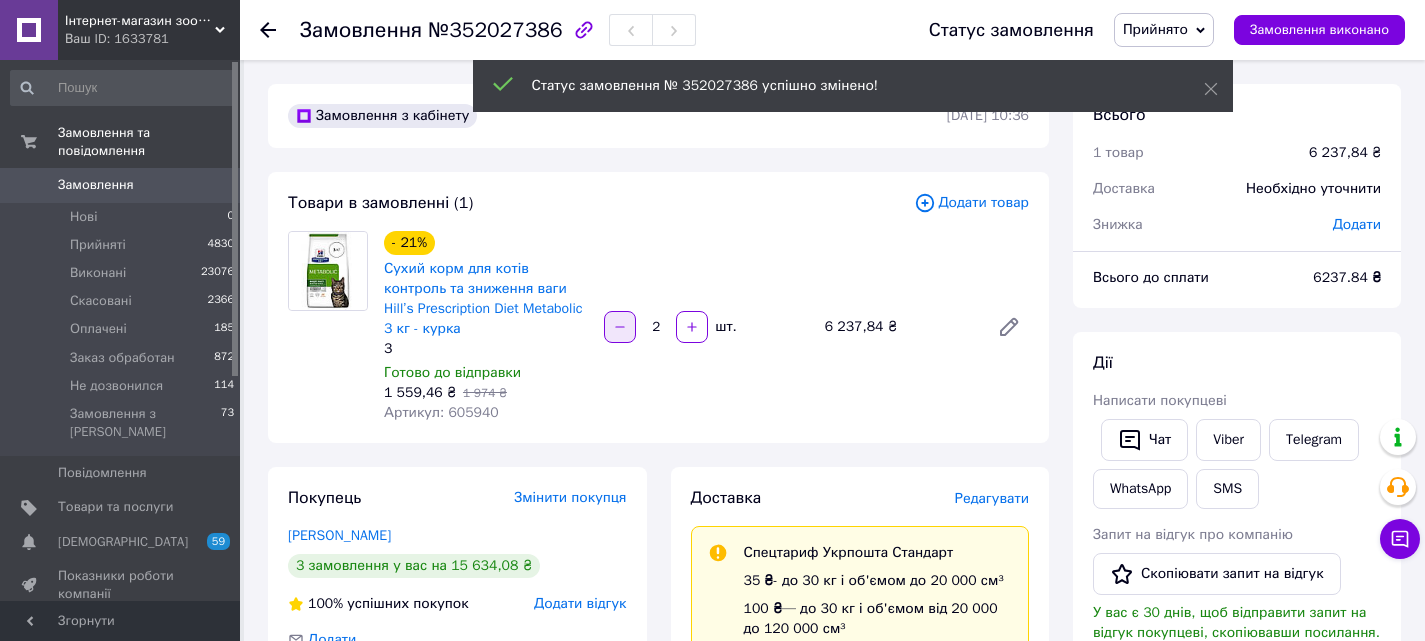 click at bounding box center (620, 327) 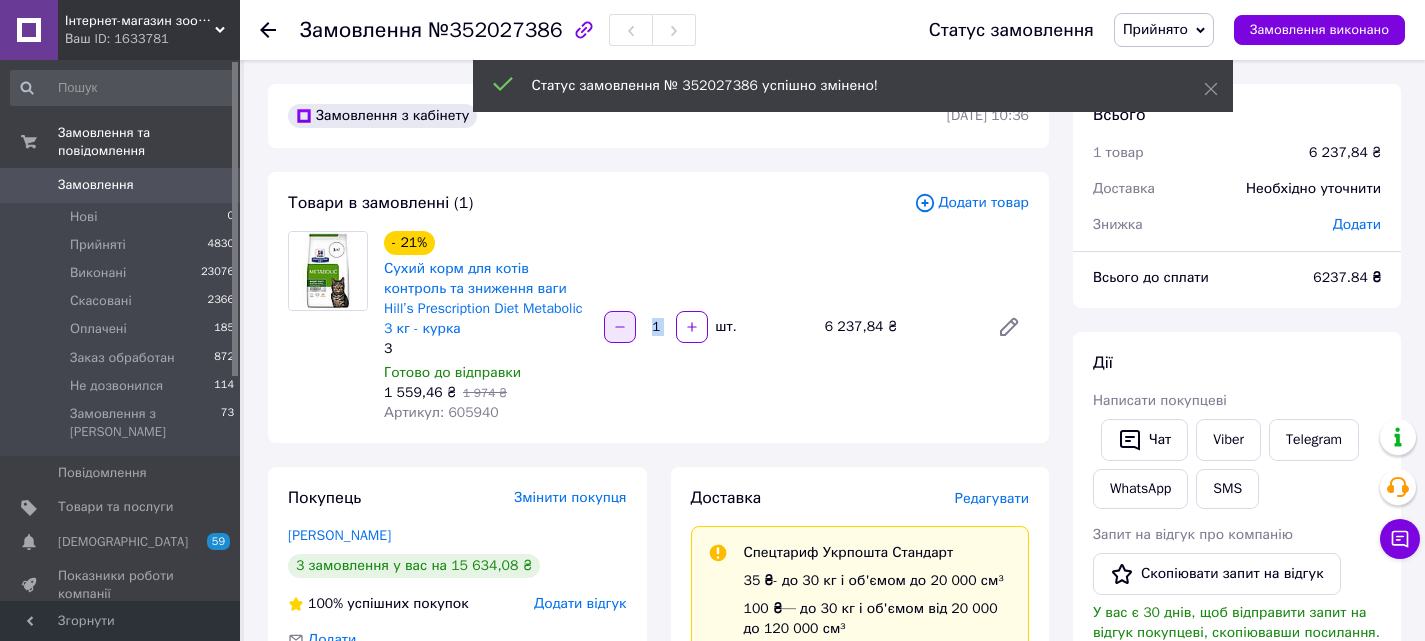 click at bounding box center (620, 327) 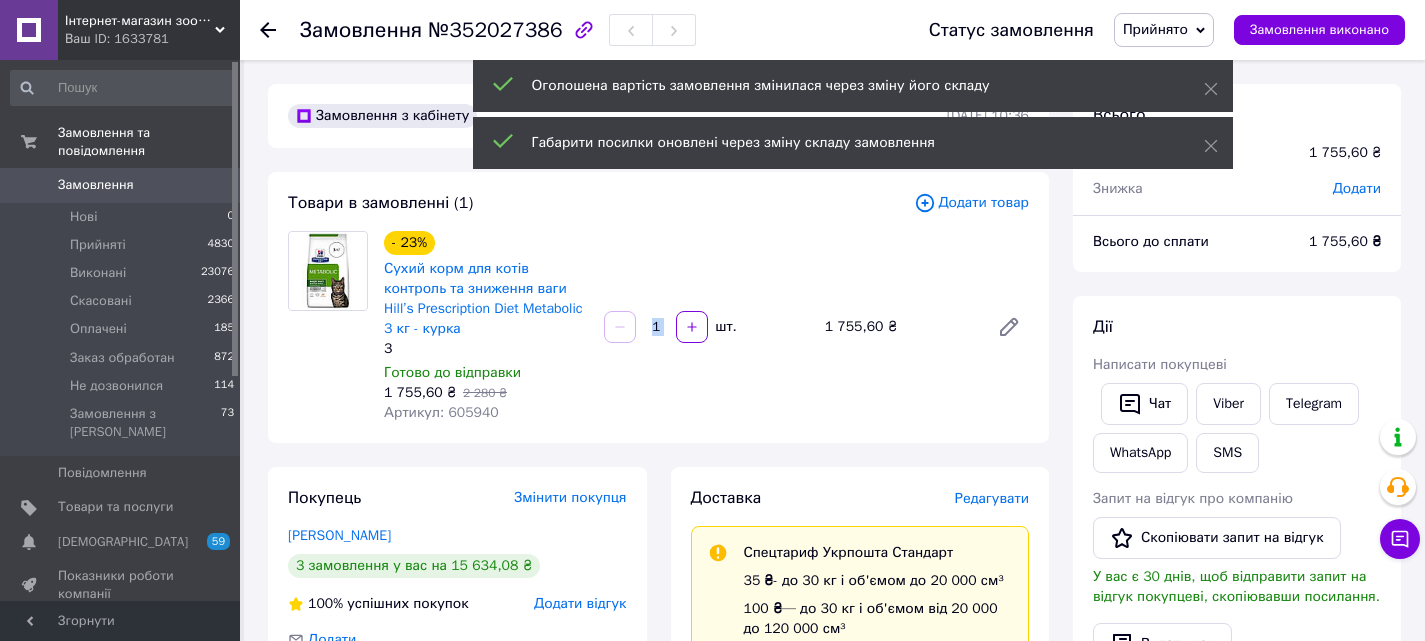 click 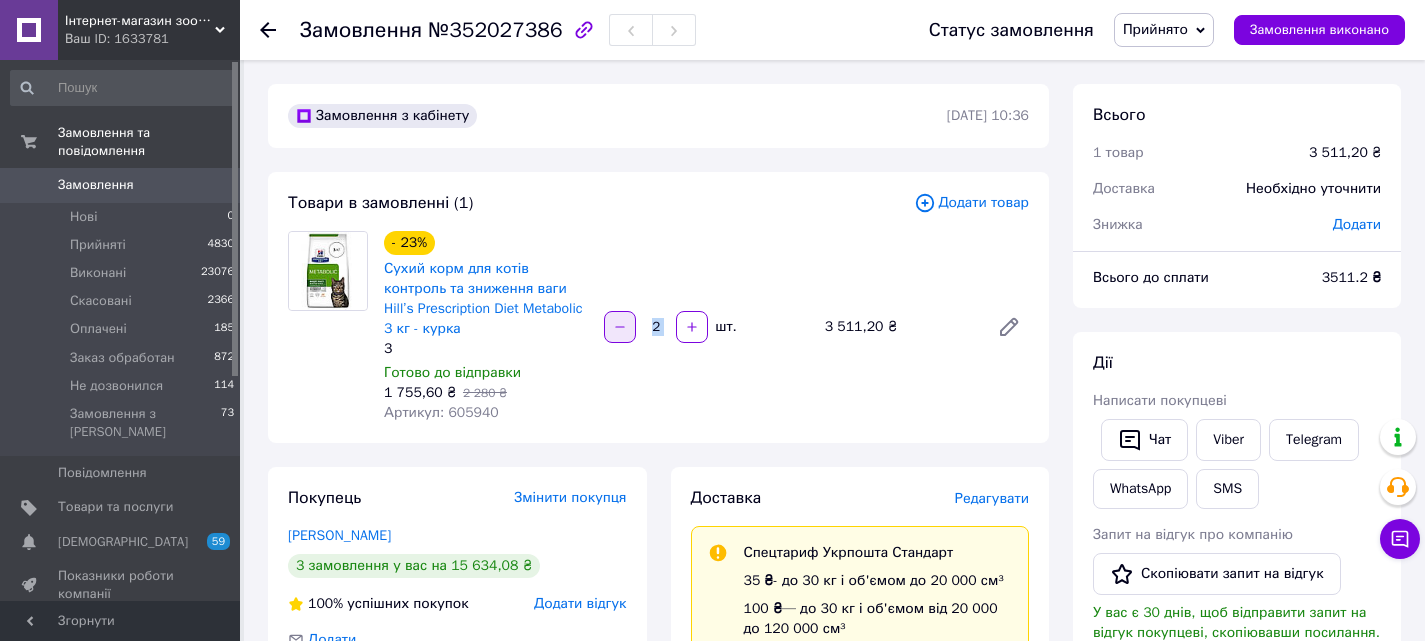 click 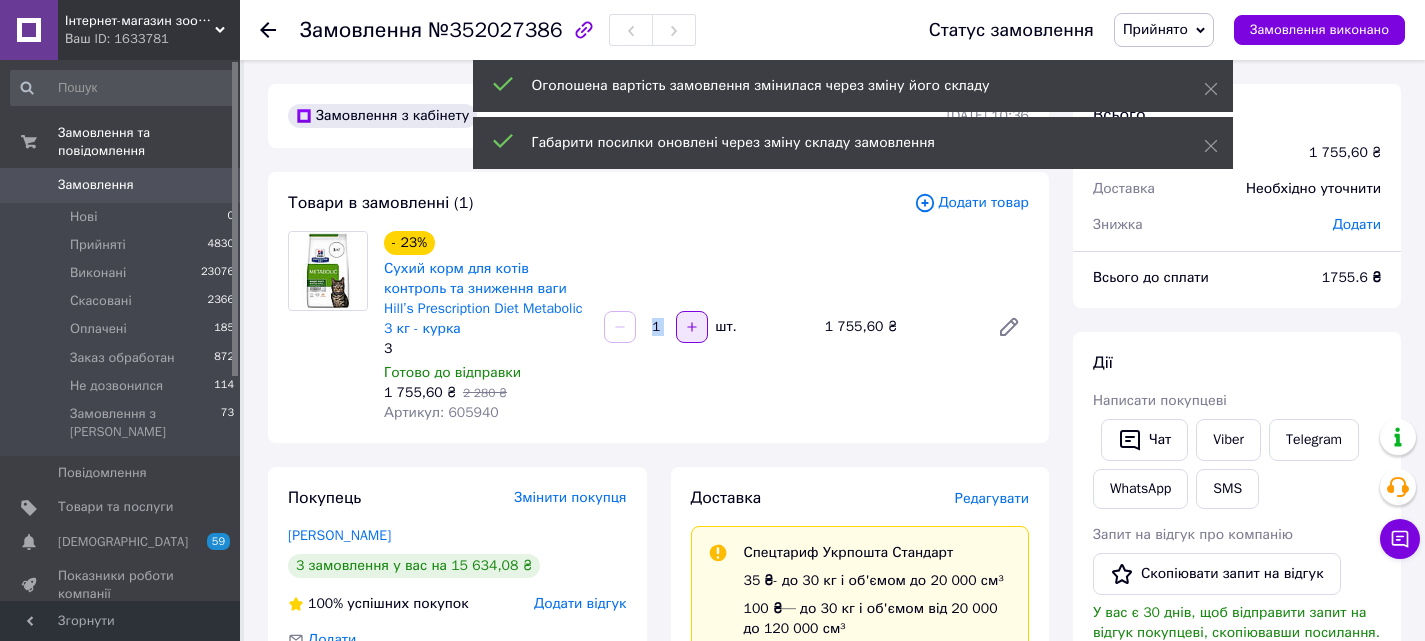 click 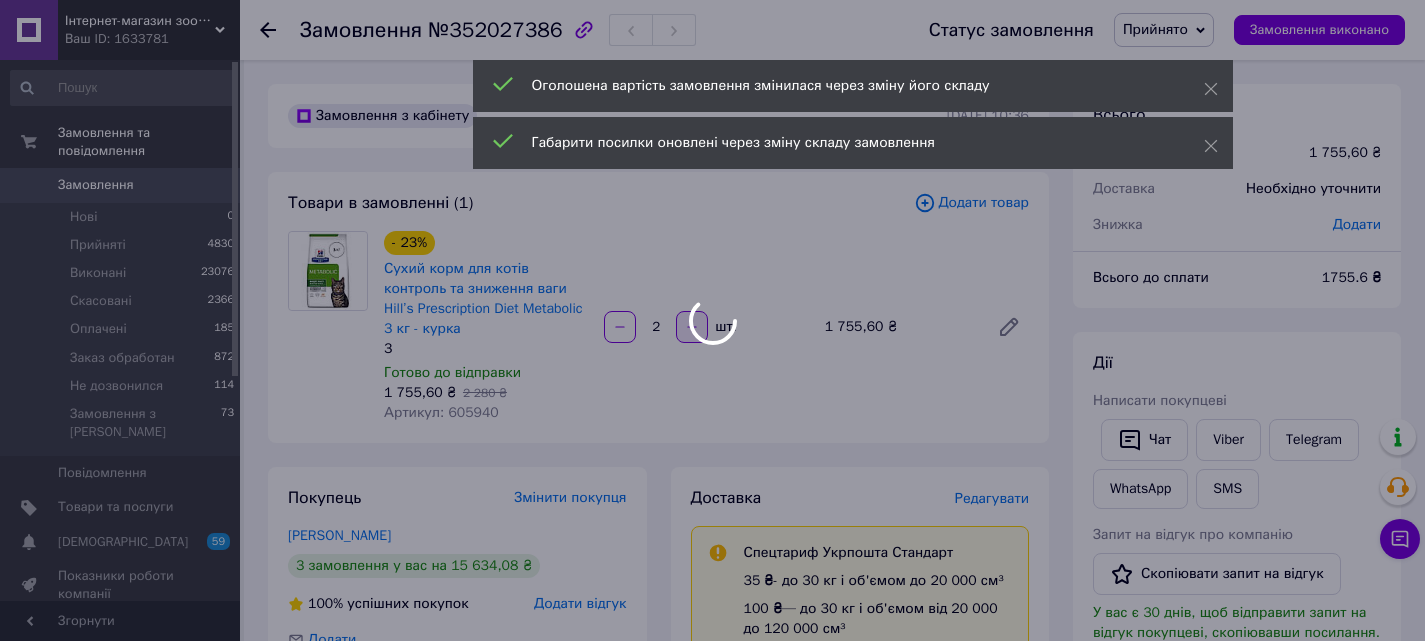 click 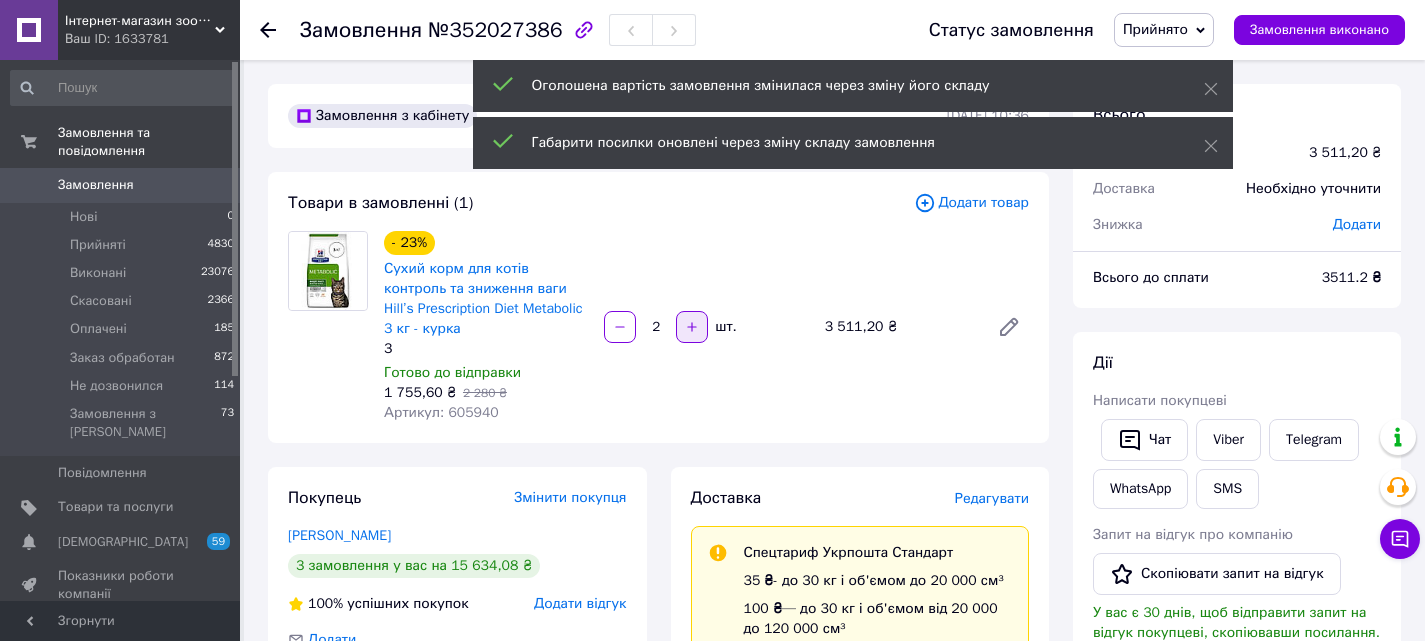 click 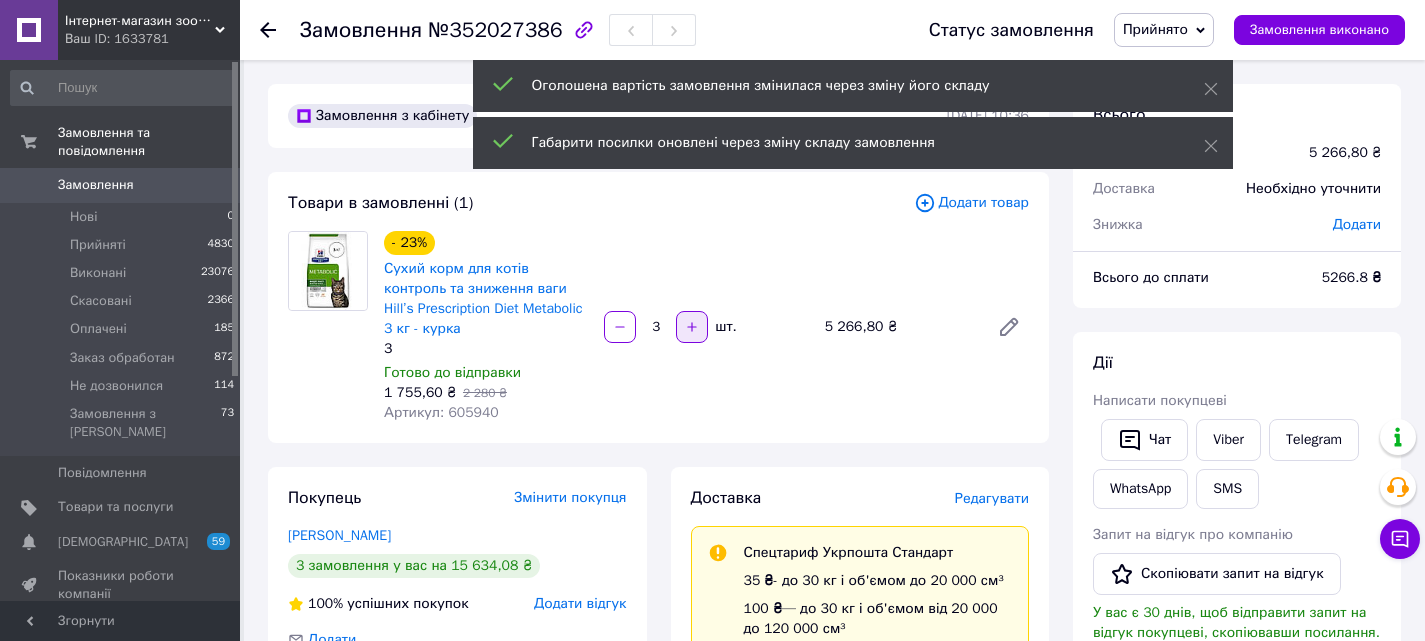 click 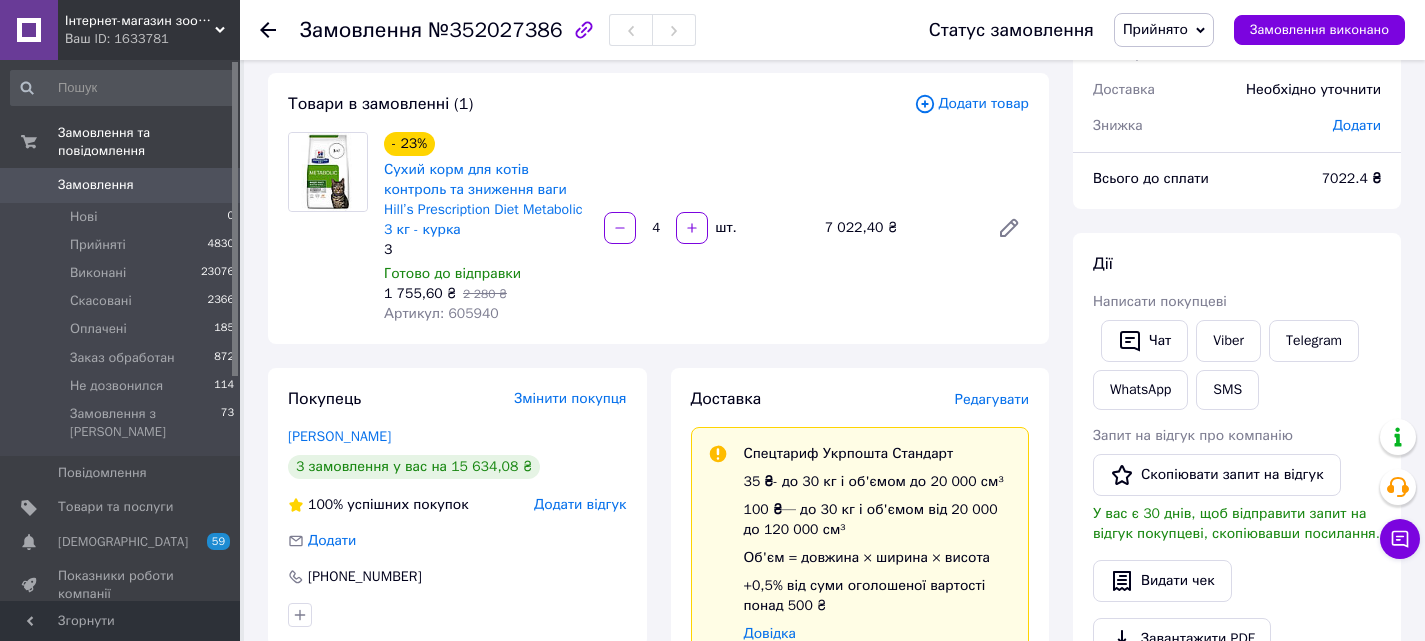 scroll, scrollTop: 0, scrollLeft: 0, axis: both 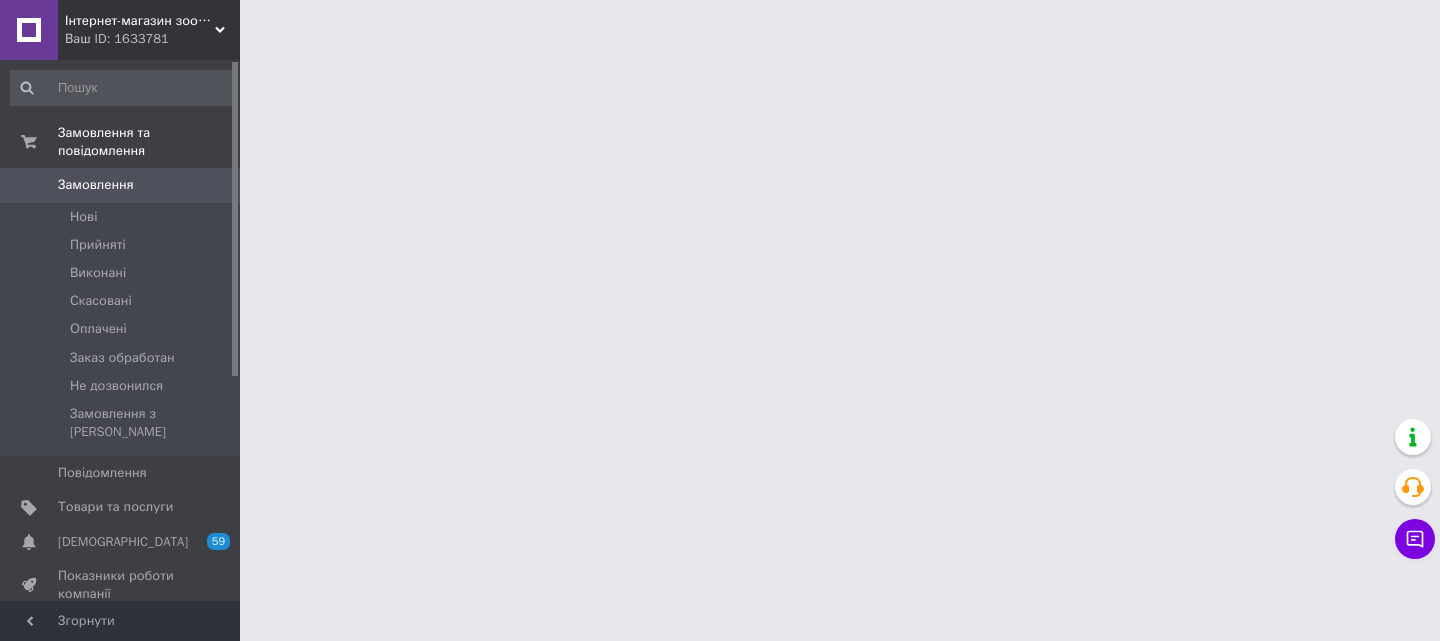 click on "Інтернет-магазин зоотоварів "Zoopraide"" at bounding box center (140, 21) 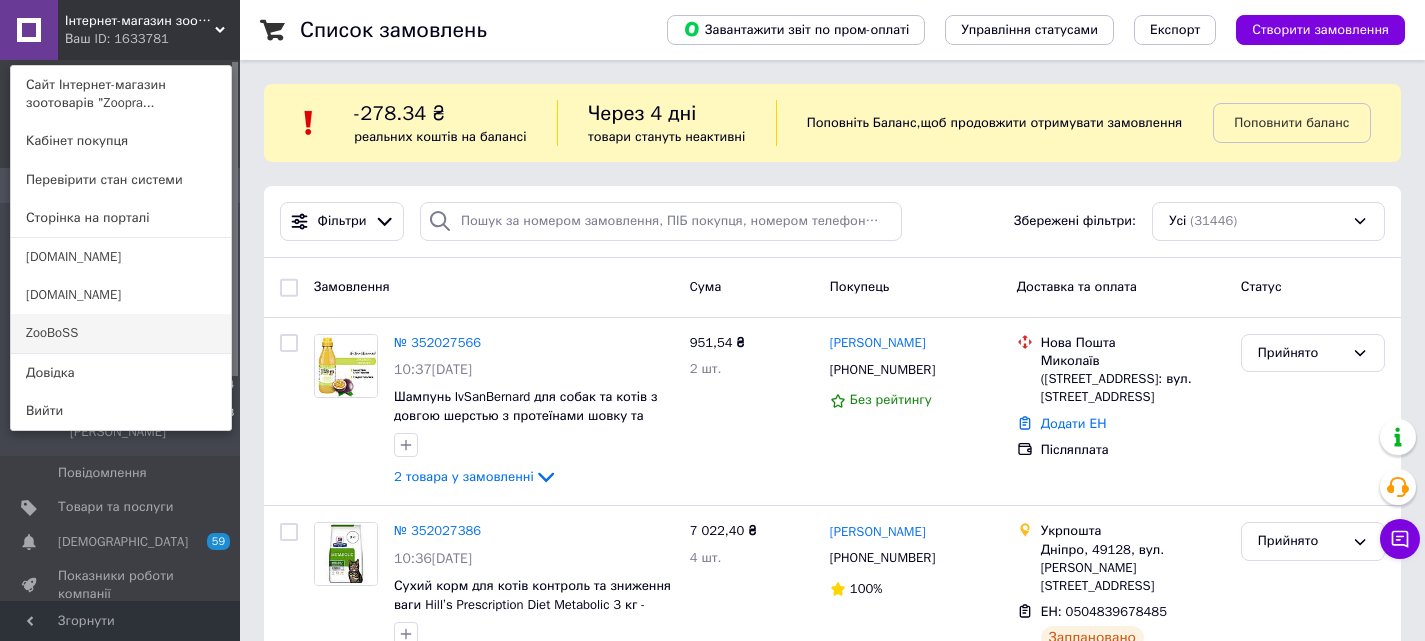 click on "ZooBoSS" at bounding box center (121, 333) 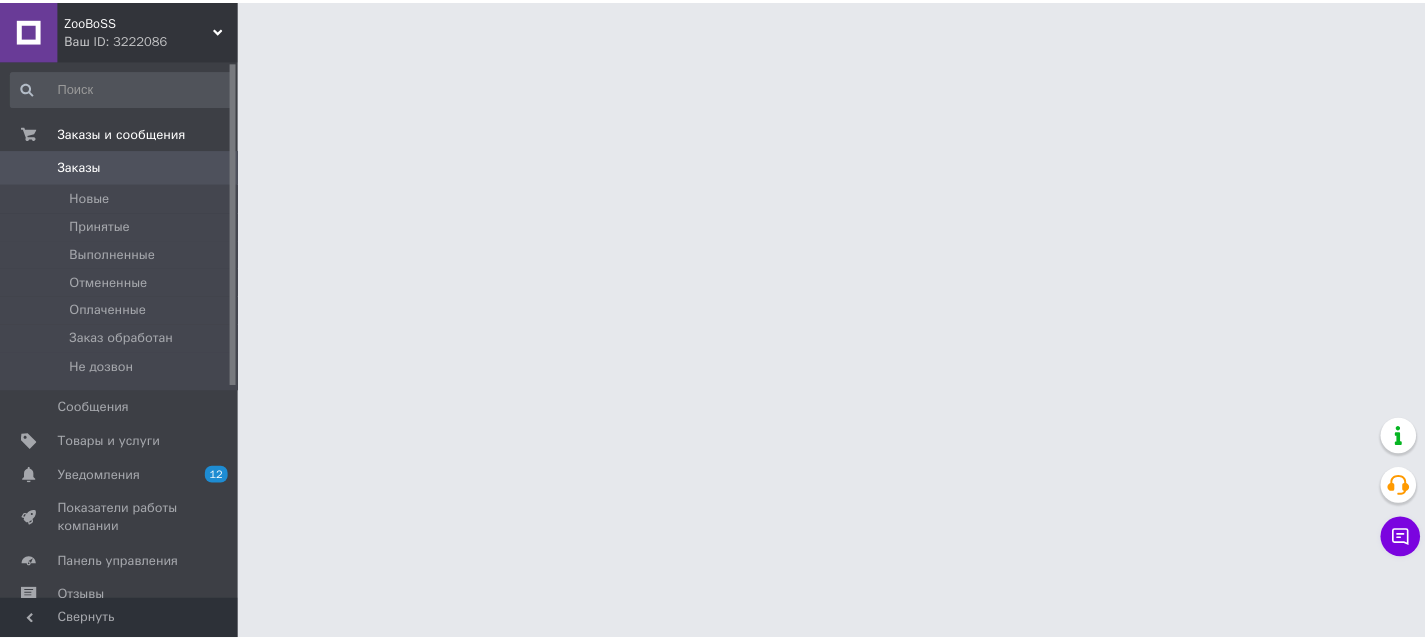 scroll, scrollTop: 0, scrollLeft: 0, axis: both 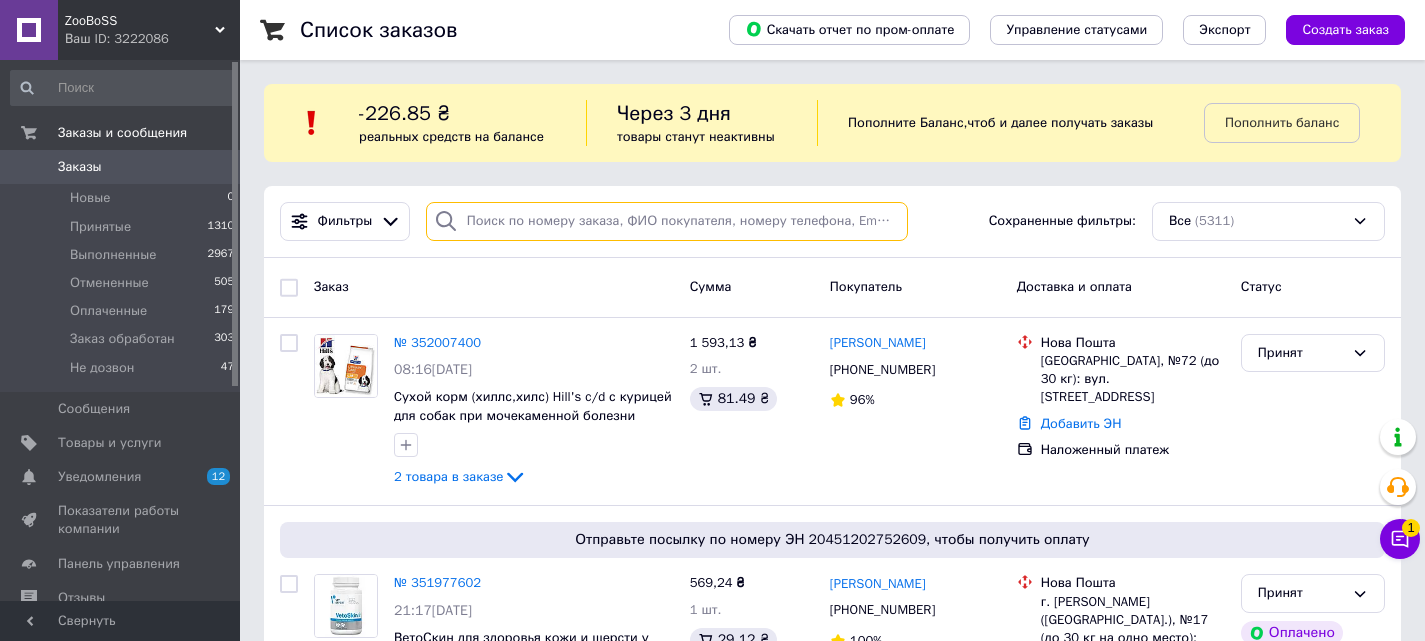 click at bounding box center [667, 221] 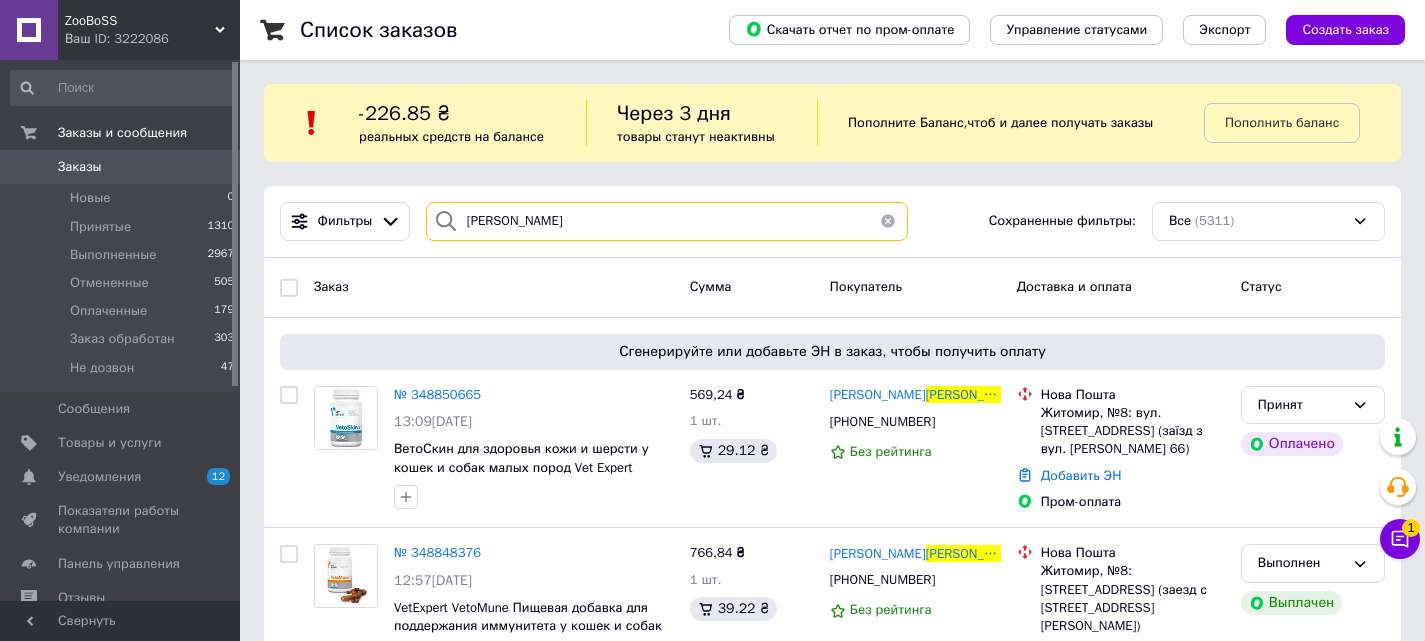 scroll, scrollTop: 97, scrollLeft: 0, axis: vertical 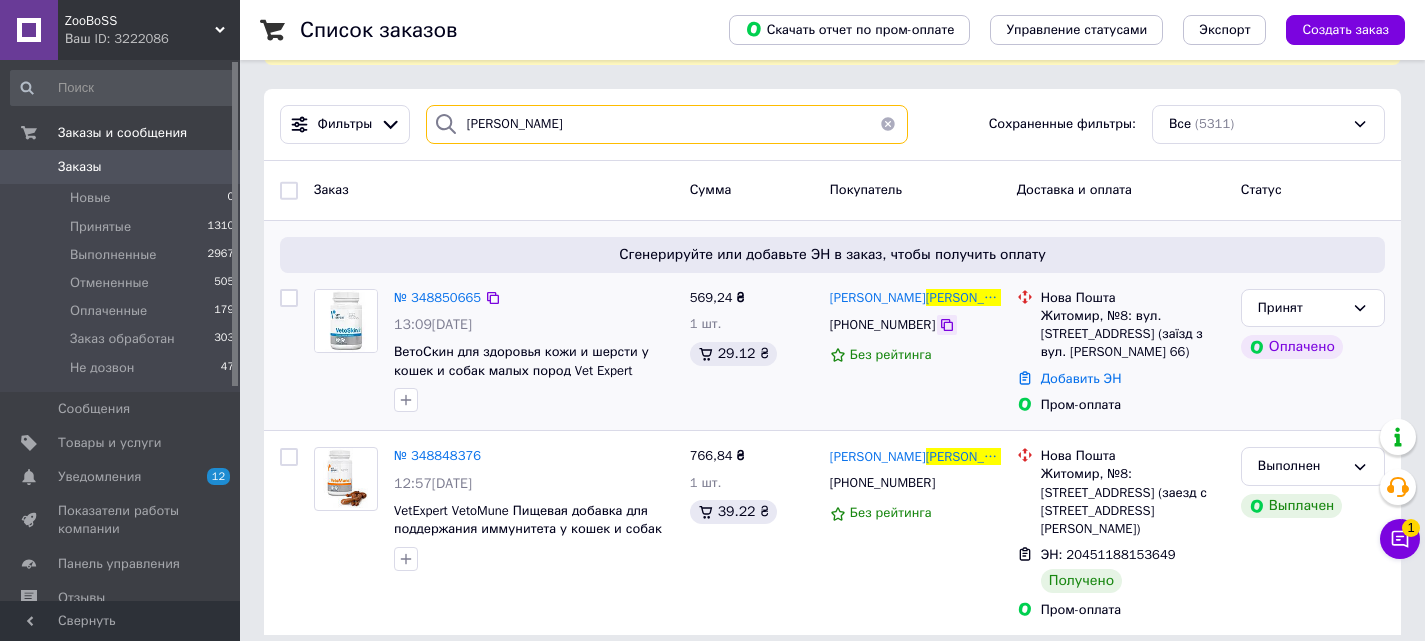 type on "[PERSON_NAME]" 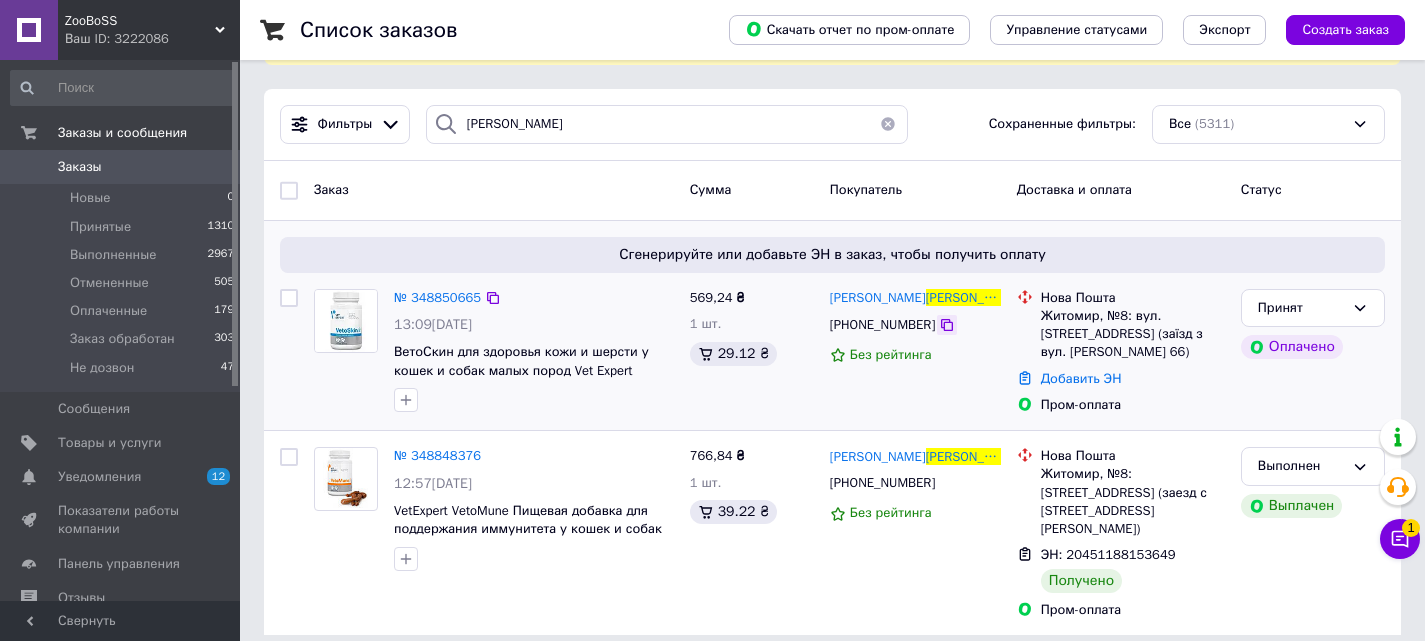click 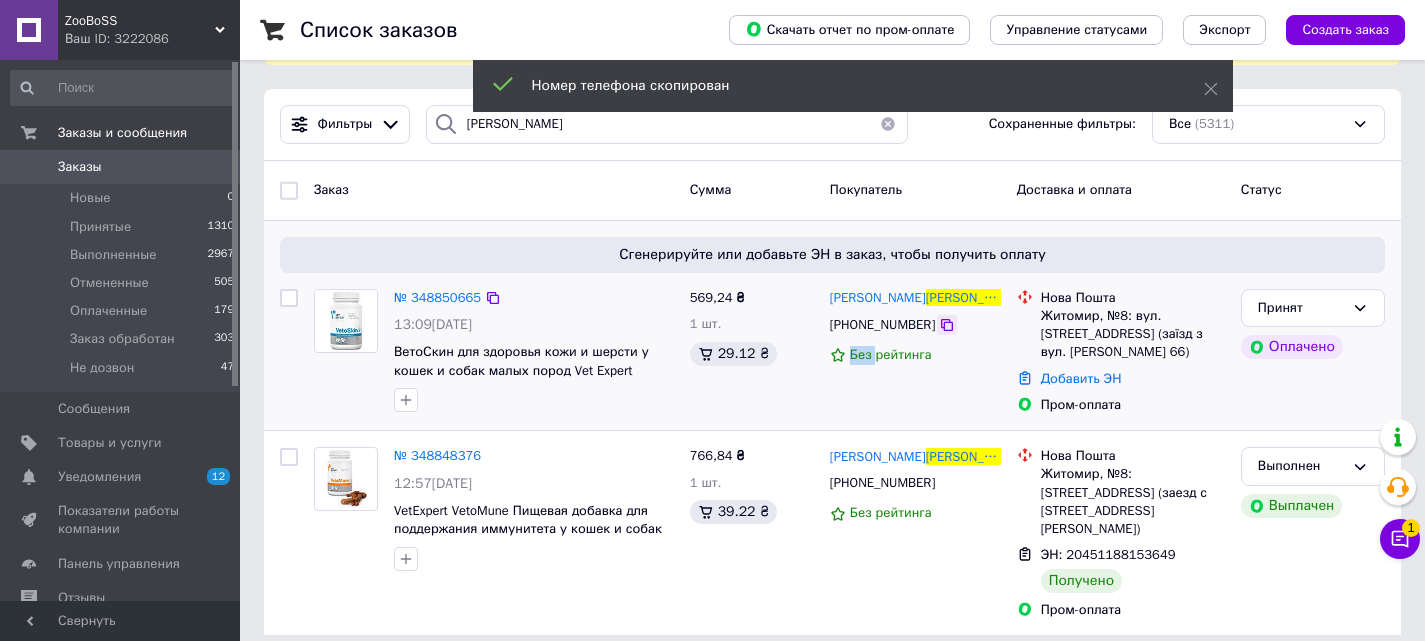 click 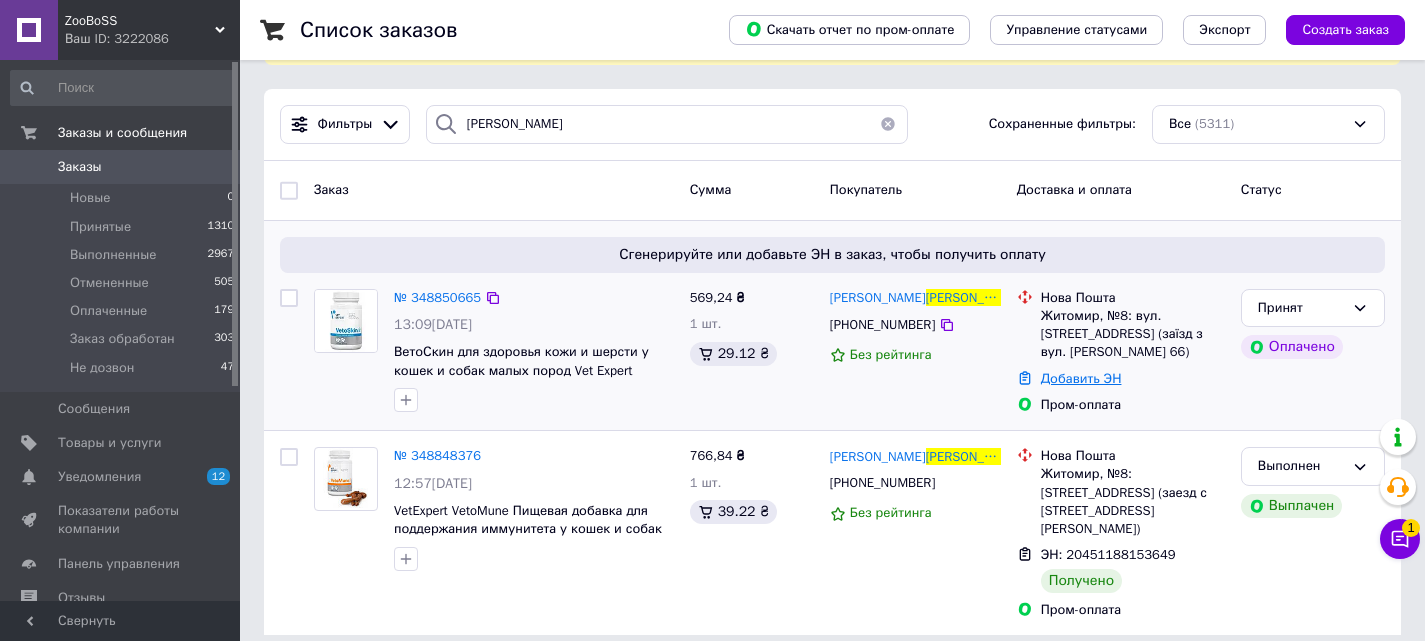 click on "Добавить ЭН" at bounding box center (1081, 378) 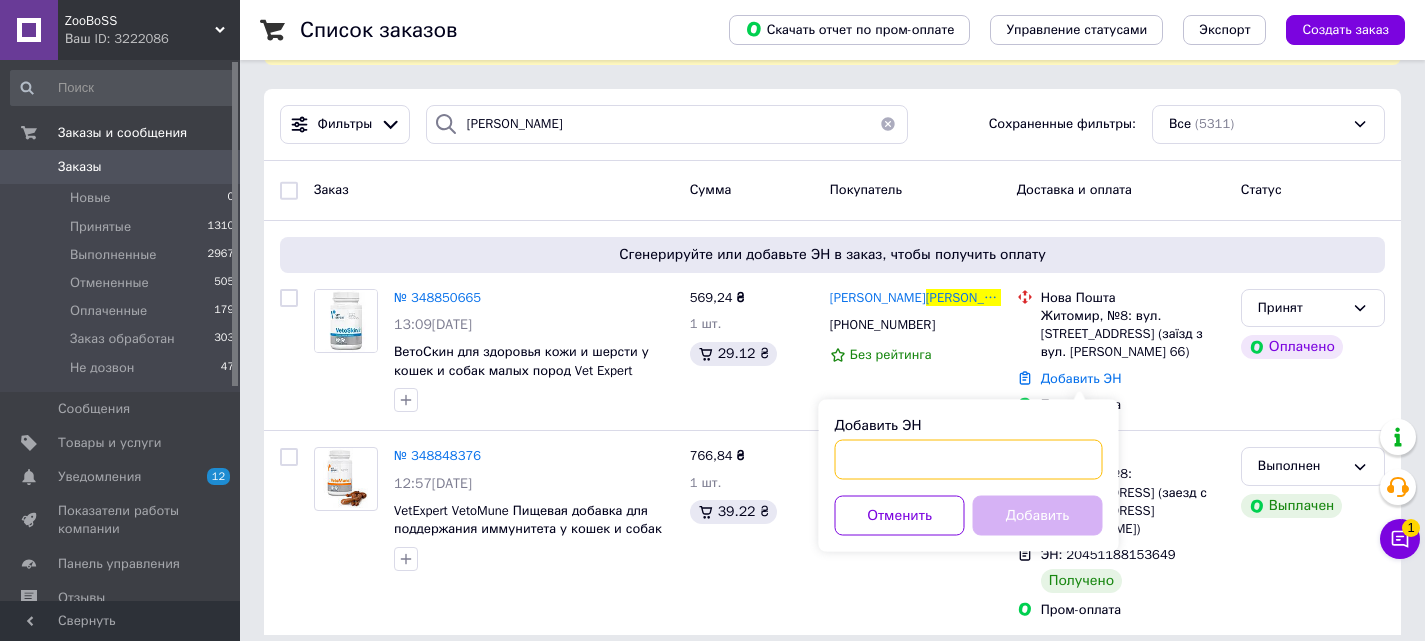 click on "Добавить ЭН" at bounding box center (969, 460) 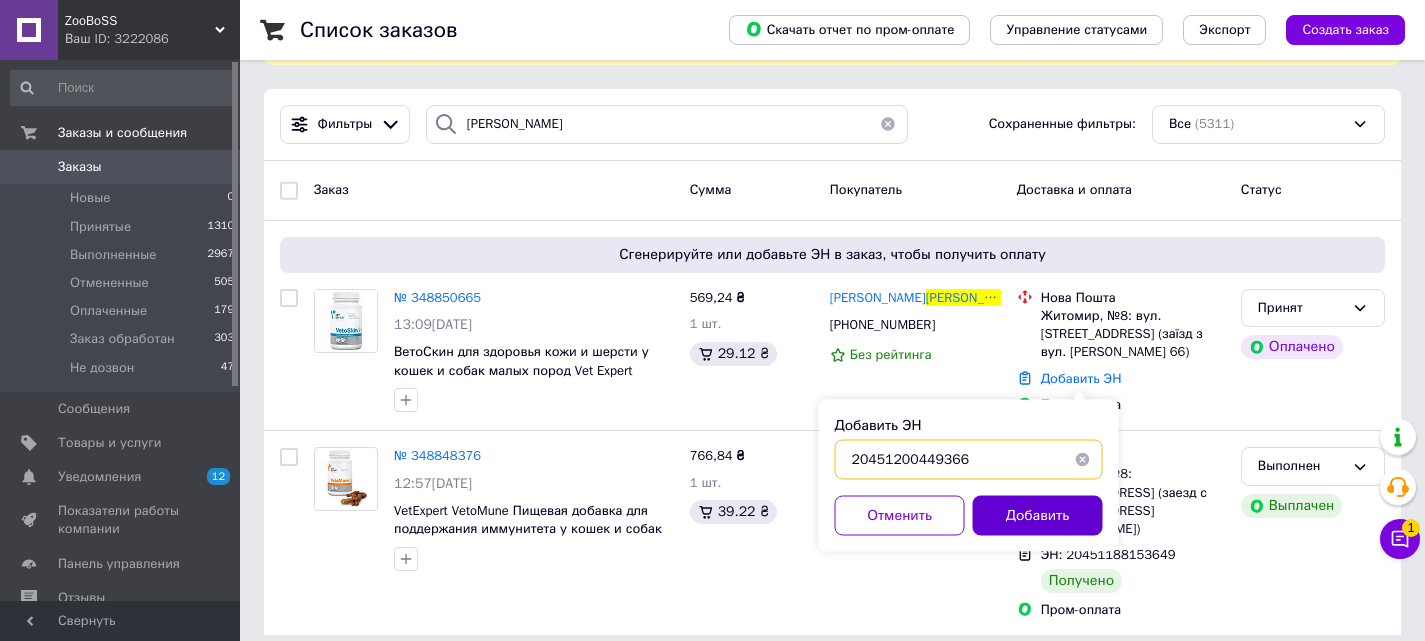 type on "20451200449366" 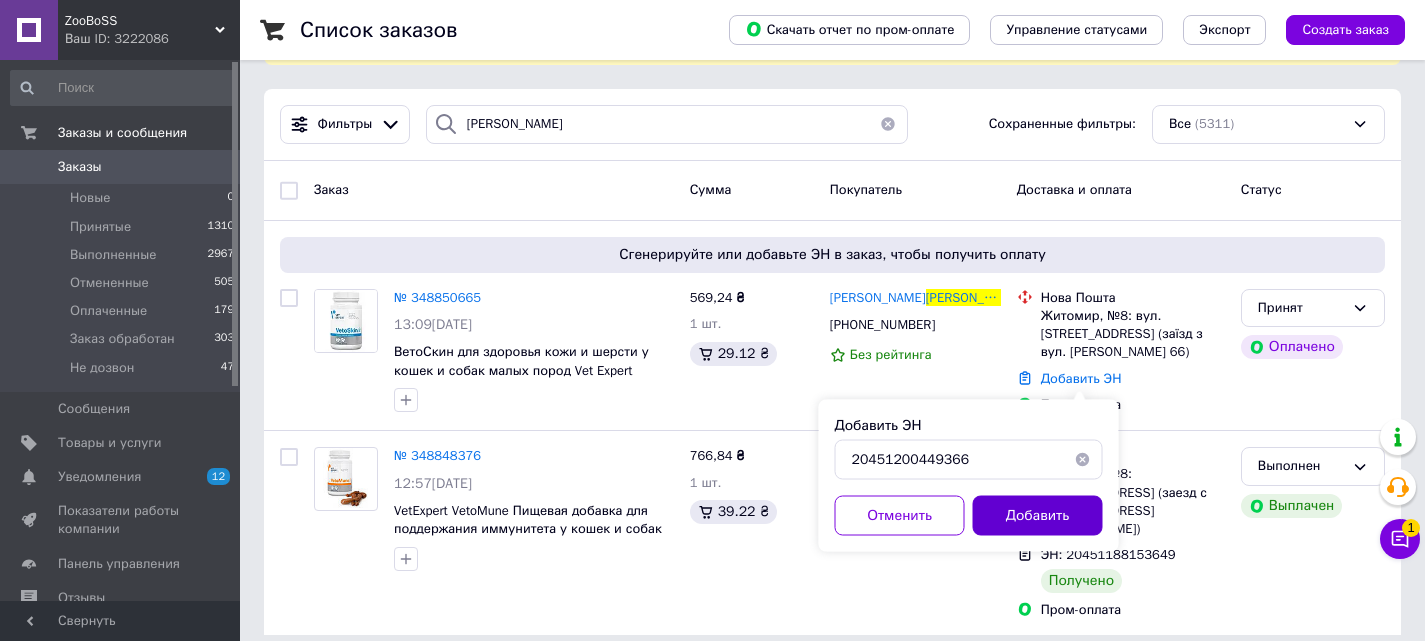 click on "Добавить" at bounding box center (1038, 516) 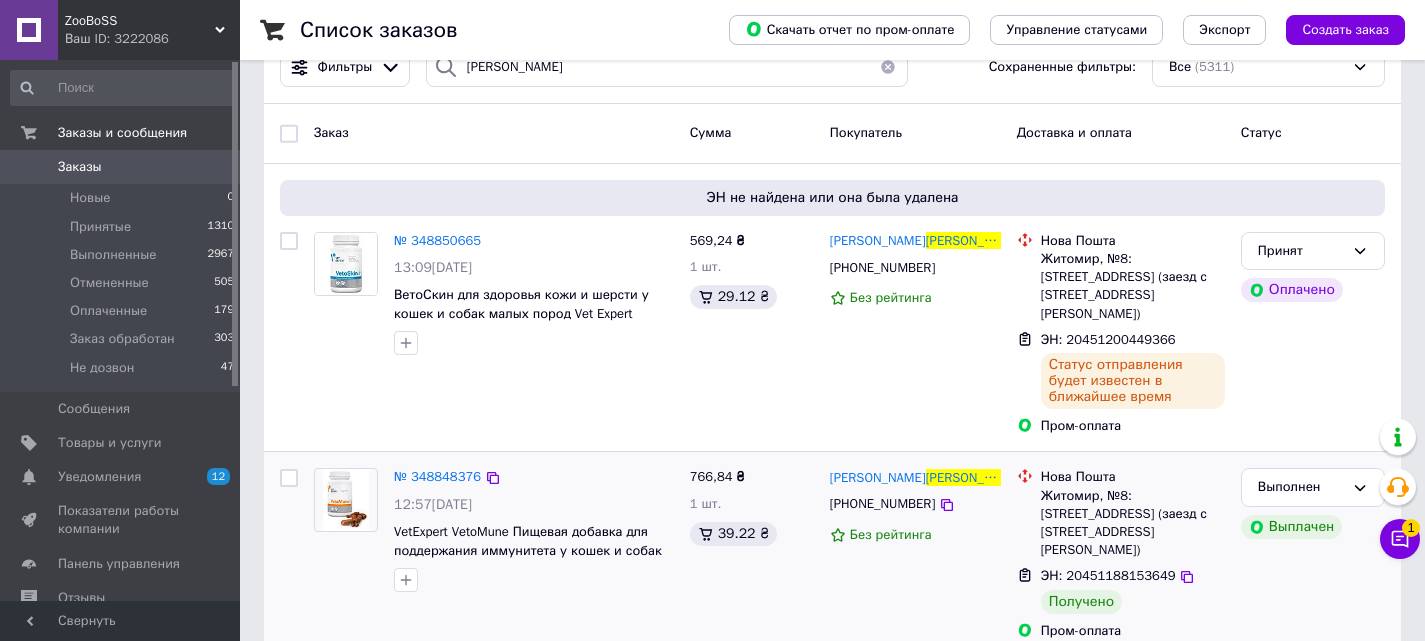 scroll, scrollTop: 157, scrollLeft: 0, axis: vertical 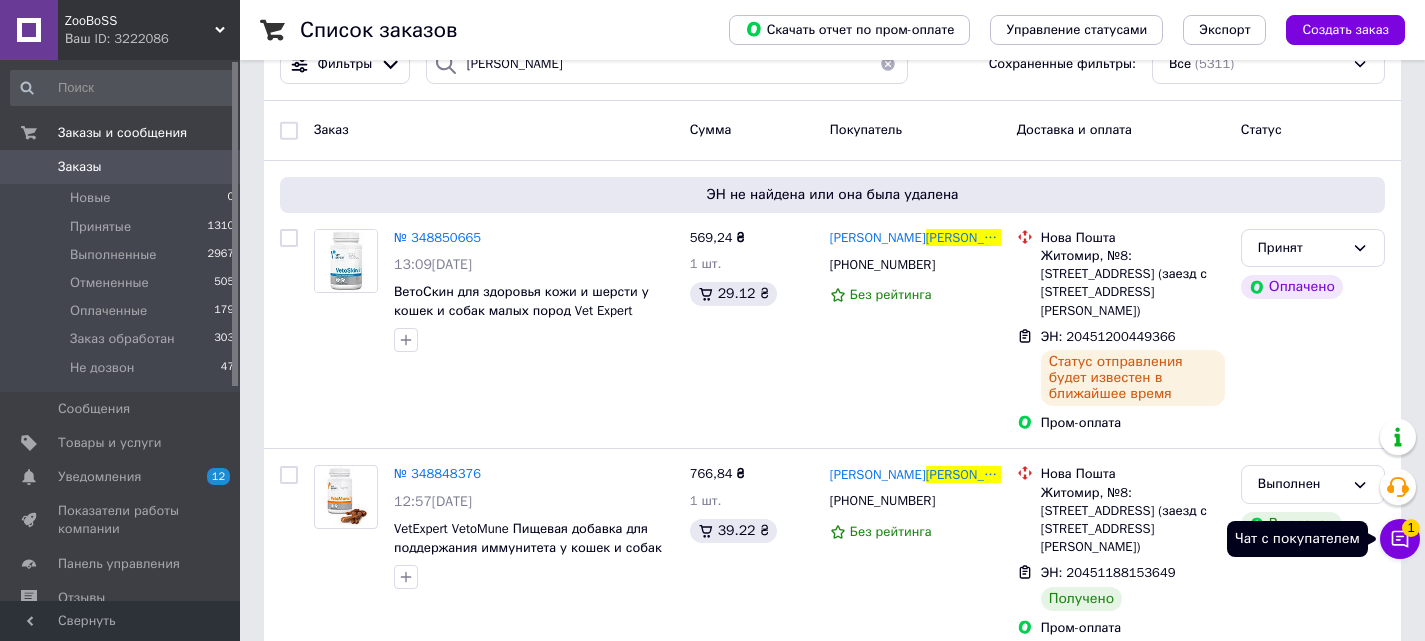 click 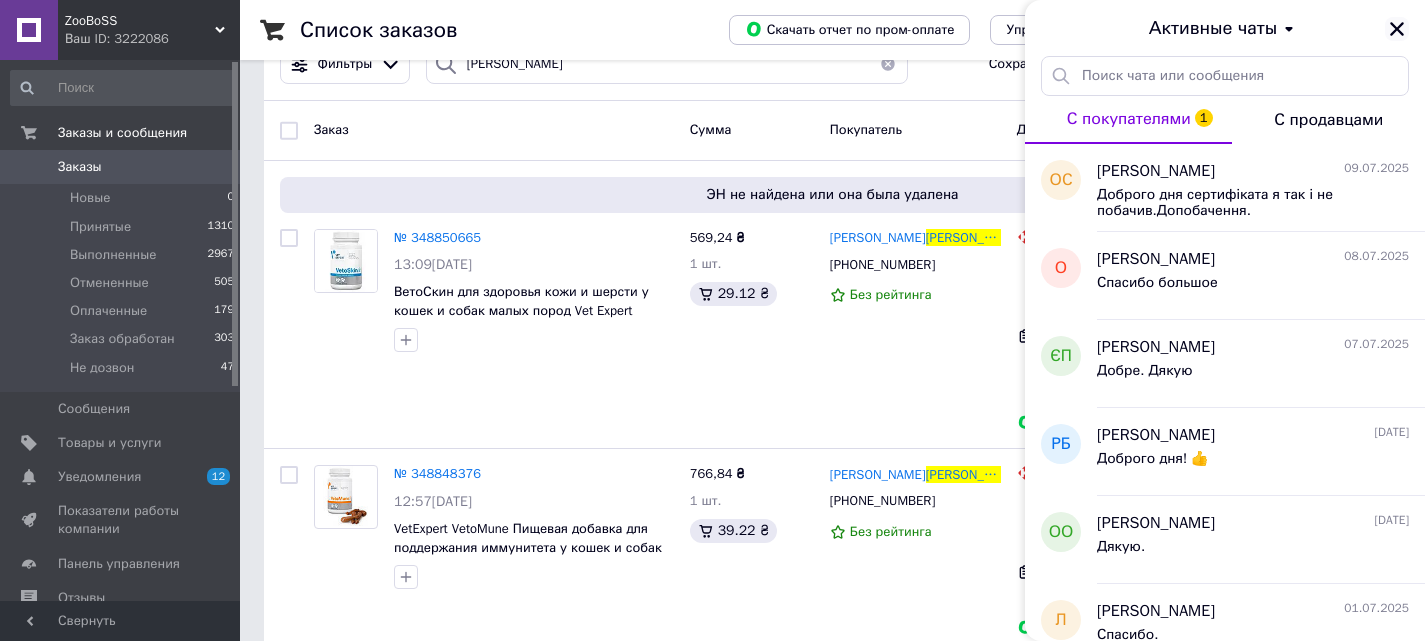 click 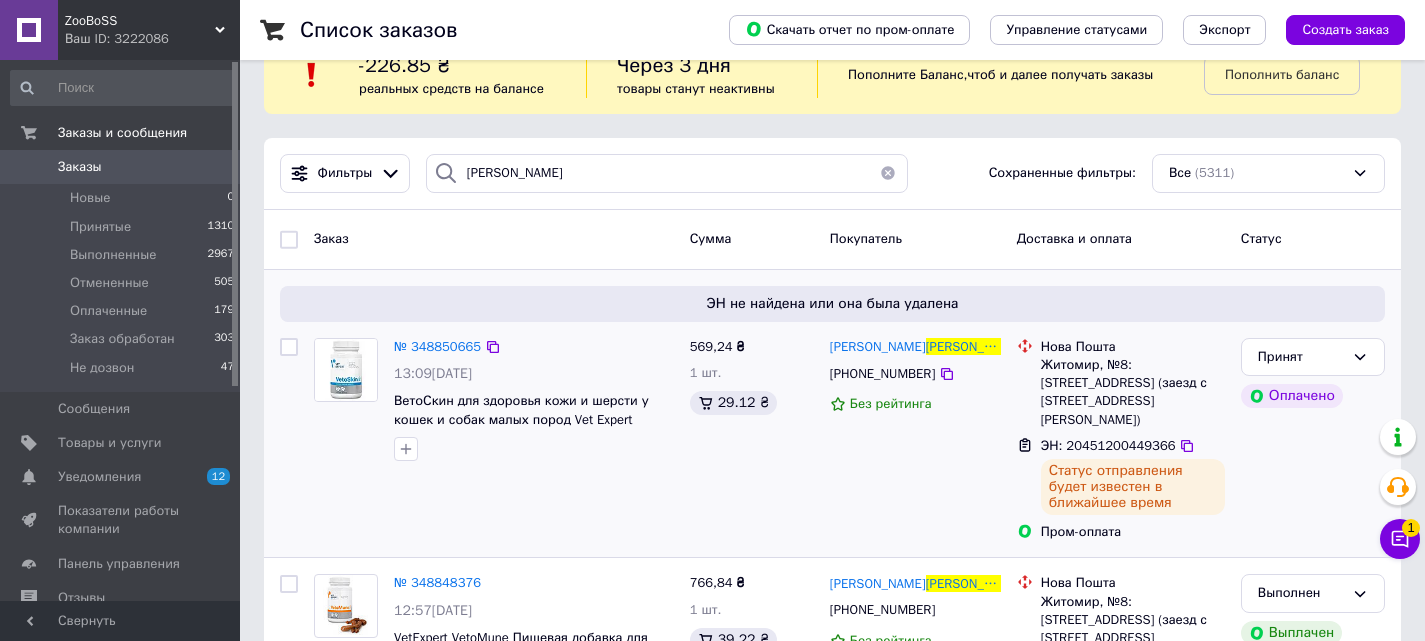 scroll, scrollTop: 0, scrollLeft: 0, axis: both 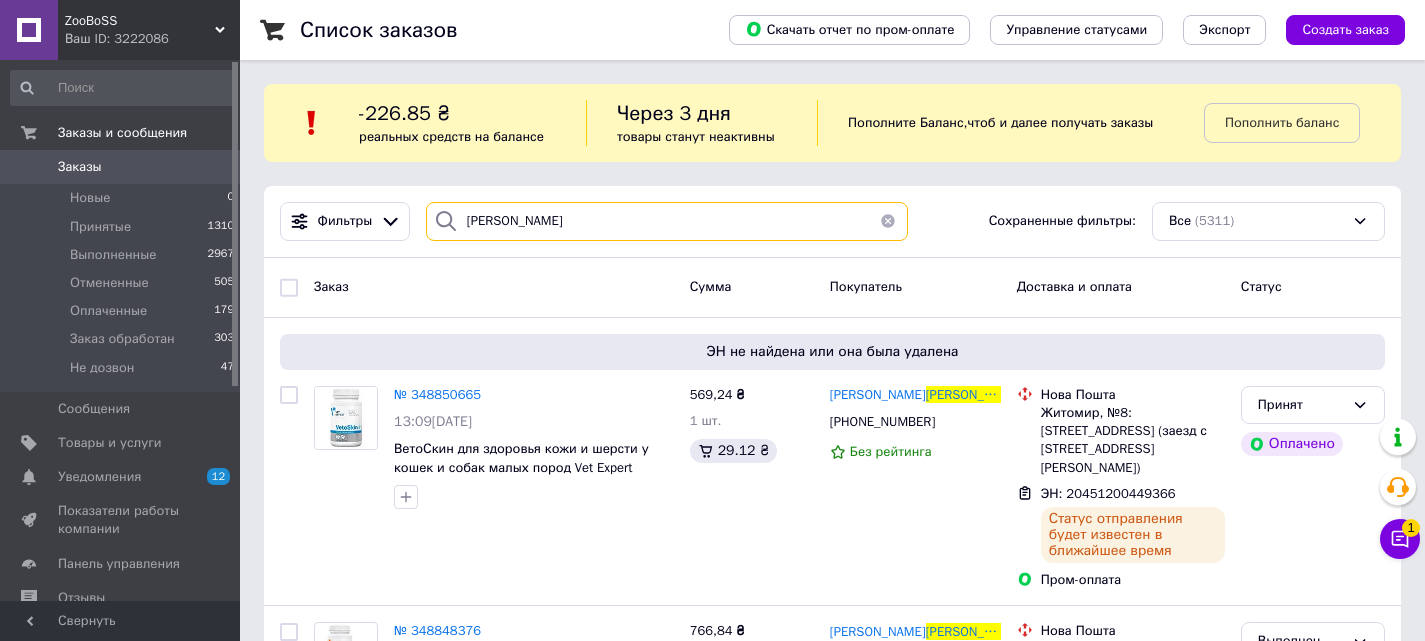 drag, startPoint x: 559, startPoint y: 221, endPoint x: 444, endPoint y: 210, distance: 115.52489 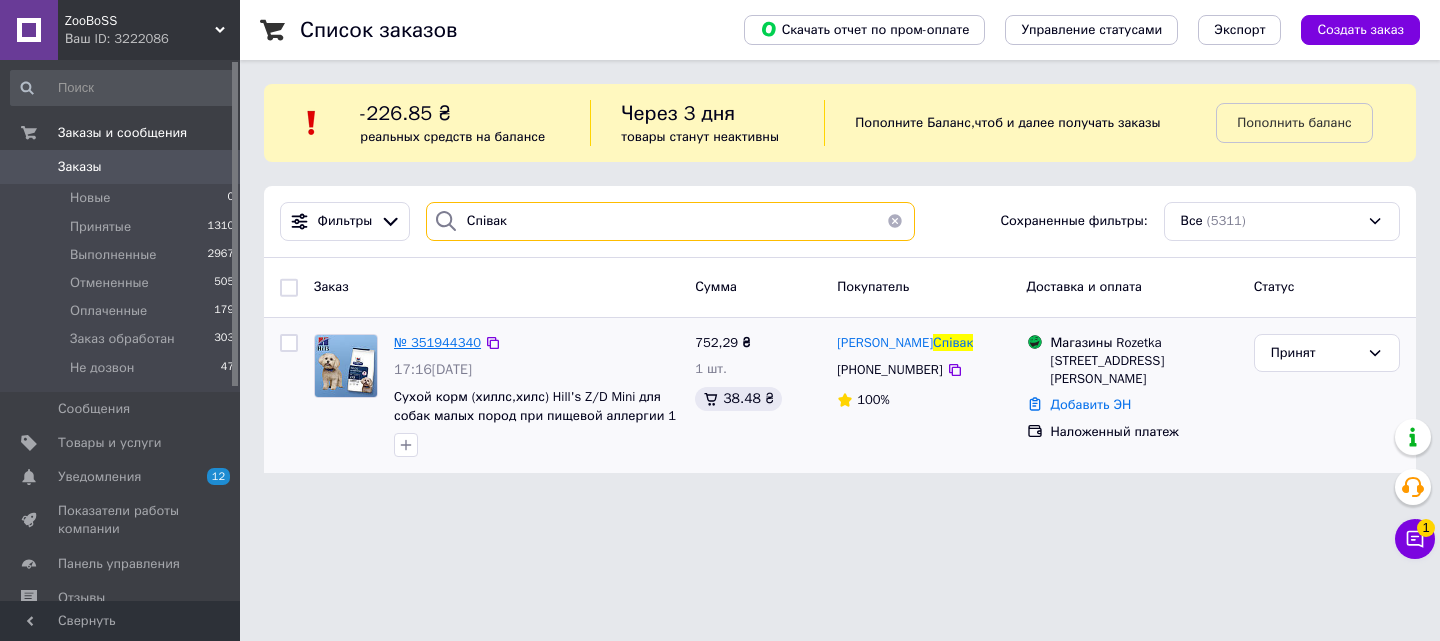 type on "Співак" 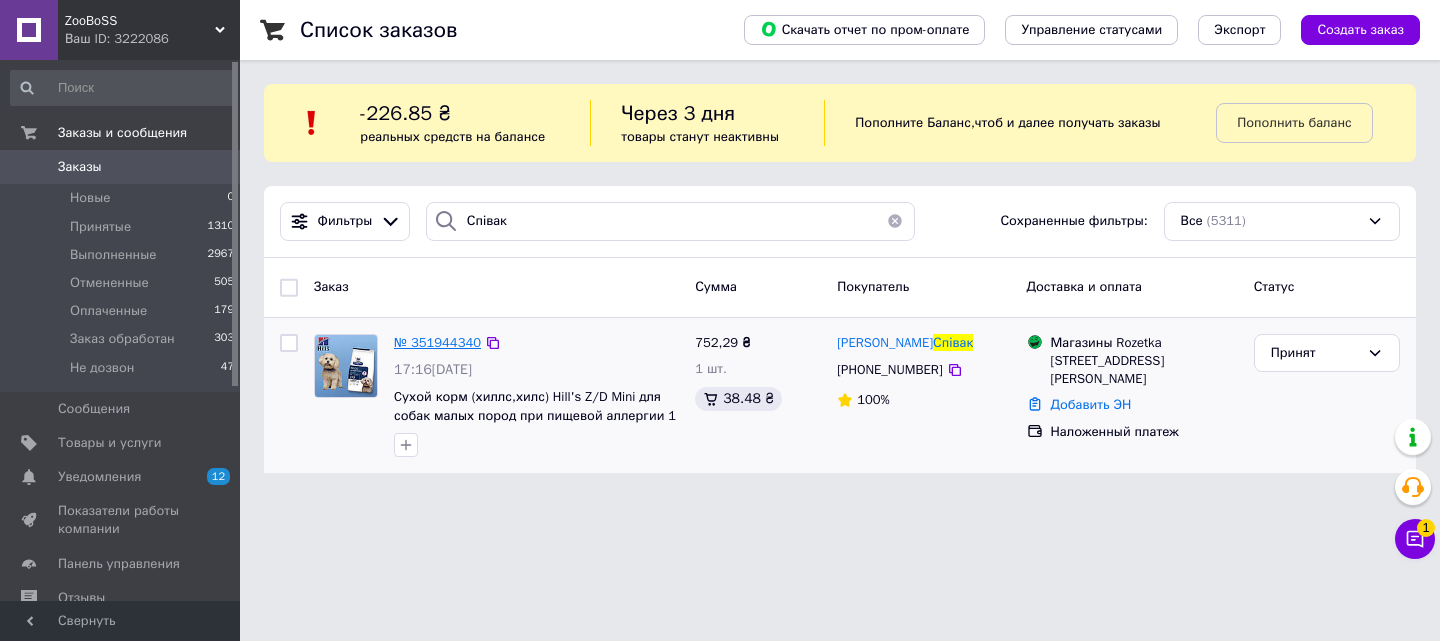 click on "№ 351944340" at bounding box center [437, 342] 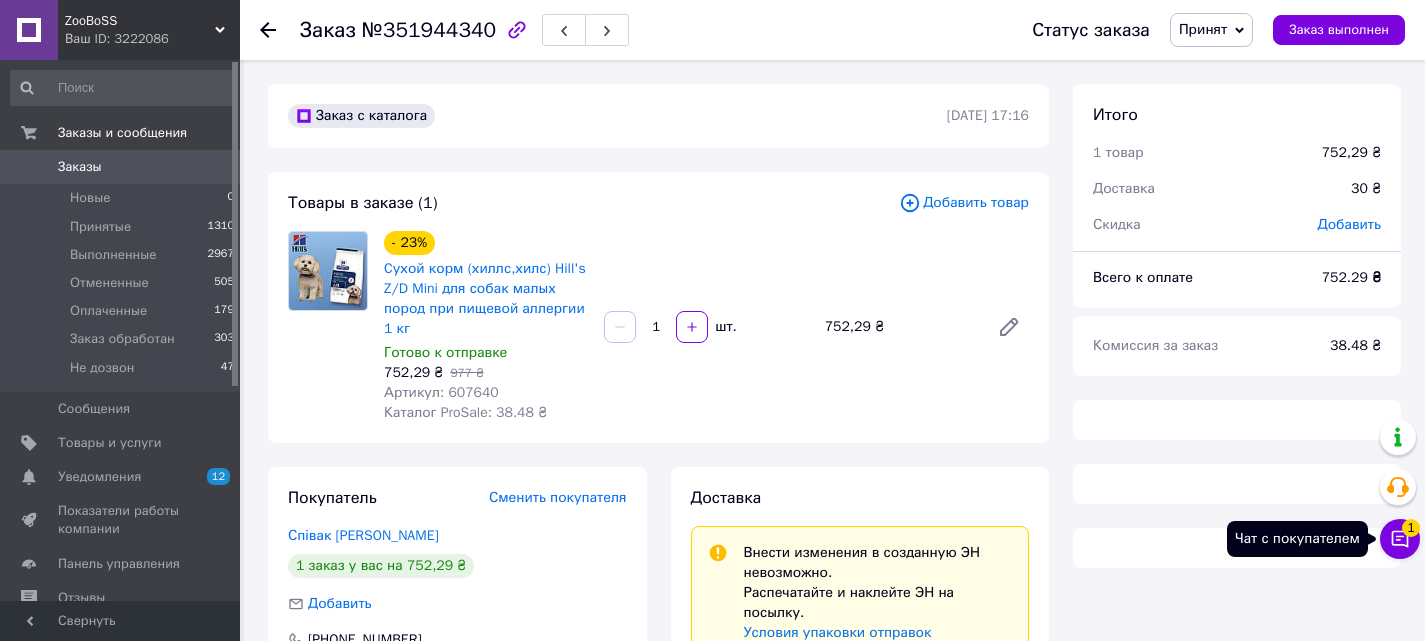 click on "1" at bounding box center (1411, 522) 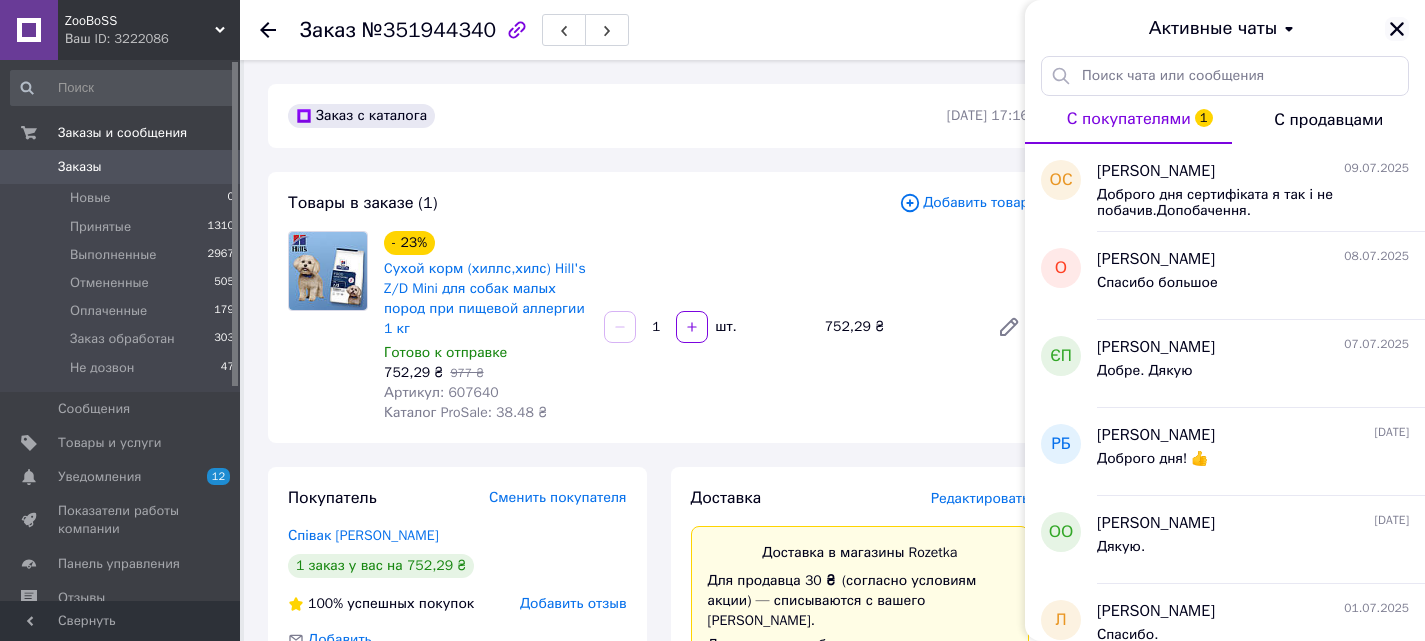 click 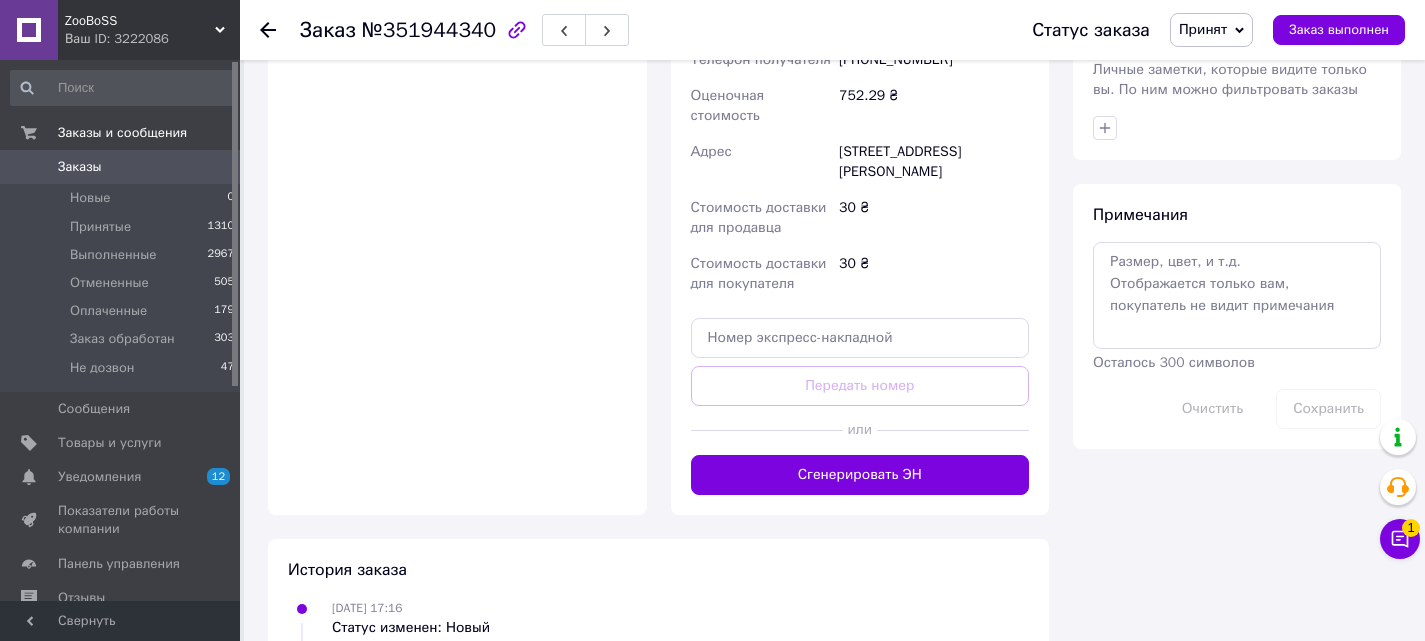 scroll, scrollTop: 1051, scrollLeft: 0, axis: vertical 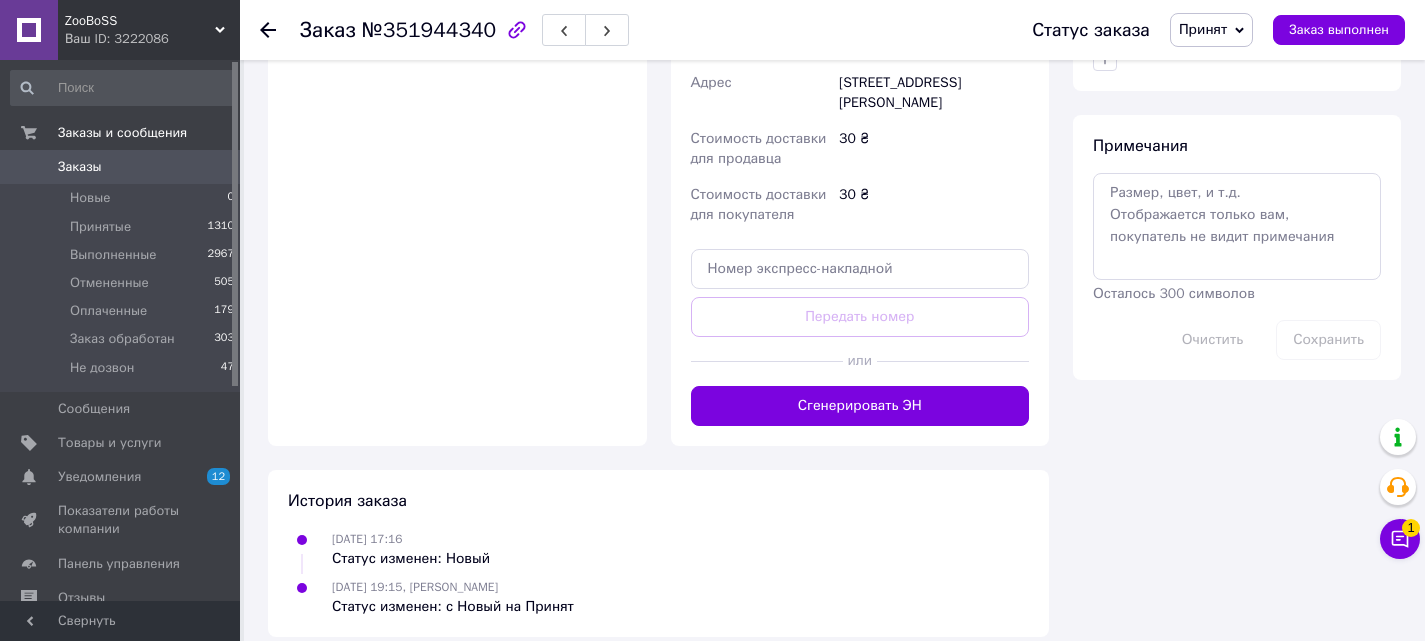 click on "или" at bounding box center (860, 361) 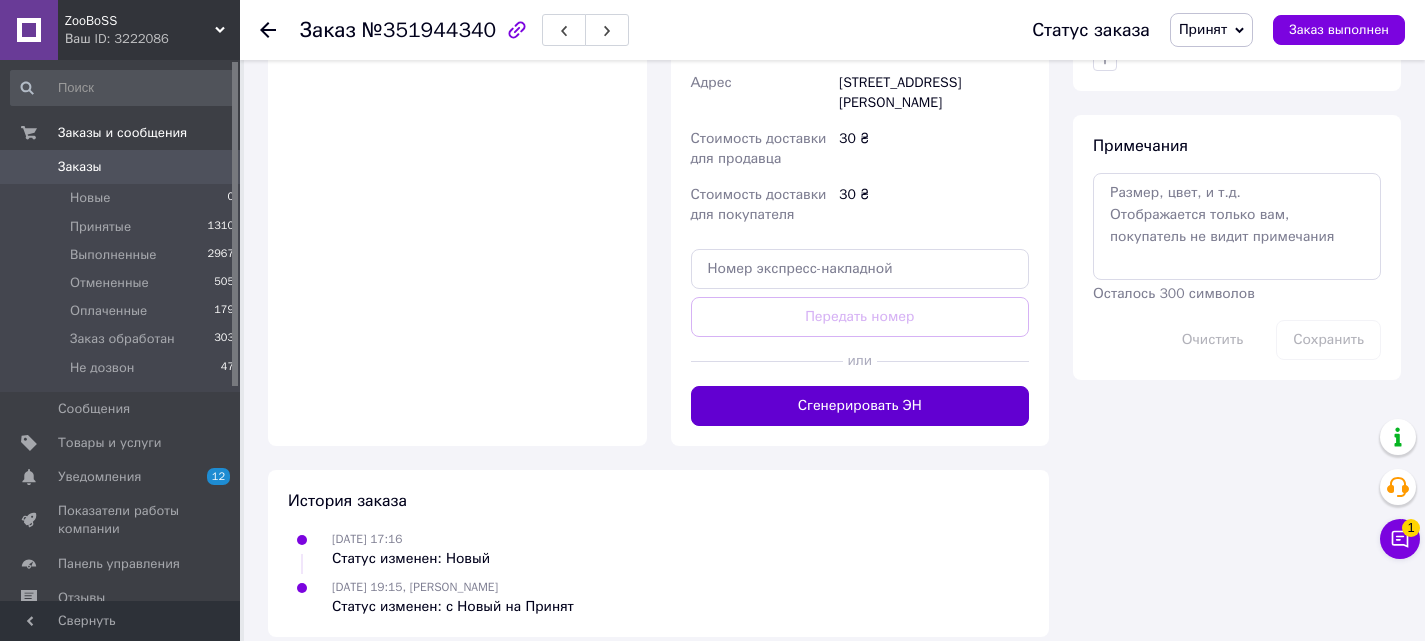 click on "Сгенерировать ЭН" at bounding box center [860, 406] 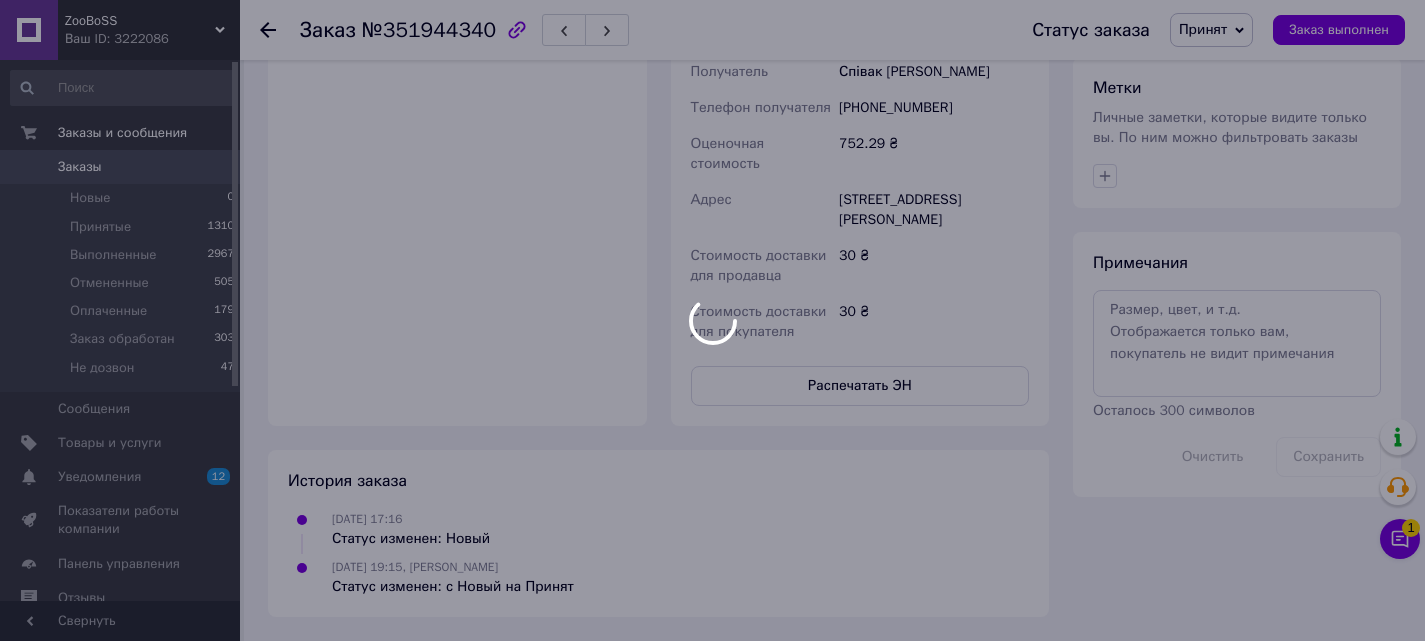 scroll, scrollTop: 914, scrollLeft: 0, axis: vertical 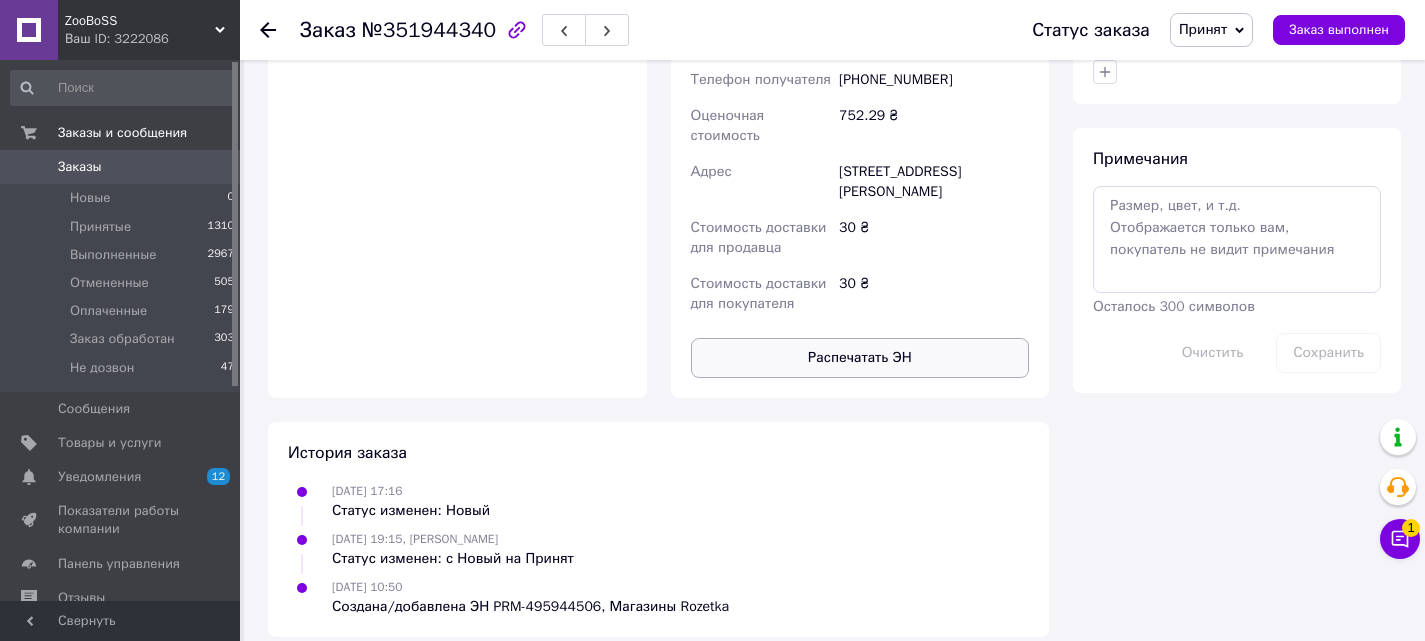 click on "Распечатать ЭН" at bounding box center [860, 358] 